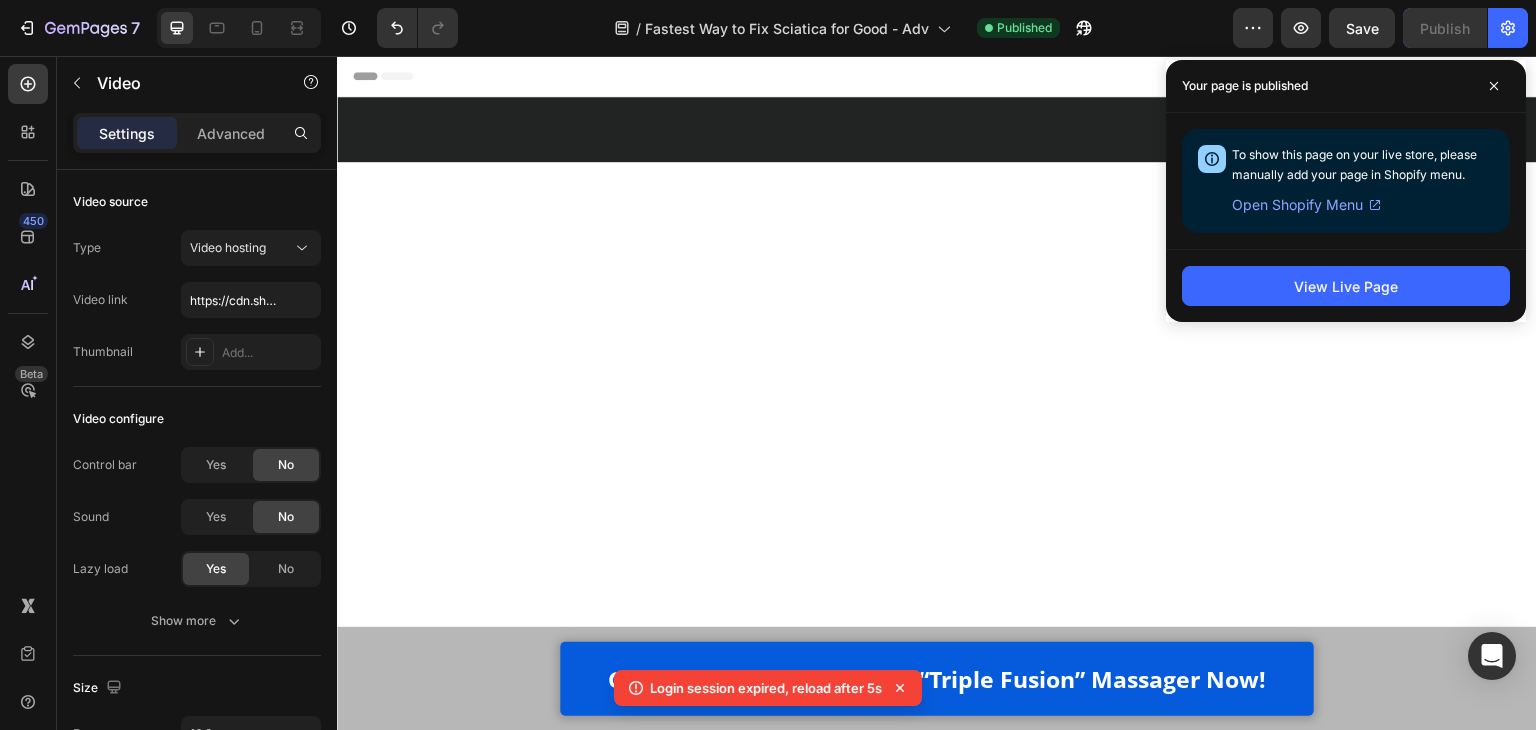 scroll, scrollTop: 0, scrollLeft: 0, axis: both 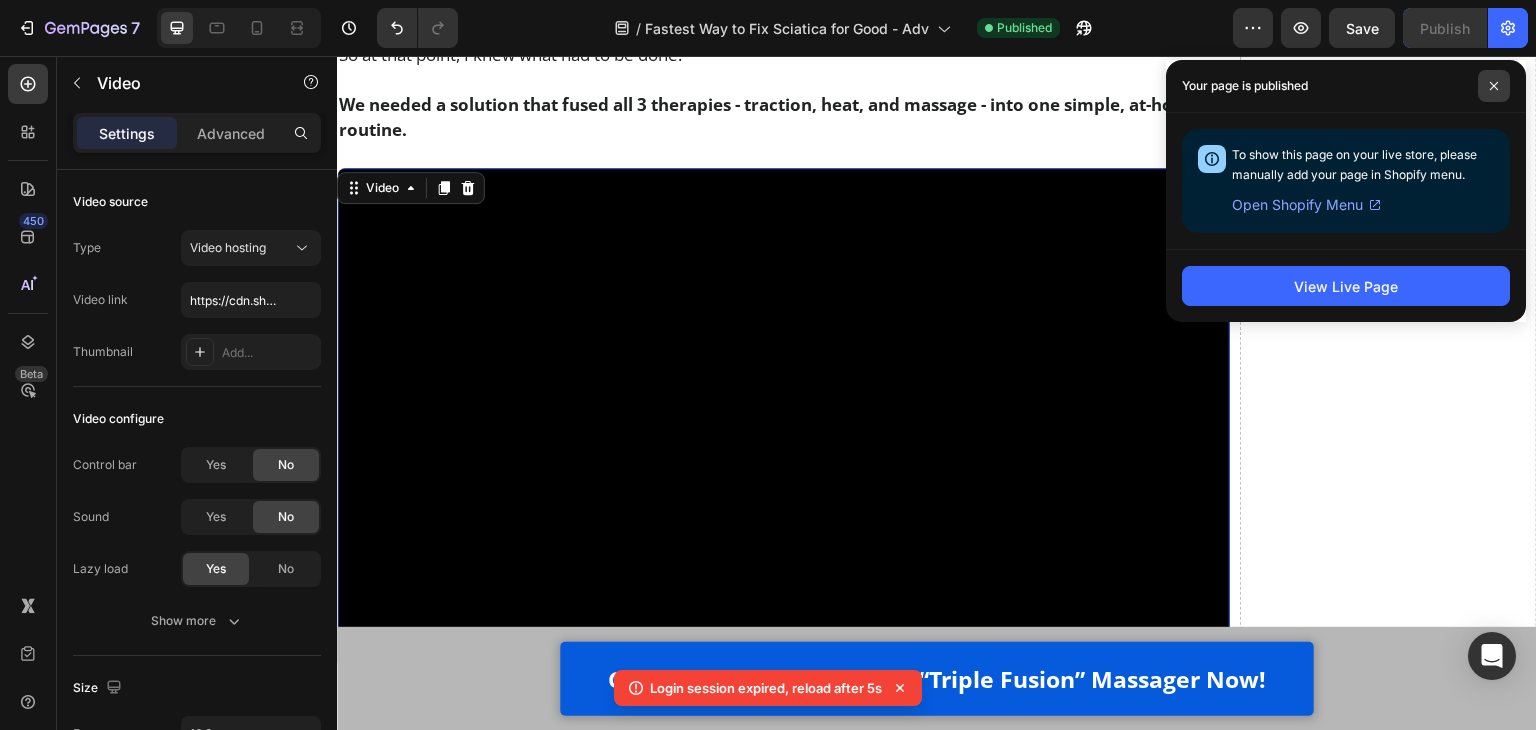 click 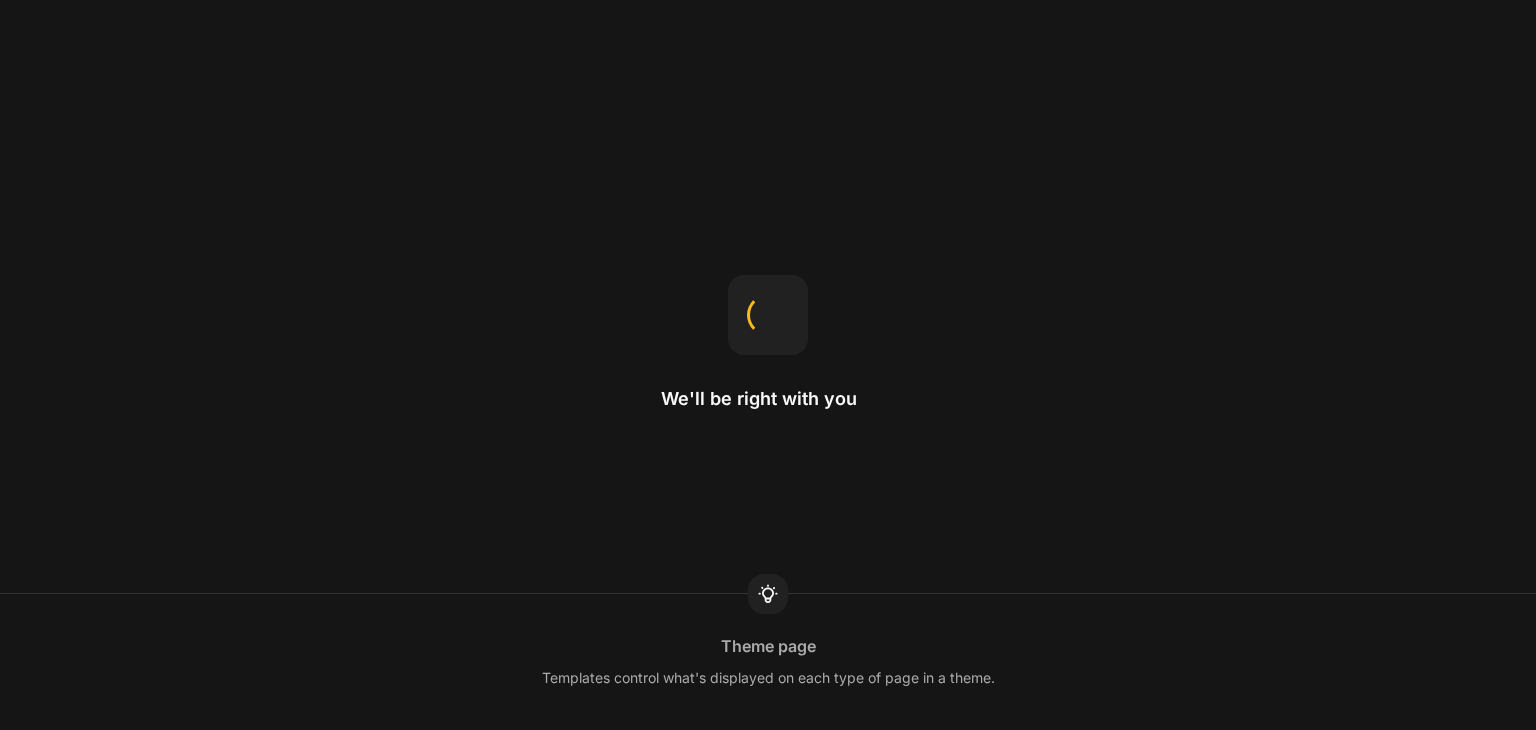 scroll, scrollTop: 0, scrollLeft: 0, axis: both 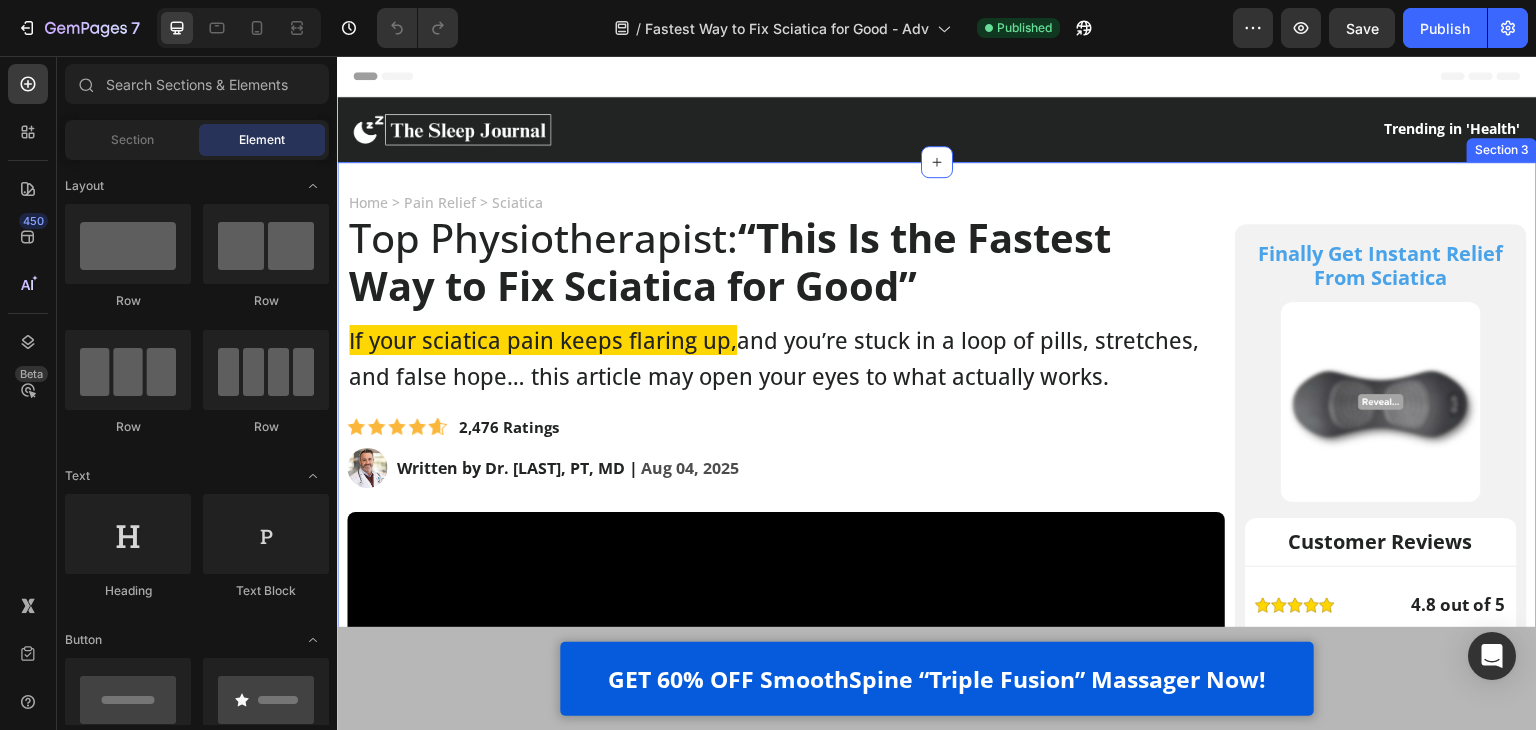 click on "Home > Pain Relief > Sciatica Text Block Top Physiotherapist:  “This Is the Fastest Way to Fix Sciatica for Good” Heading If your sciatica pain keeps flaring up,  and you’re stuck in a loop of pills, stretches, and false hope… this article may open your eyes to what actually works. Text Block Image 2,476 Ratings Text Block Row Image
Written by Dr. Blane Schilling, PT, MD |
Aug 04, 2025
Delivery Date Row Video Hi, my name is Dr. Blane Schilling   I’m a licensed physical therapist with over 40 years of experience helping people manage chronic pain - especially sciatica and lower back issues.   Over the years, I’ve treated everyone from desk workers with stiff backs to post-surgery patients learning to walk again. And I’ve seen all the trends come and go -  Text Block Image Painkillers Text Block Row Image Patches Text Block Row Image Massage Guns Text Block Row Image Inversion Tables Text Block Row Row you name it.       Text Block Heading" at bounding box center (937, 5723) 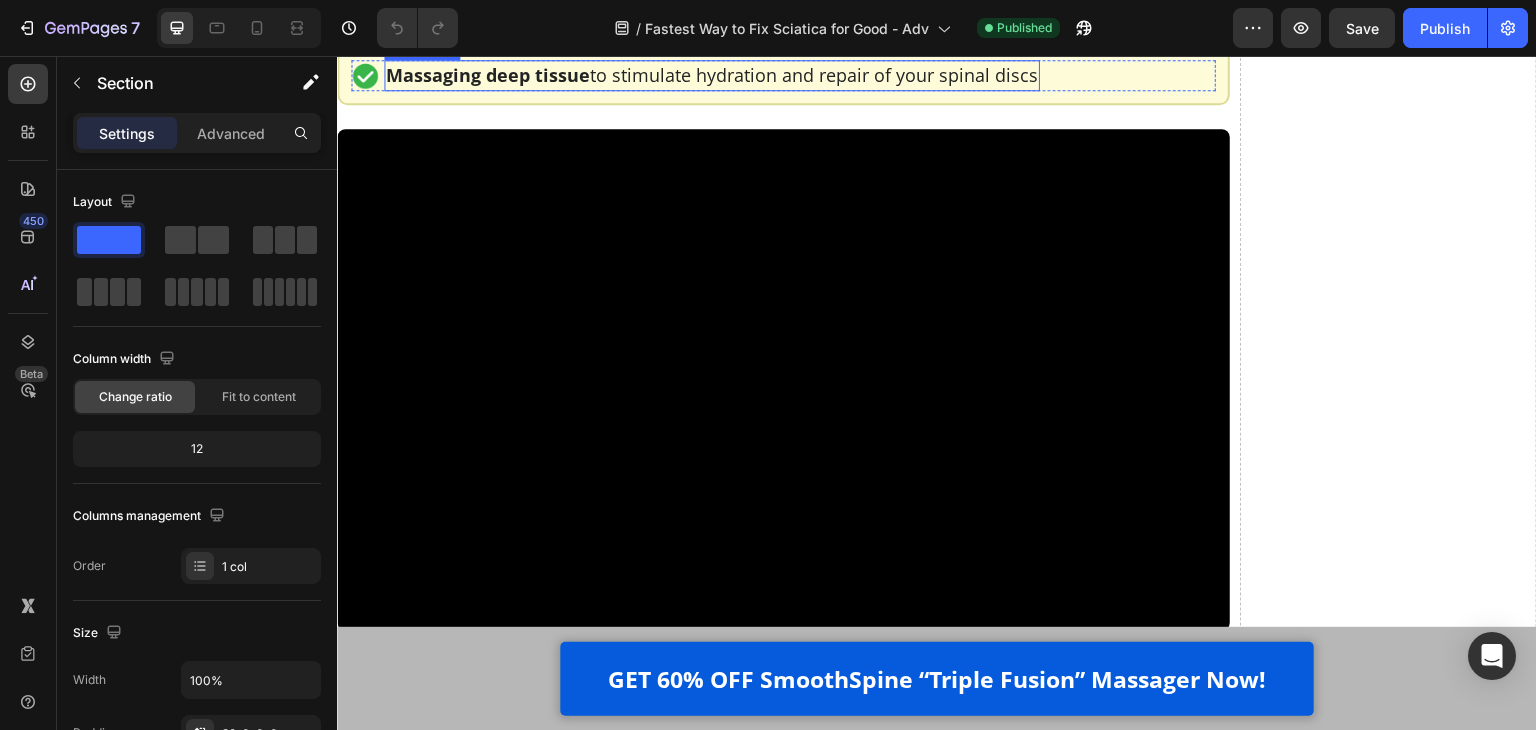 scroll, scrollTop: 12900, scrollLeft: 0, axis: vertical 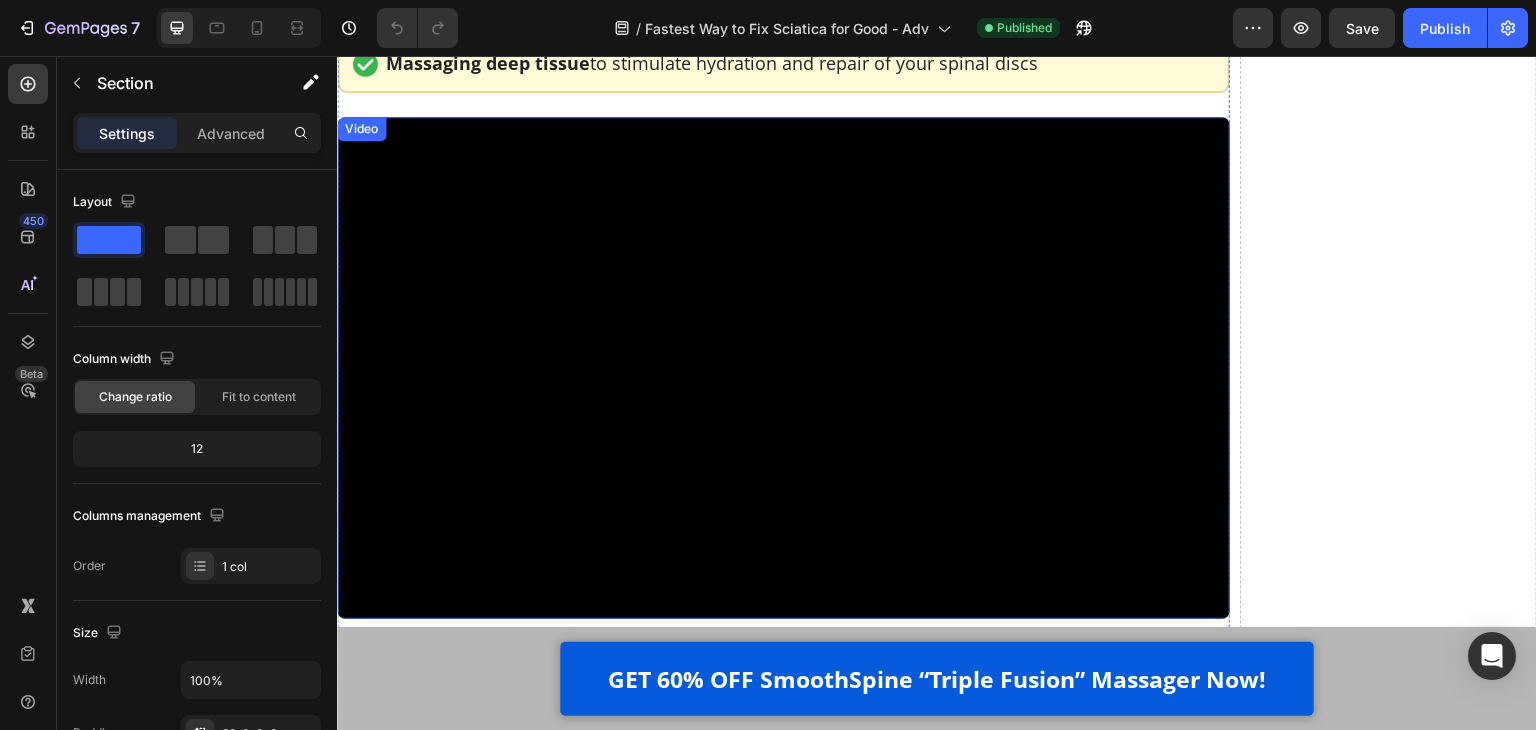 click at bounding box center [783, 368] 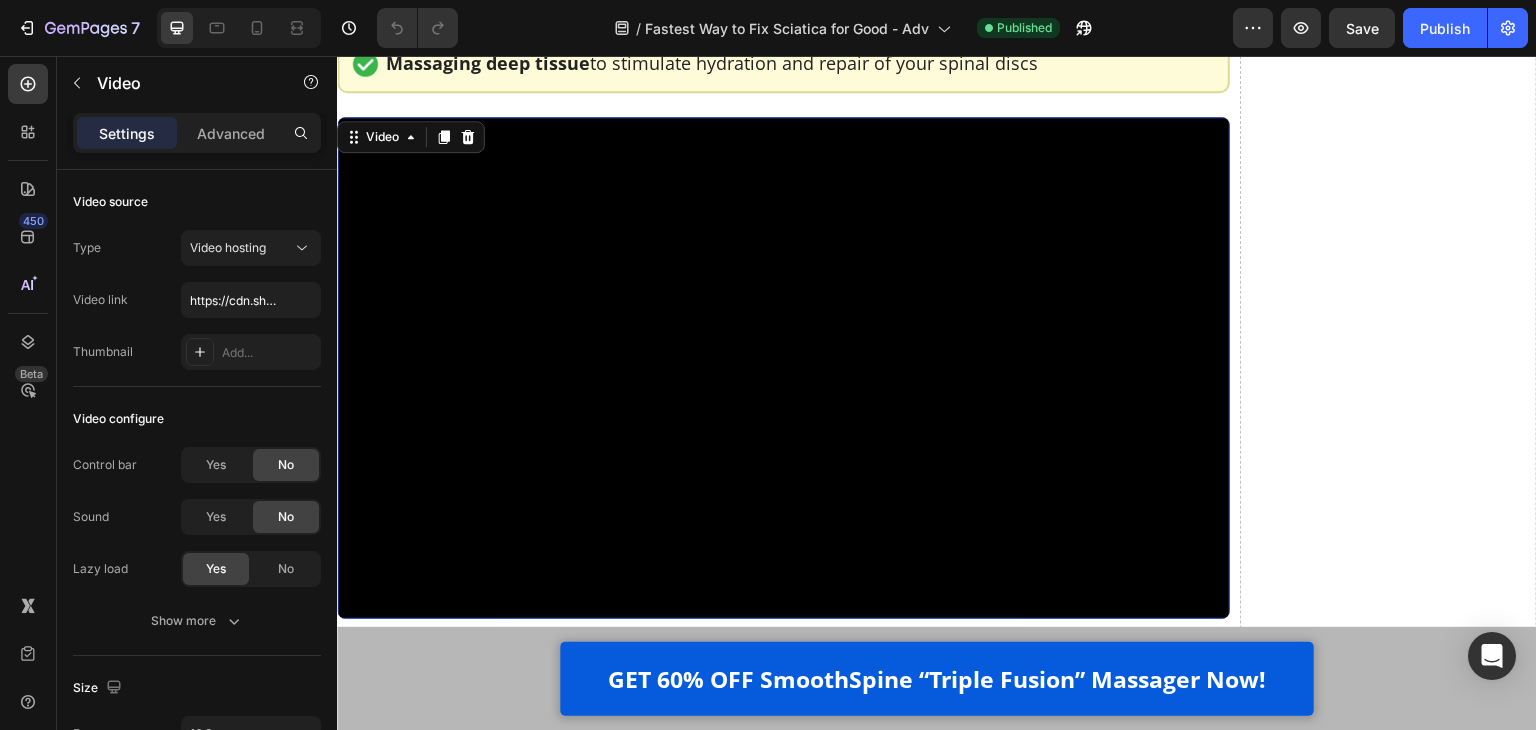 scroll, scrollTop: 12800, scrollLeft: 0, axis: vertical 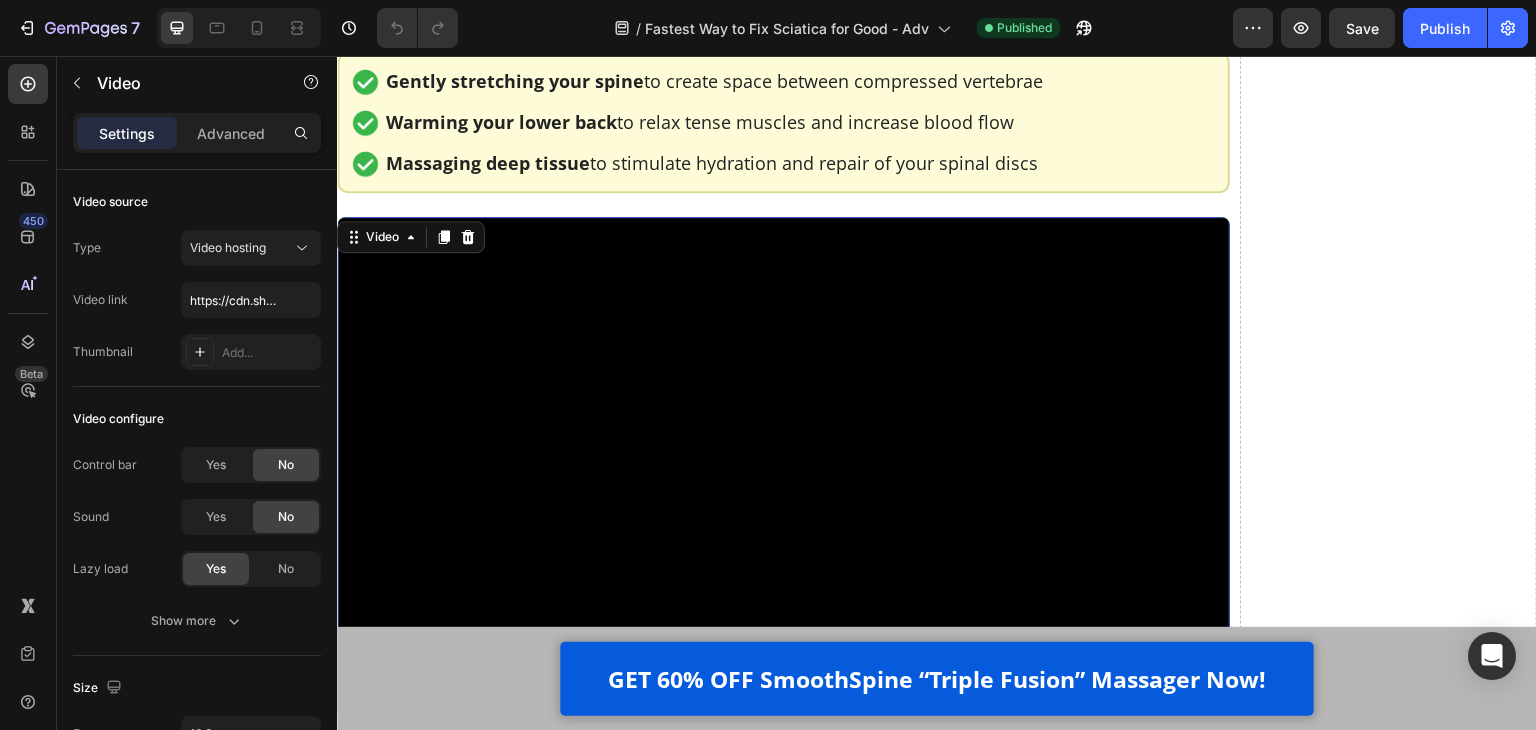 click at bounding box center (783, 468) 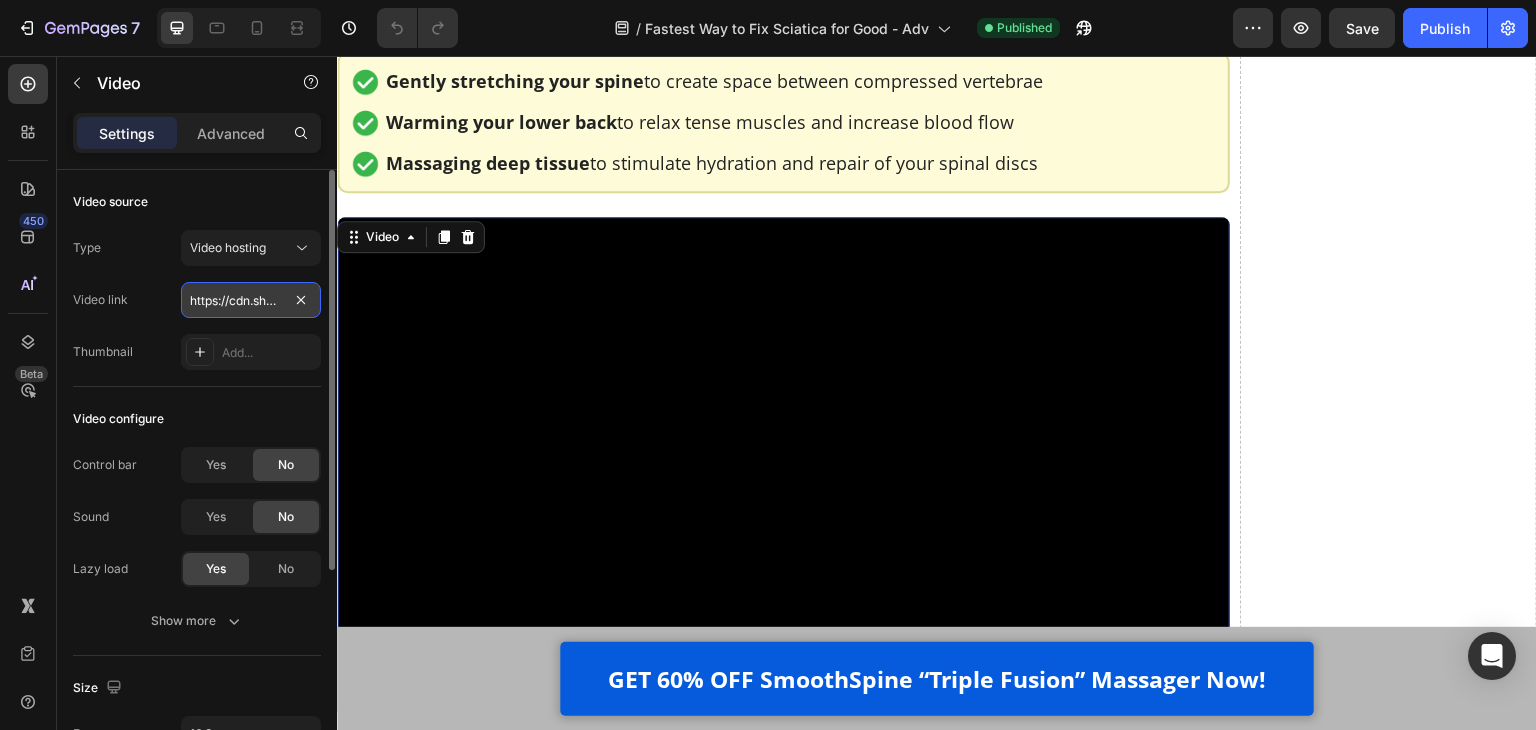 click on "https://cdn.shopify.com/videos/c/o/v/e636d1c4f9c745059fd2debab806be0f.mp4" at bounding box center (251, 300) 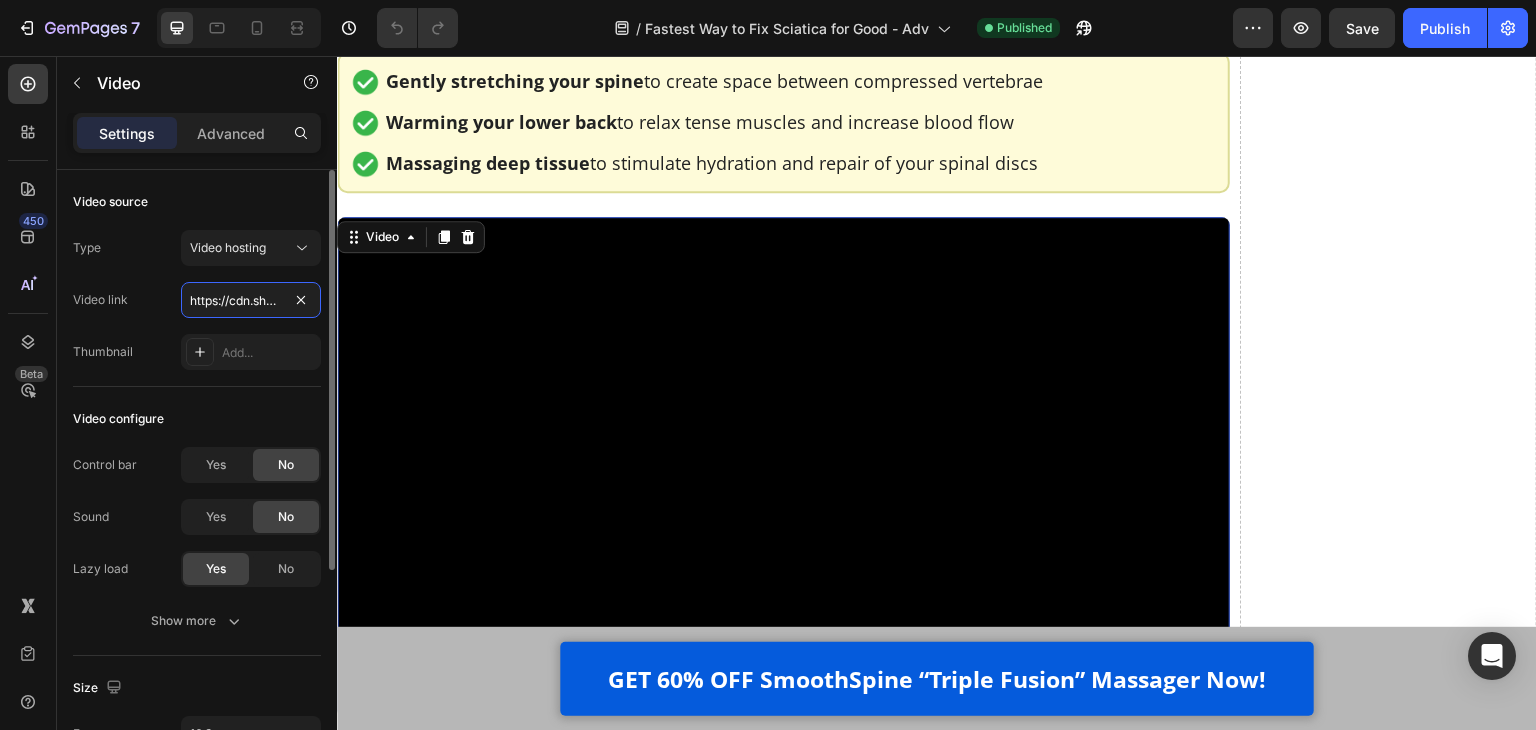 scroll, scrollTop: 0, scrollLeft: 379, axis: horizontal 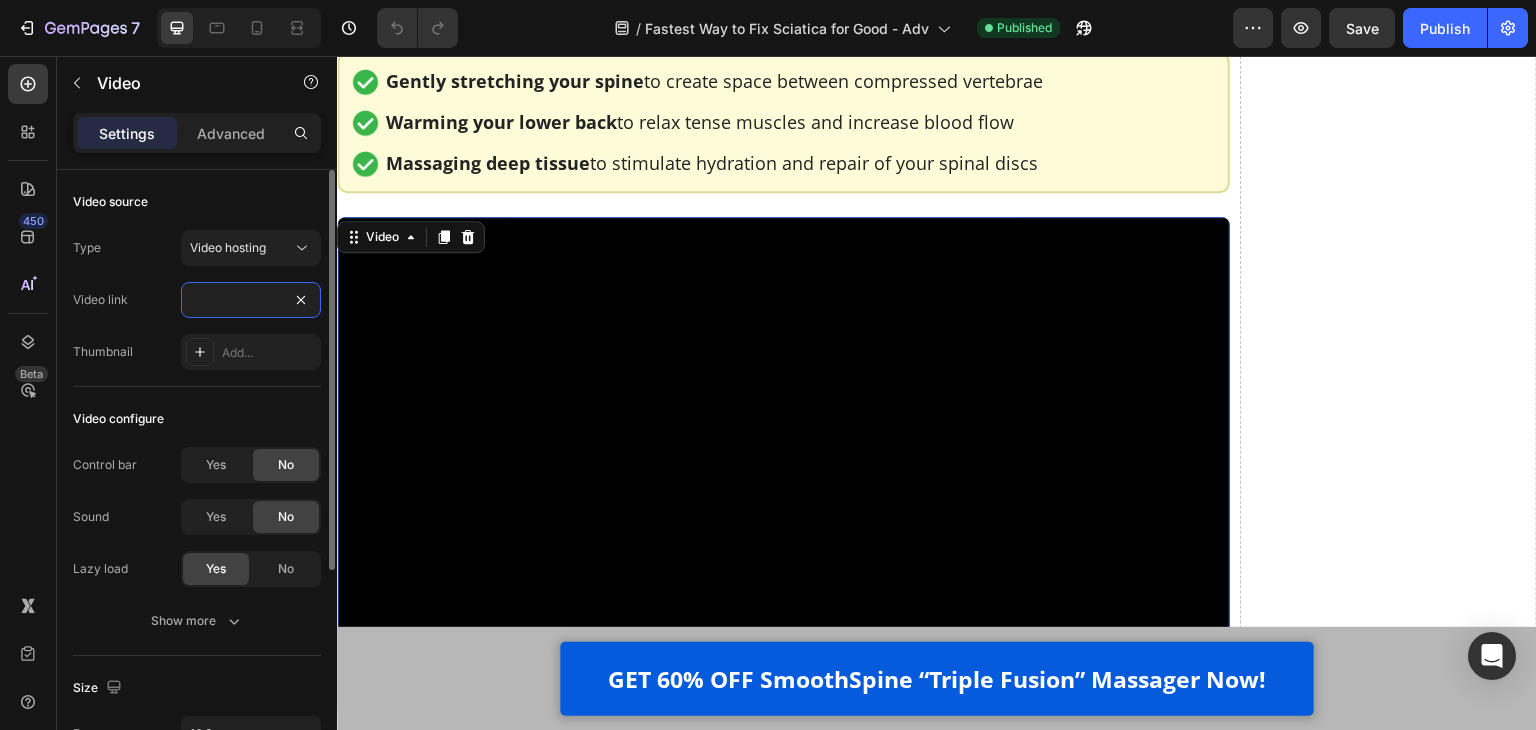 type on "https://cdn.shopify.com/videos/c/o/v/c2eef483466d4a489f8c907eedadd6b2.mp4" 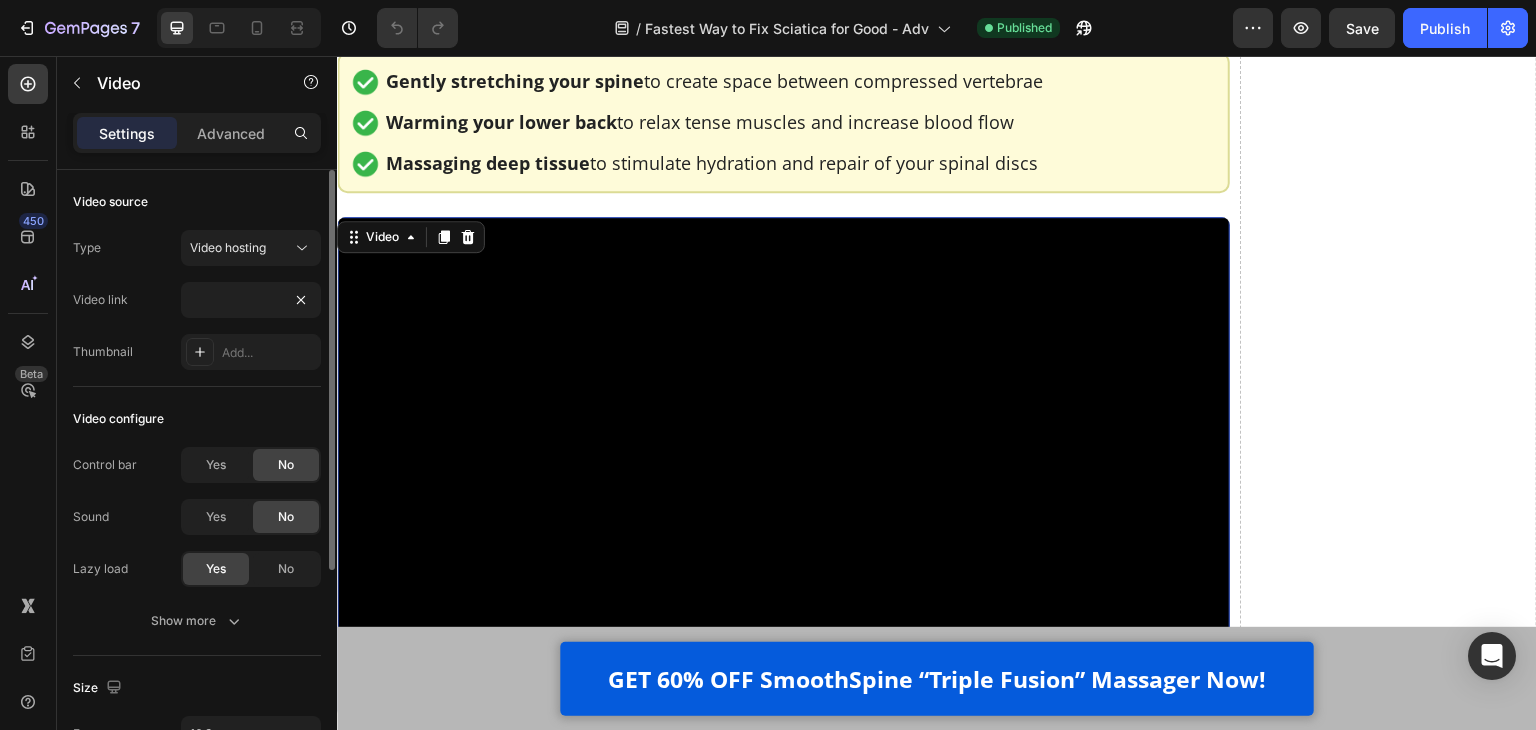 click on "Video link https://cdn.shopify.com/videos/c/o/v/c2eef483466d4a489f8c907eedadd6b2.mp4" at bounding box center [197, 300] 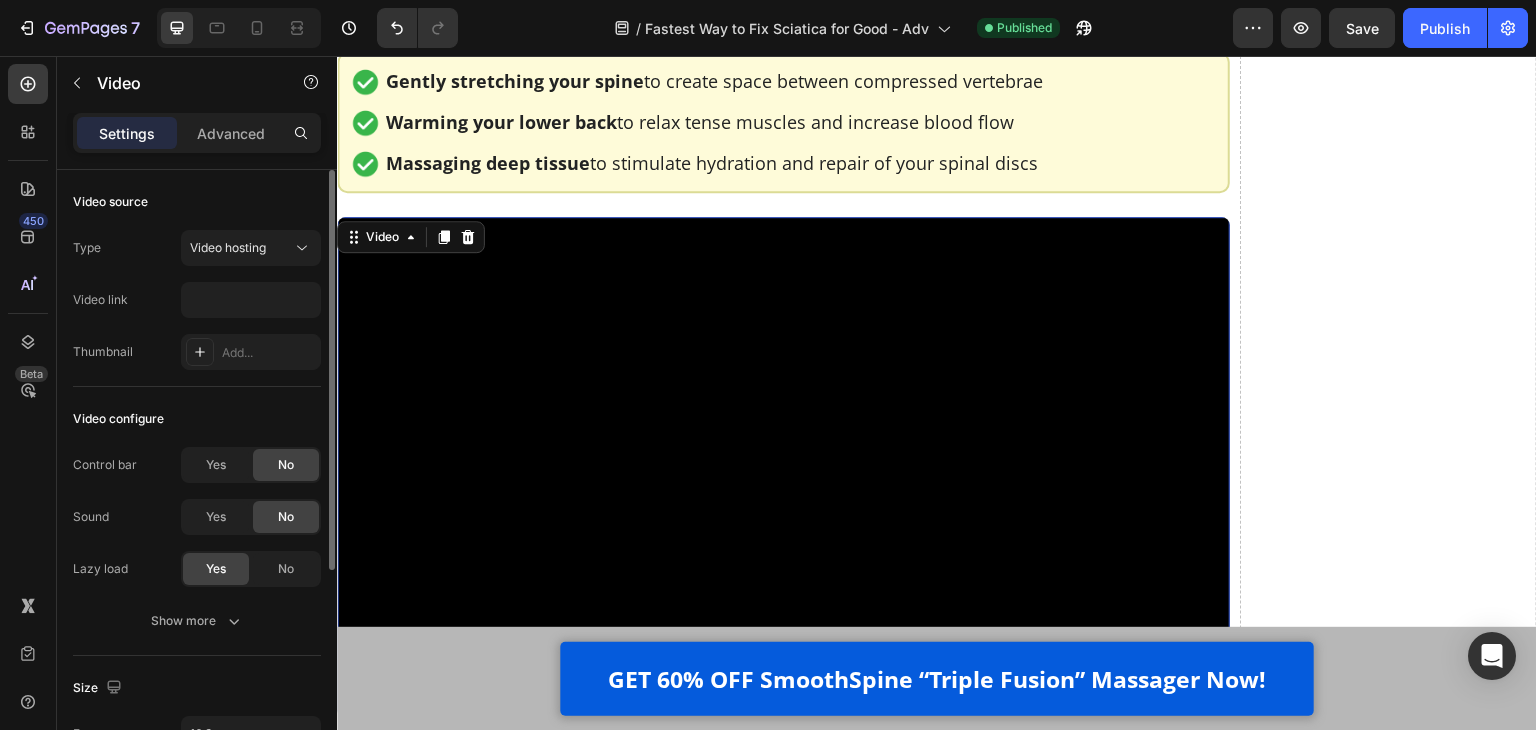 scroll, scrollTop: 0, scrollLeft: 0, axis: both 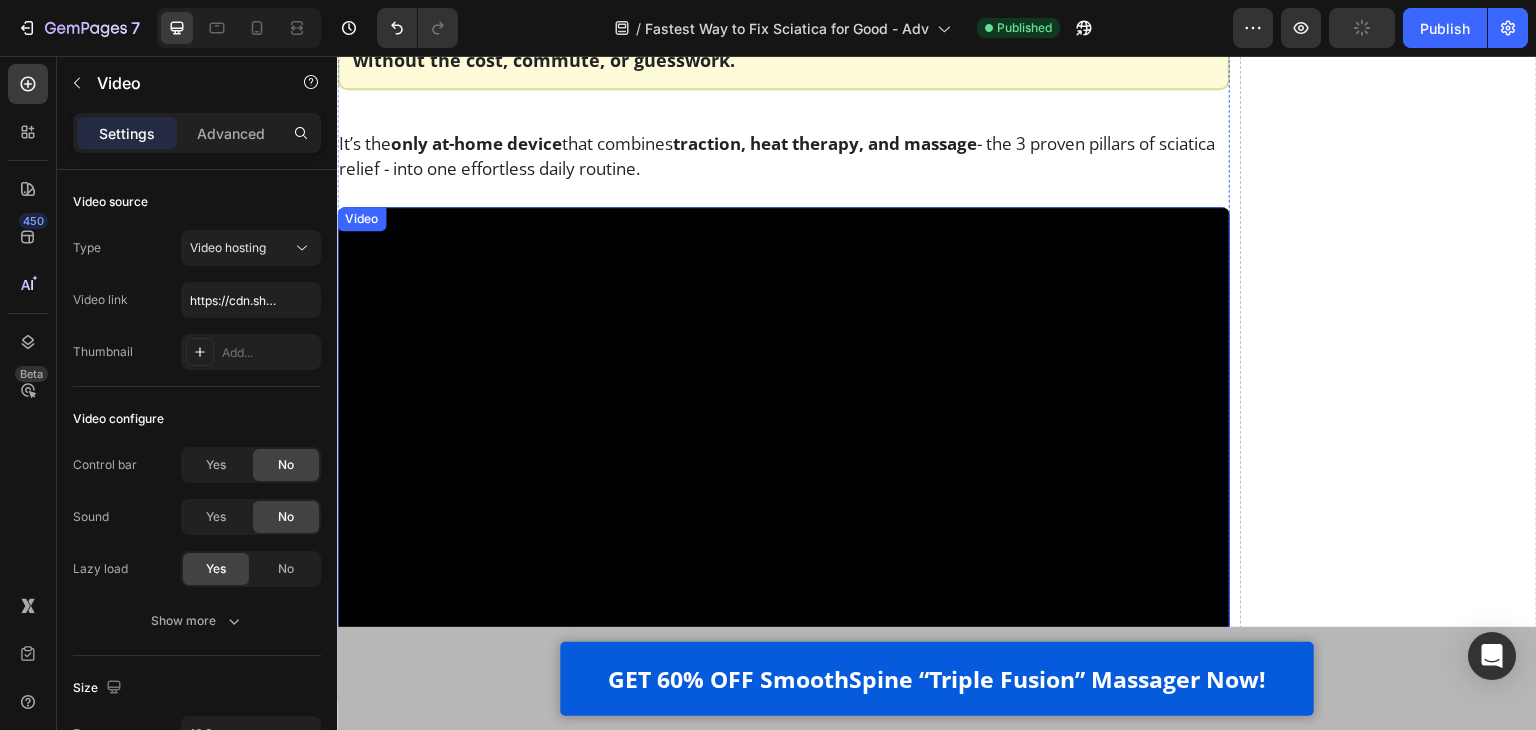 click at bounding box center (783, 458) 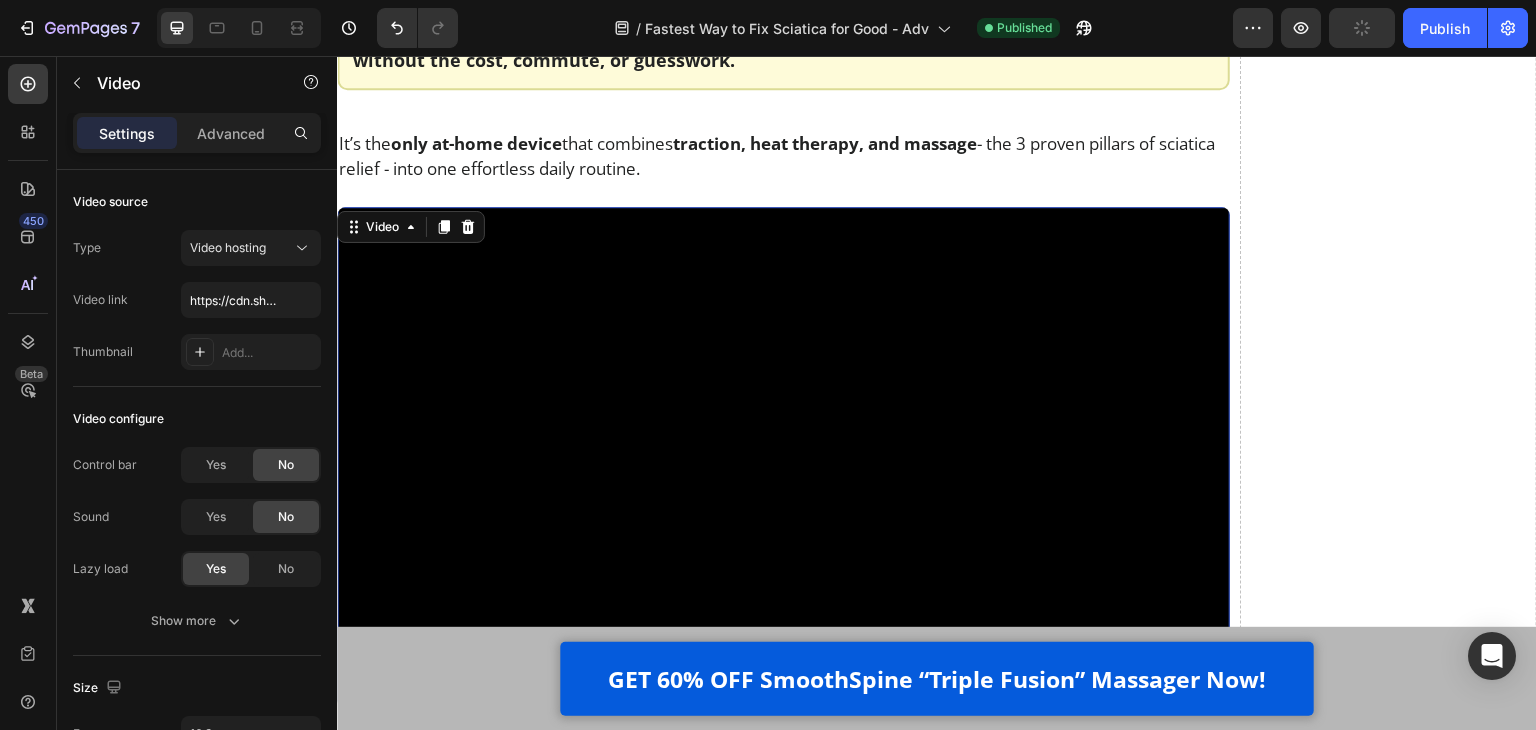 click on "/  Fastest Way to Fix Sciatica for Good - Adv Published" 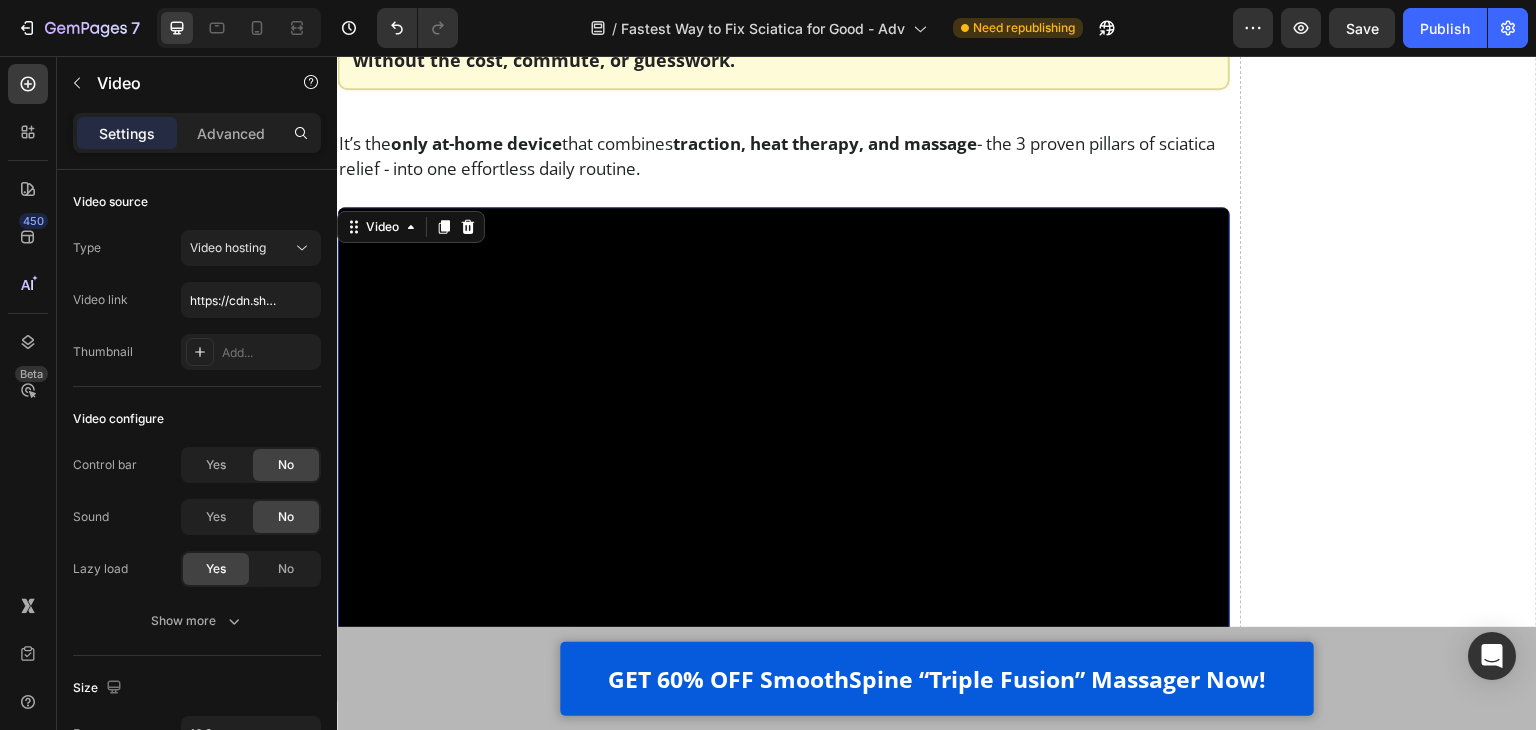 click at bounding box center (783, 458) 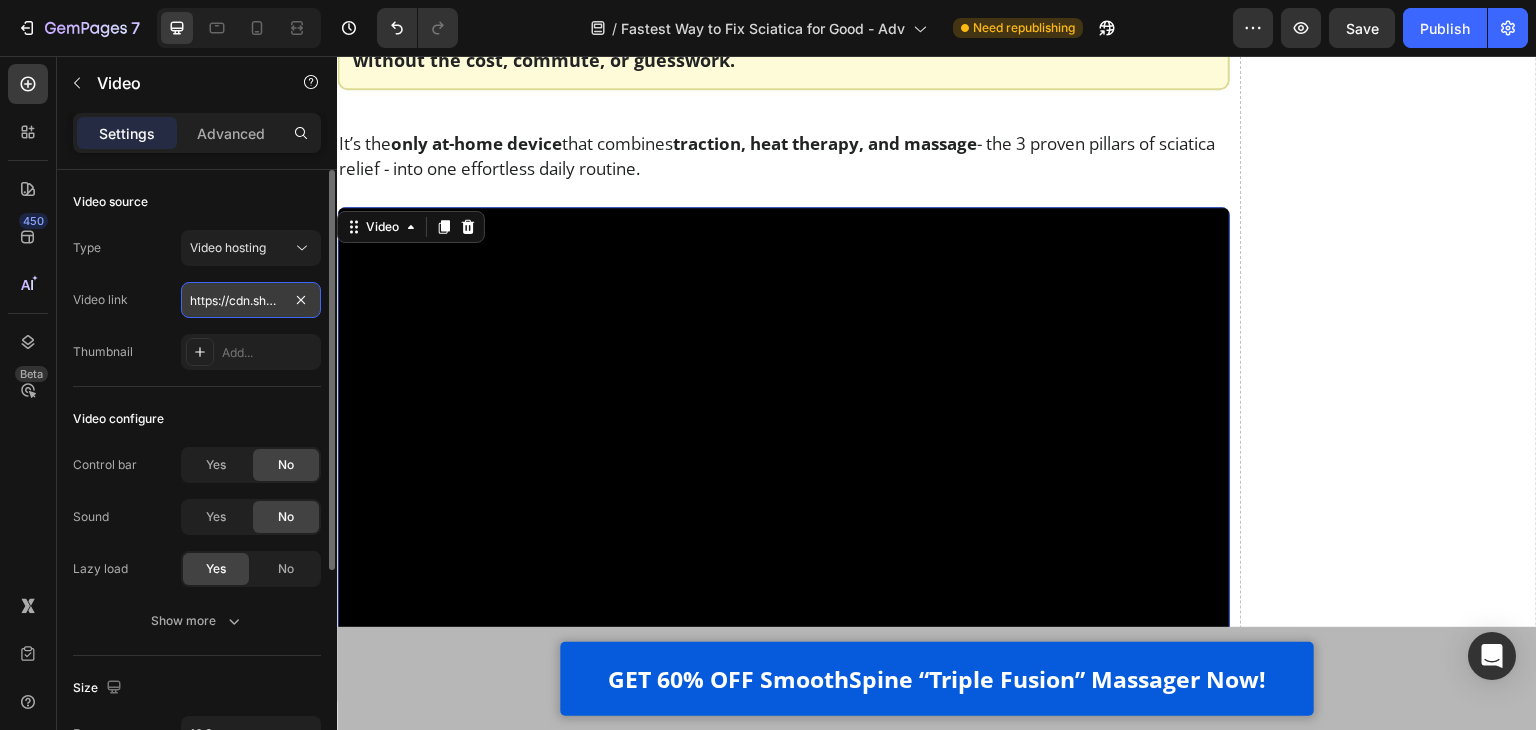 paste on "77f4cd8d42394ac5a8c51b9c17418a7c" 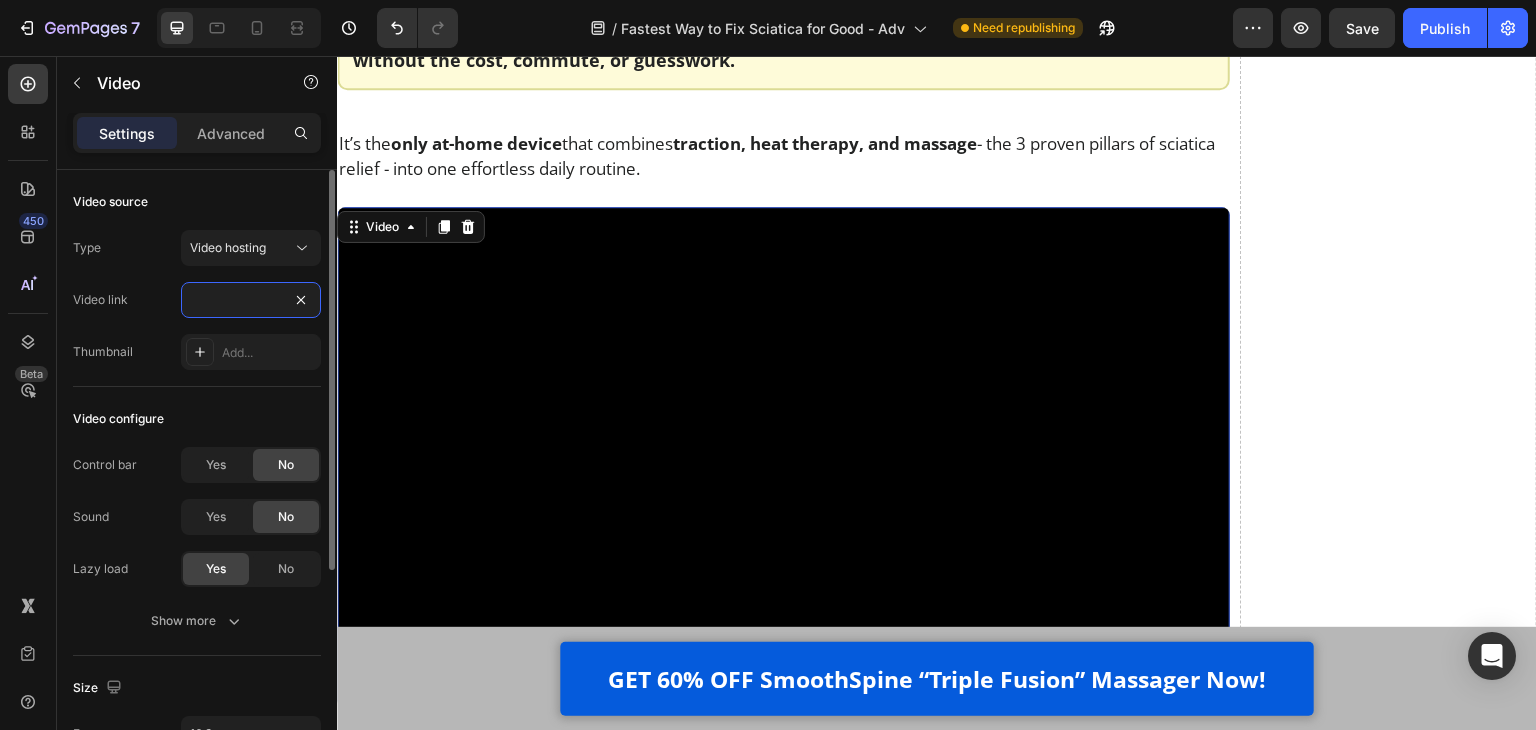 type on "https://cdn.shopify.com/videos/c/o/v/77f4cd8d42394ac5a8c51b9c17418a7c.mp4" 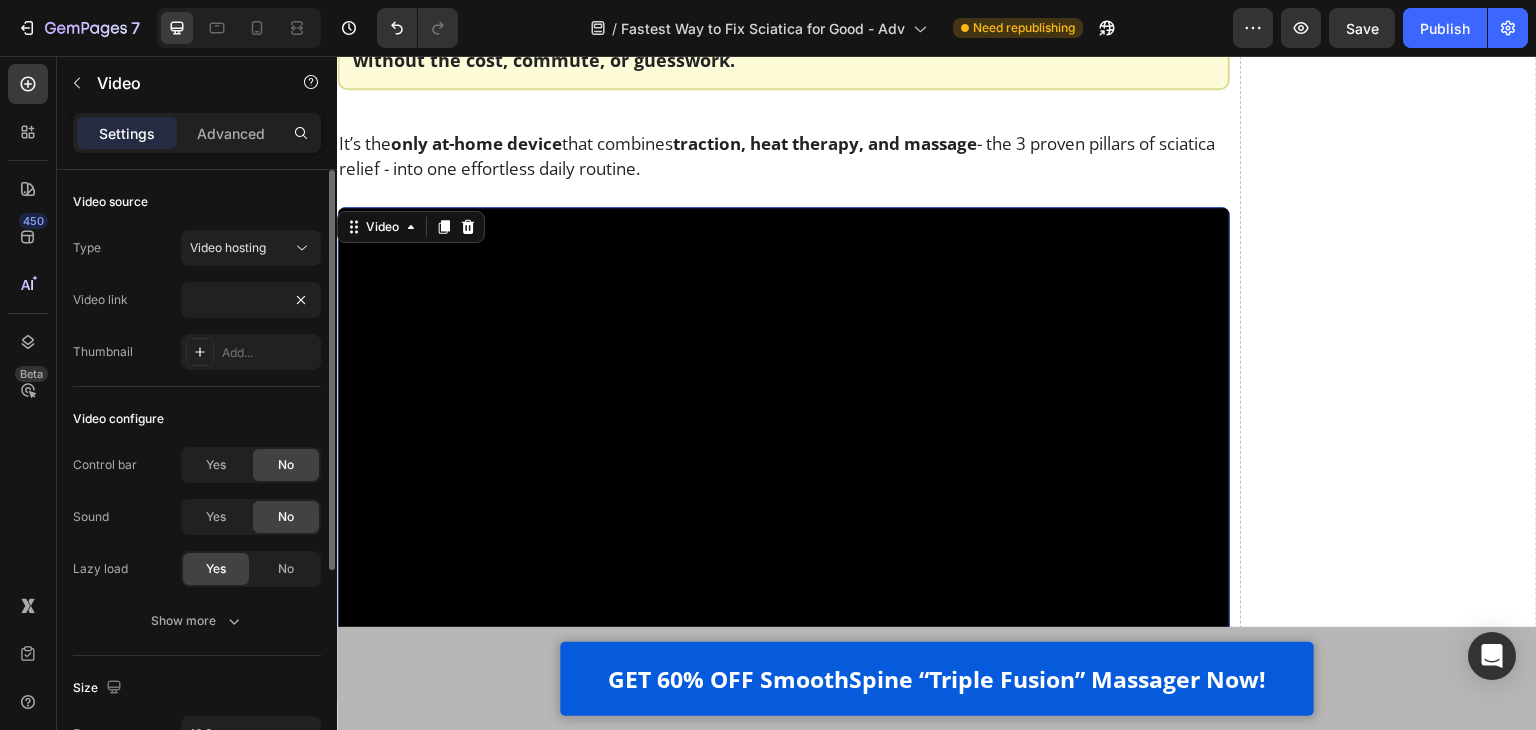 click on "Video link https://cdn.shopify.com/videos/c/o/v/77f4cd8d42394ac5a8c51b9c17418a7c.mp4" at bounding box center [197, 300] 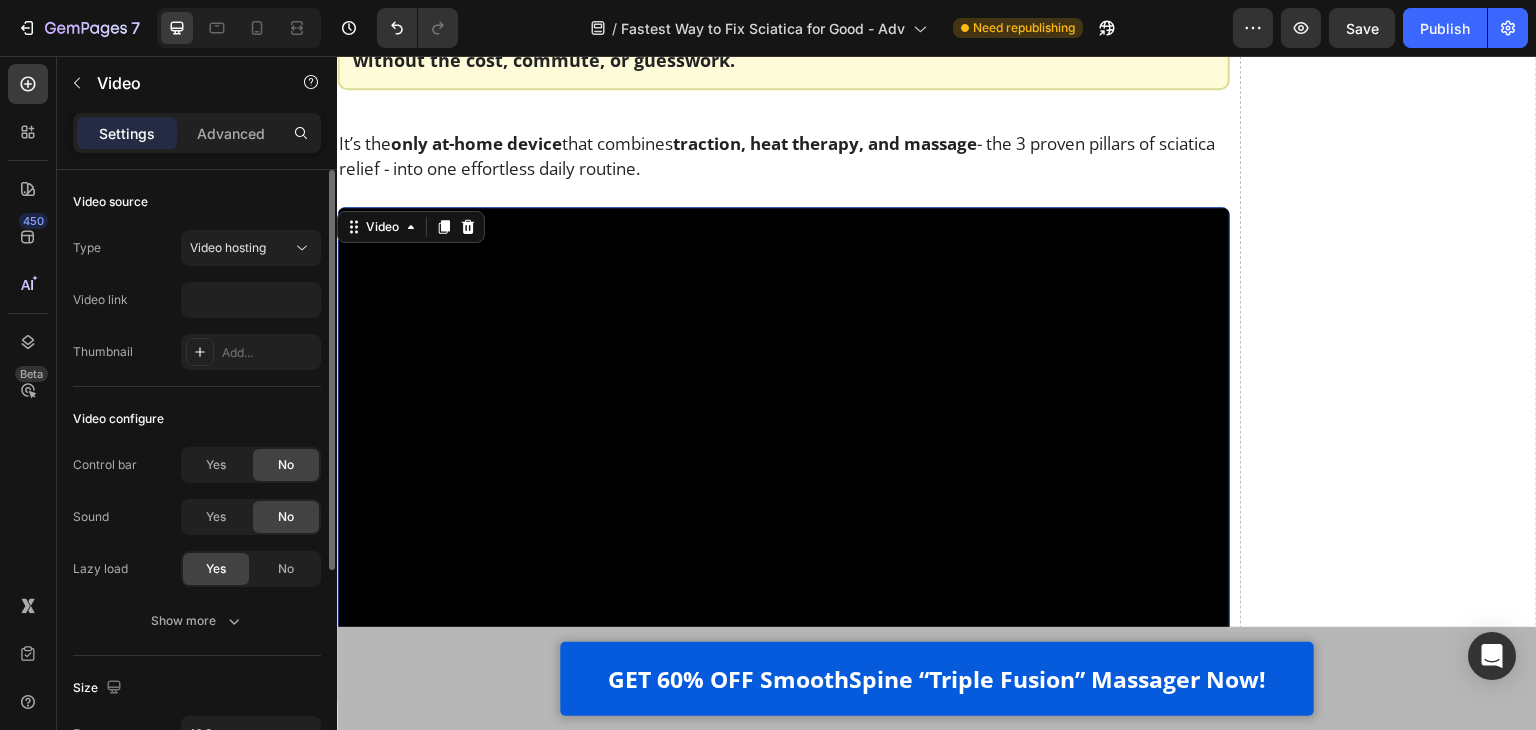 scroll, scrollTop: 0, scrollLeft: 0, axis: both 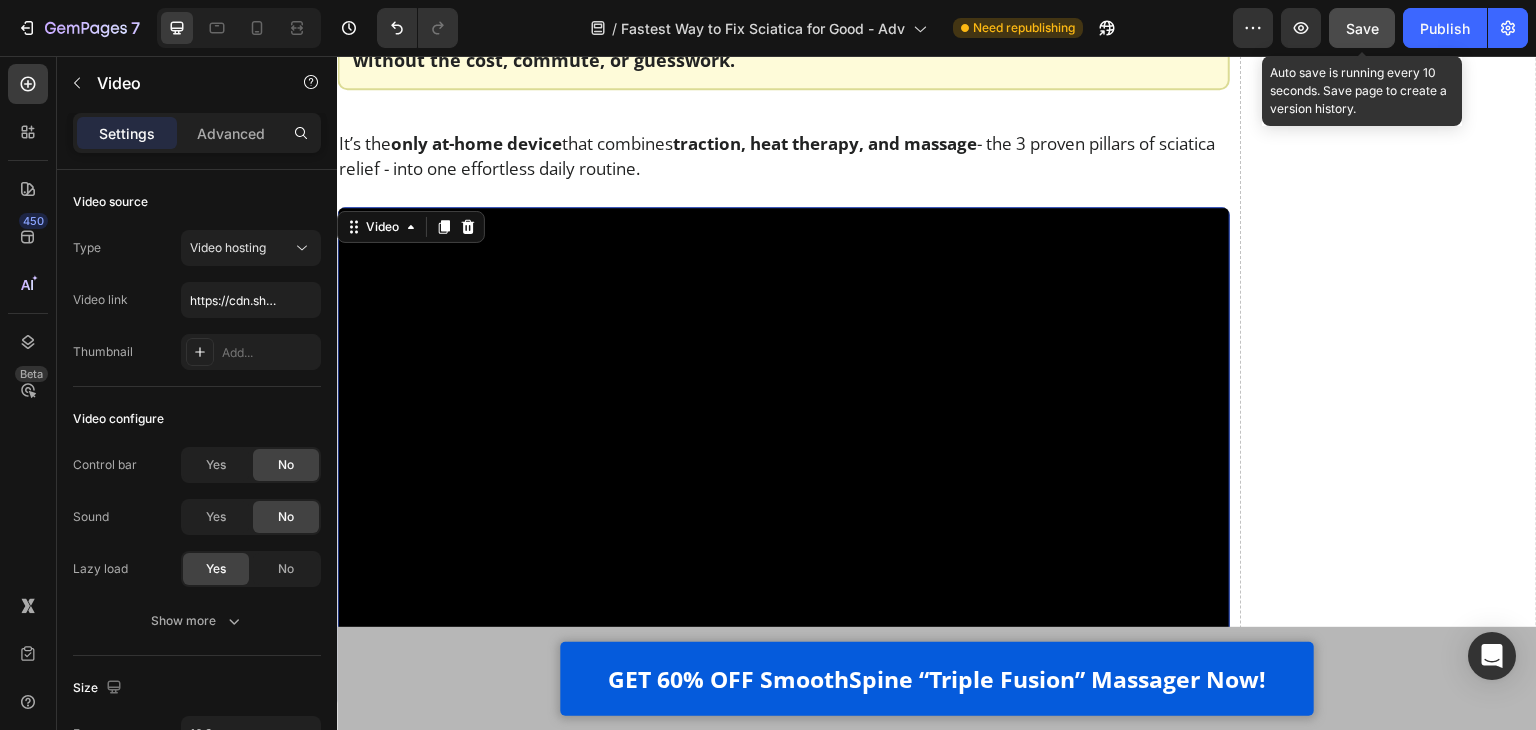 click on "Save" 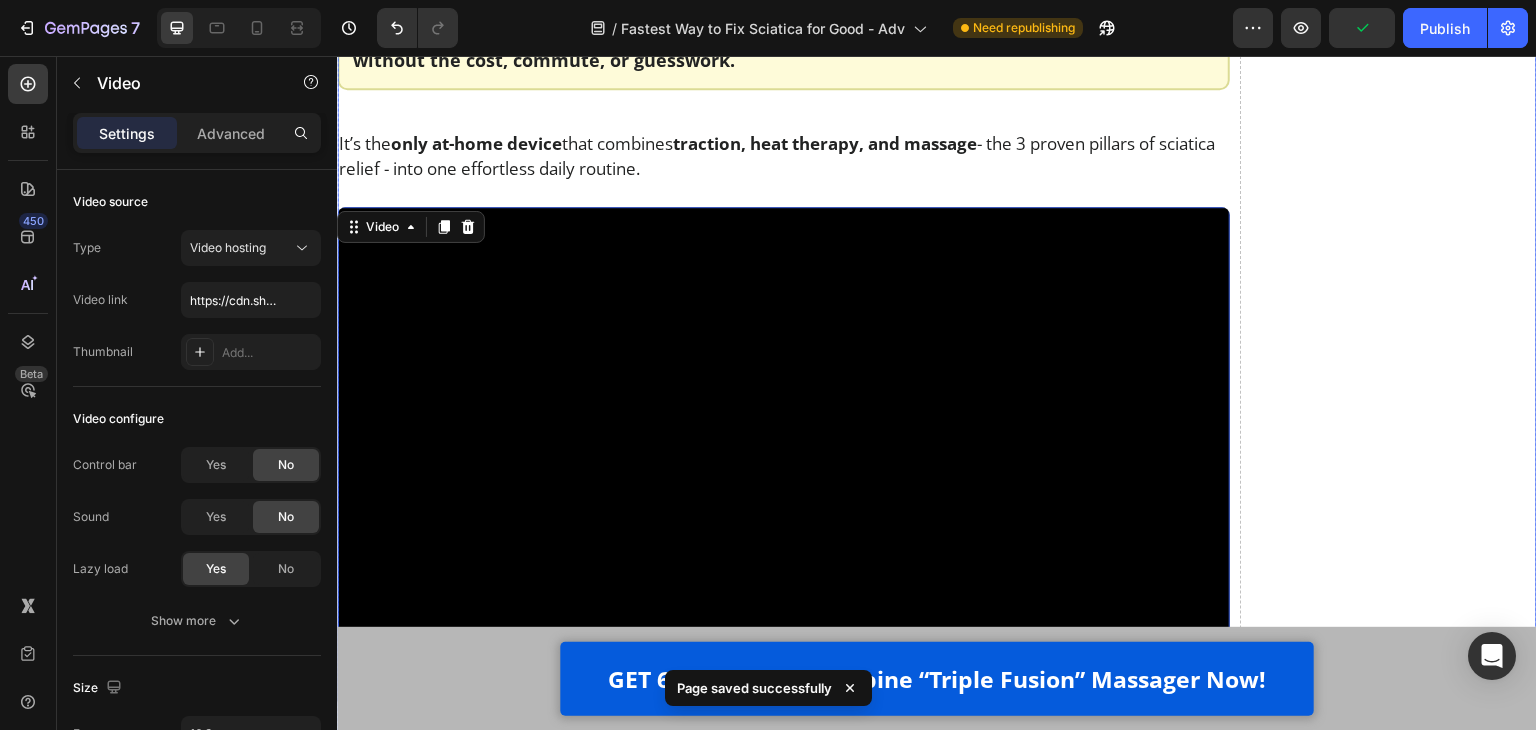 click on "Luckily, now there’s a way to finally fix this at the root. Heading I’ll be honest - after years of watching my patients waste money on painkillers, heating pads, and gimmicky devices… I was starting to think *nothing* could help people fix their sciatica at home.   But then it clicked.   To actually relieve chronic lower back pain and sciatica, you need to do  3 things  - all at the same time: Text Block Image Apply  gentle traction  to relieve pressure on the spine Text Block Row Image Use  heat therapy  to loosen tight muscles and improve blood flow Text Block Row Image Add  deep-tissue massage  to rehydrate the discs and calm inflammation Text Block Row Row That’s the only combination that works - and it has to happen together, consistently, and in a way that doesn’t make the pain worse.   So at that point, I knew what had to be done.   We needed a solution that fused all 3 therapies - traction, heat, and massage - into one simple, at-home routine. Text Block Video Heading .   Text Block" at bounding box center (937, 5285) 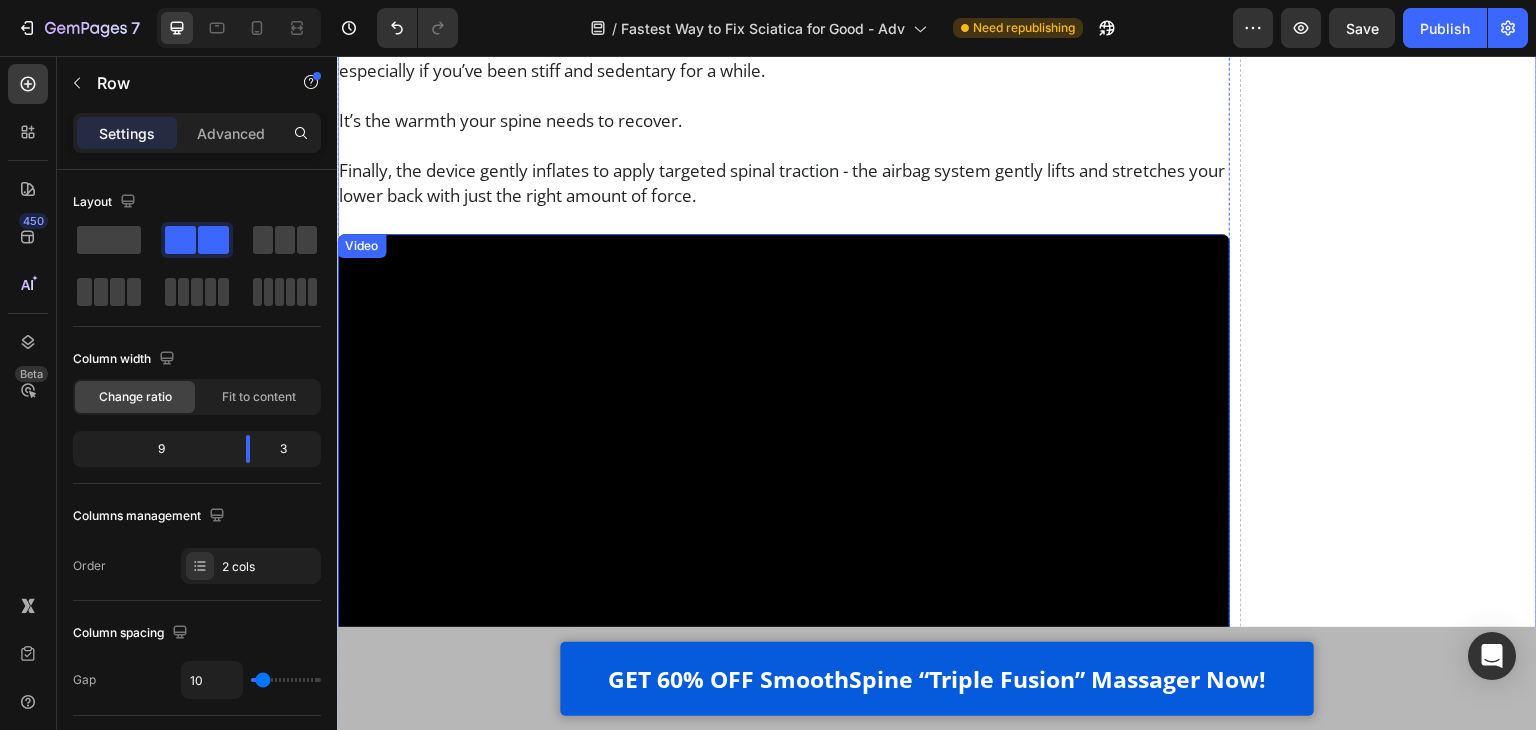 scroll, scrollTop: 15300, scrollLeft: 0, axis: vertical 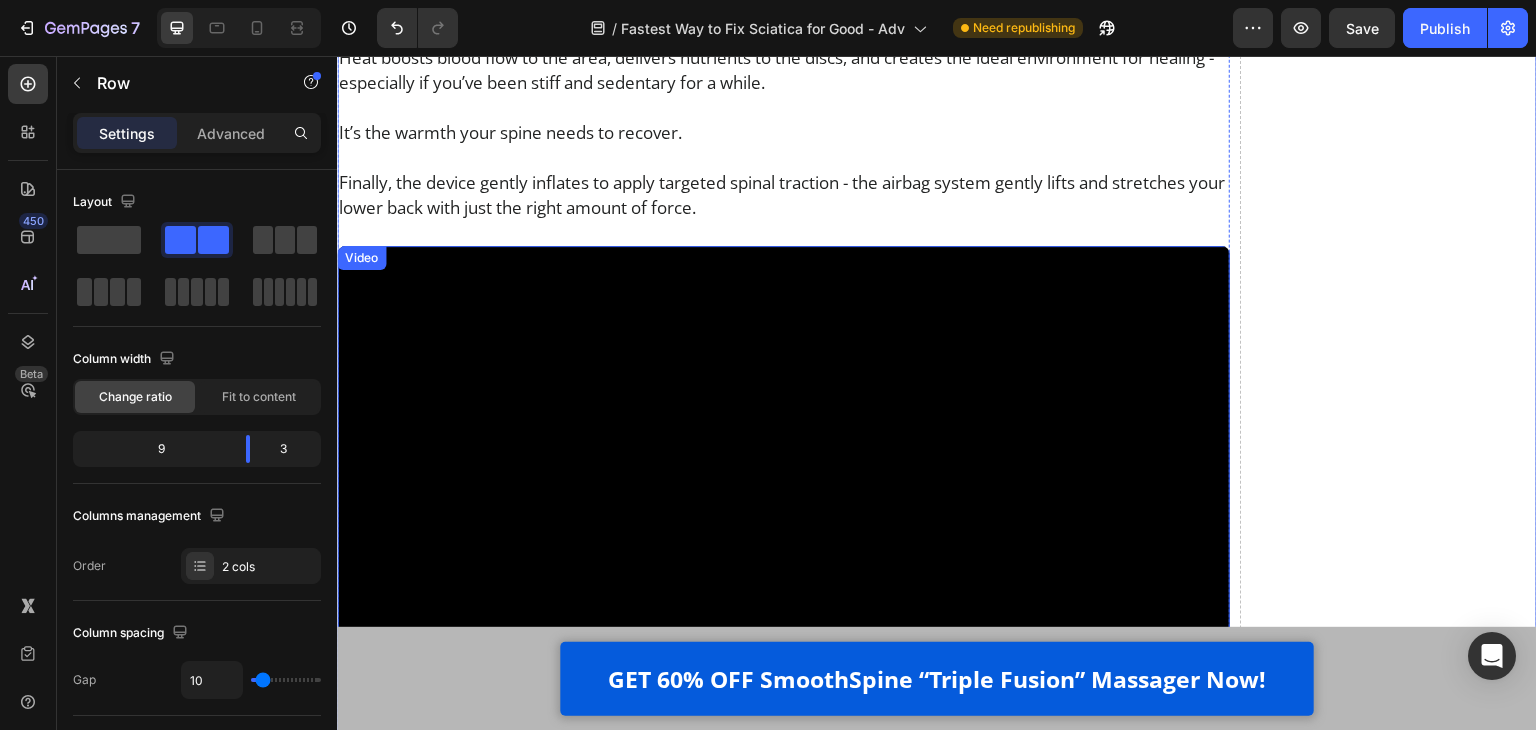 click at bounding box center (783, 497) 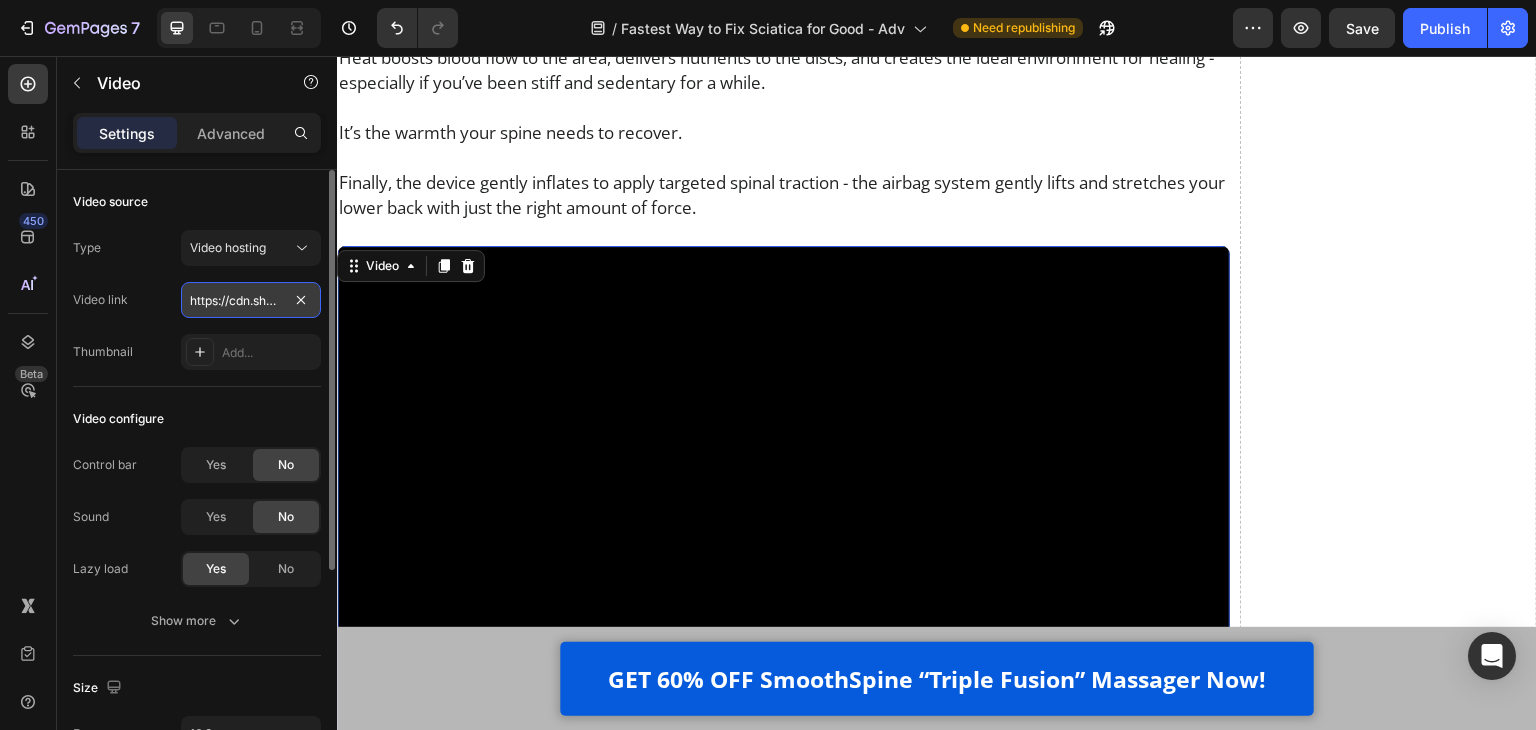 click on "https://cdn.shopify.com/videos/c/o/v/e636d1c4f9c745059fd2debab806be0f.mp4" at bounding box center (251, 300) 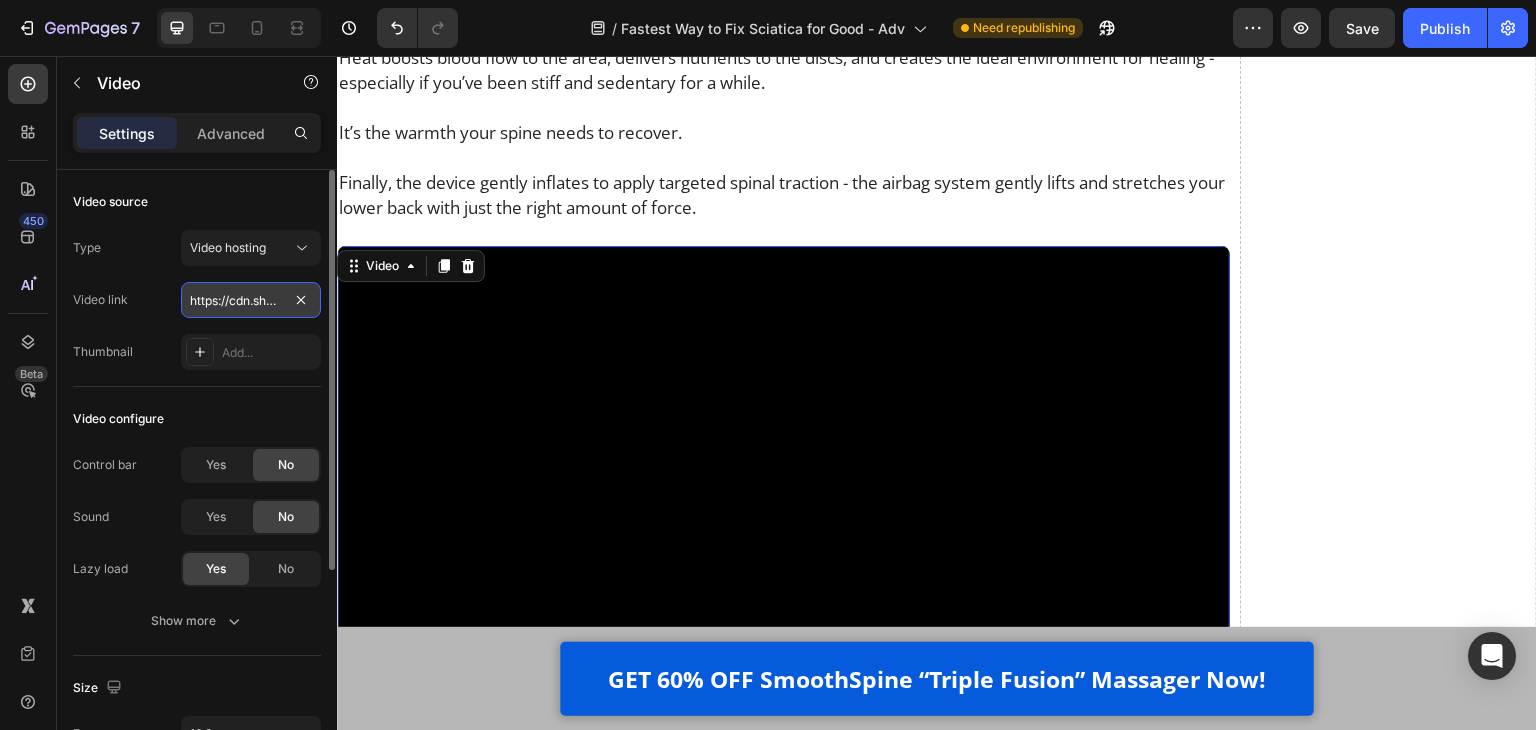 scroll, scrollTop: 0, scrollLeft: 376, axis: horizontal 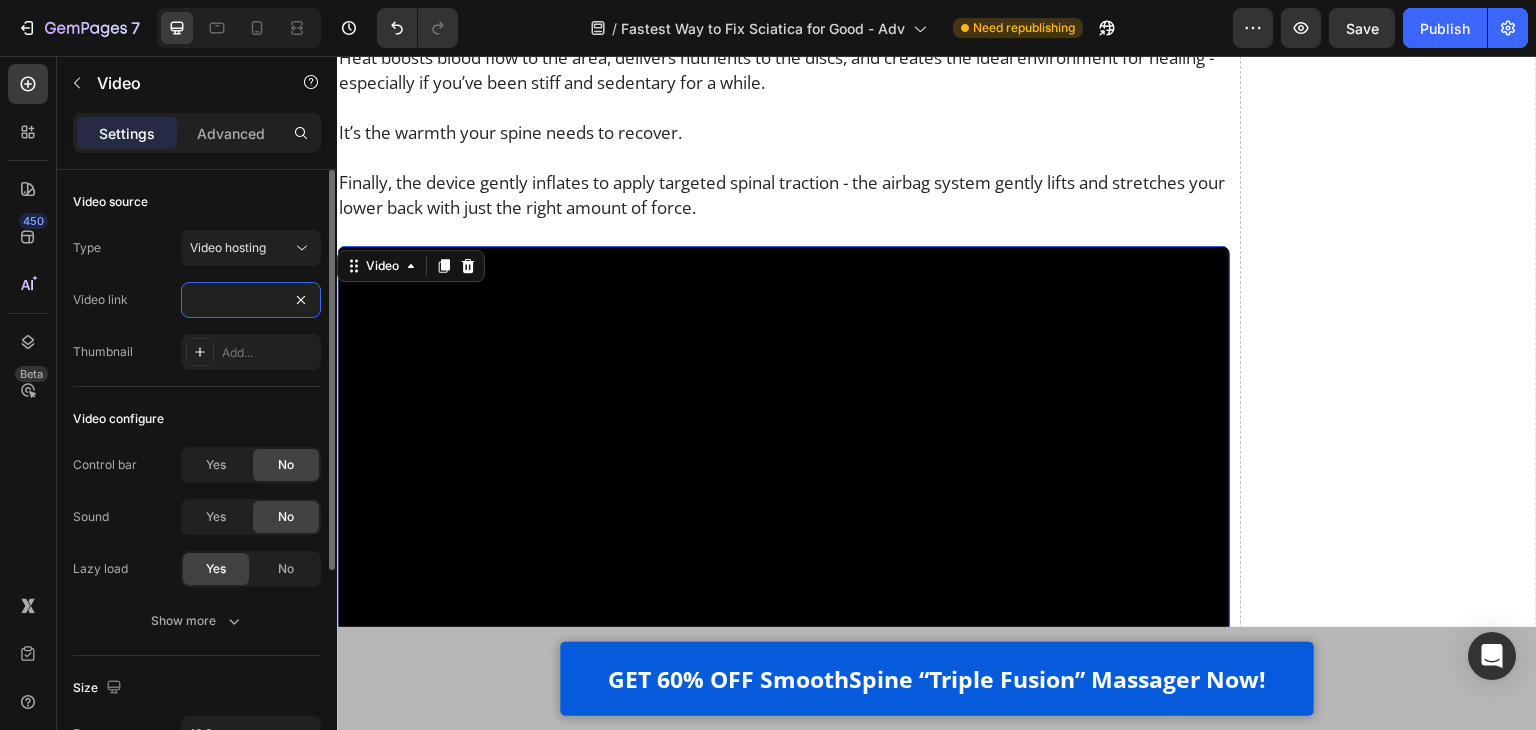 type on "https://cdn.shopify.com/videos/c/o/v/e5924c2e63dd42ce9a2cf2b1cd758130.mp4" 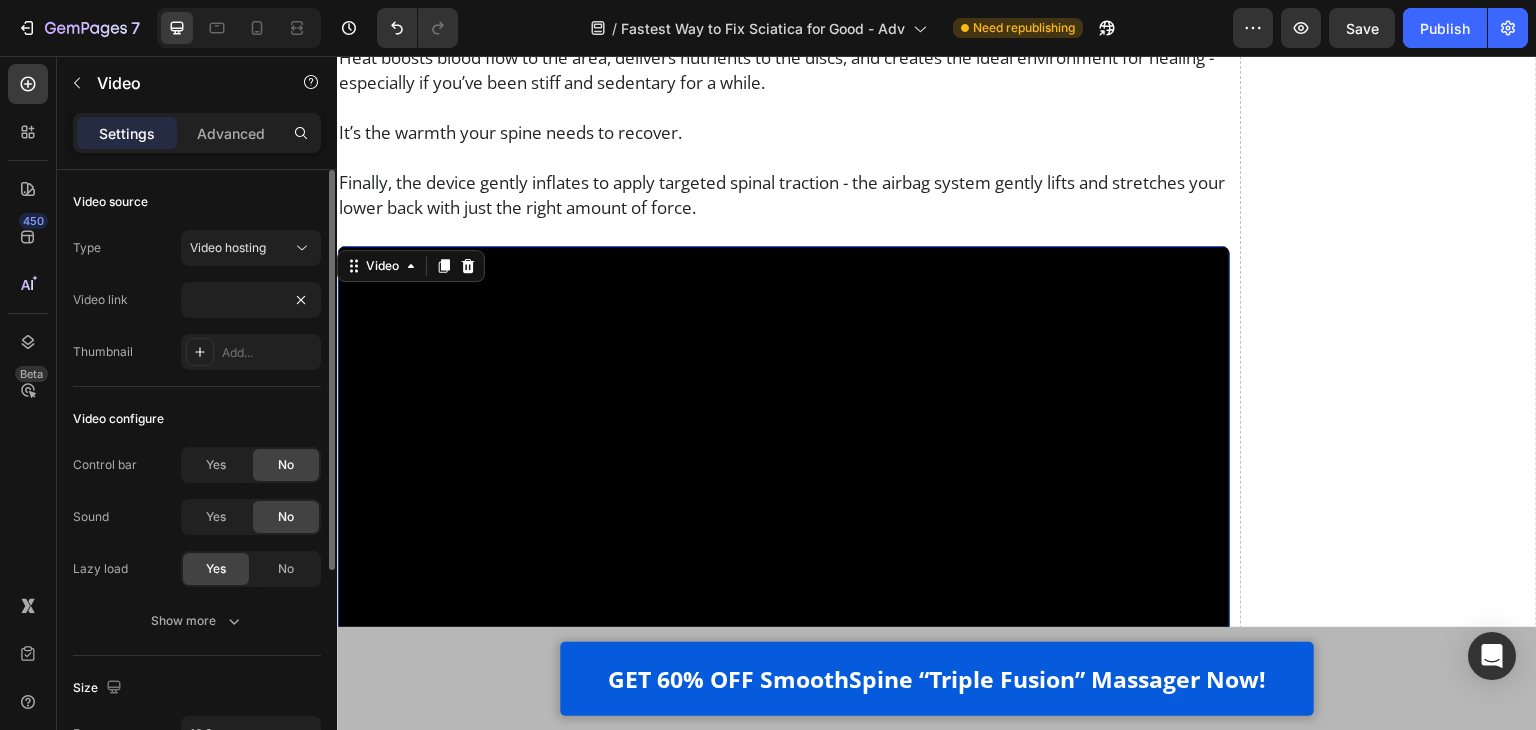 click on "Video link https://cdn.shopify.com/videos/c/o/v/e5924c2e63dd42ce9a2cf2b1cd758130.mp4" at bounding box center (197, 300) 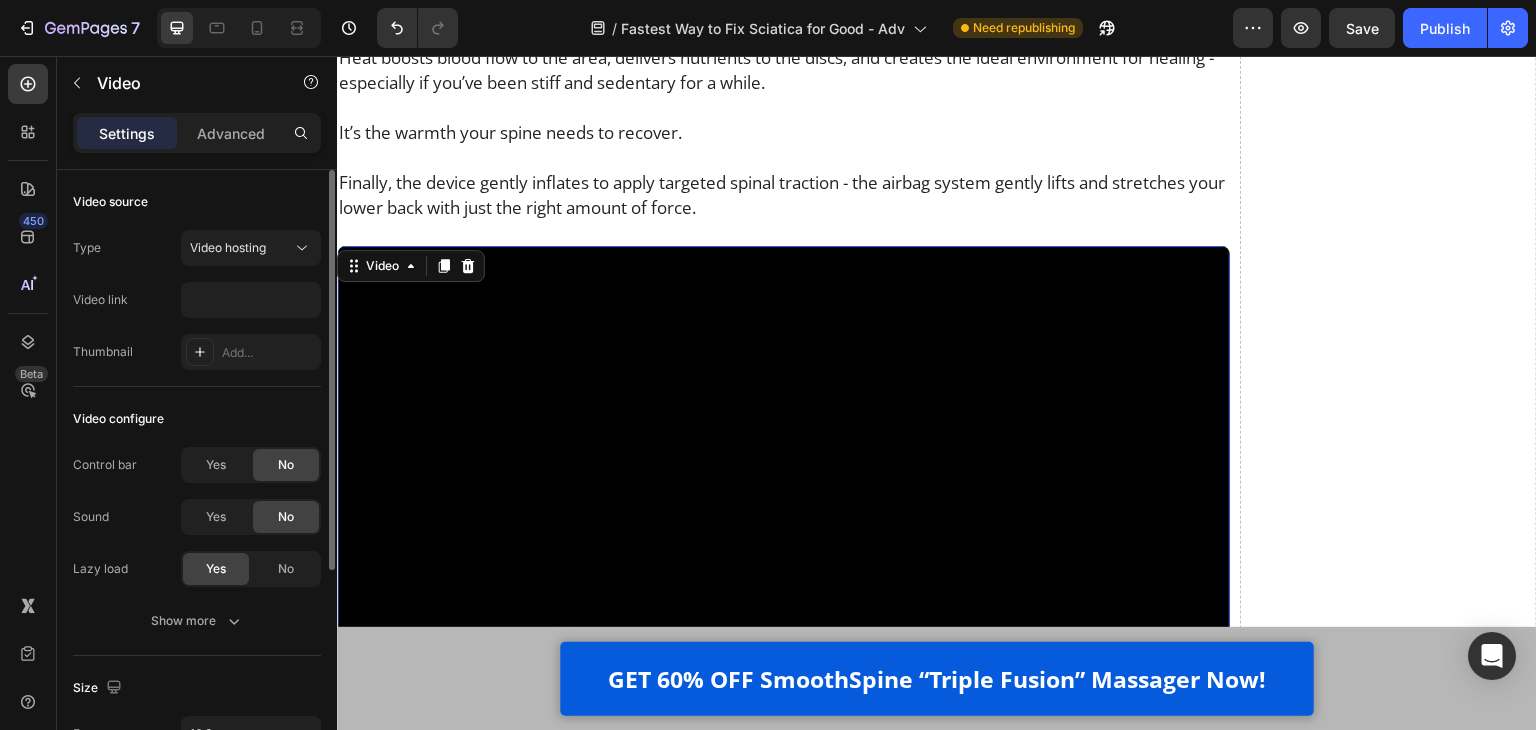 scroll, scrollTop: 0, scrollLeft: 0, axis: both 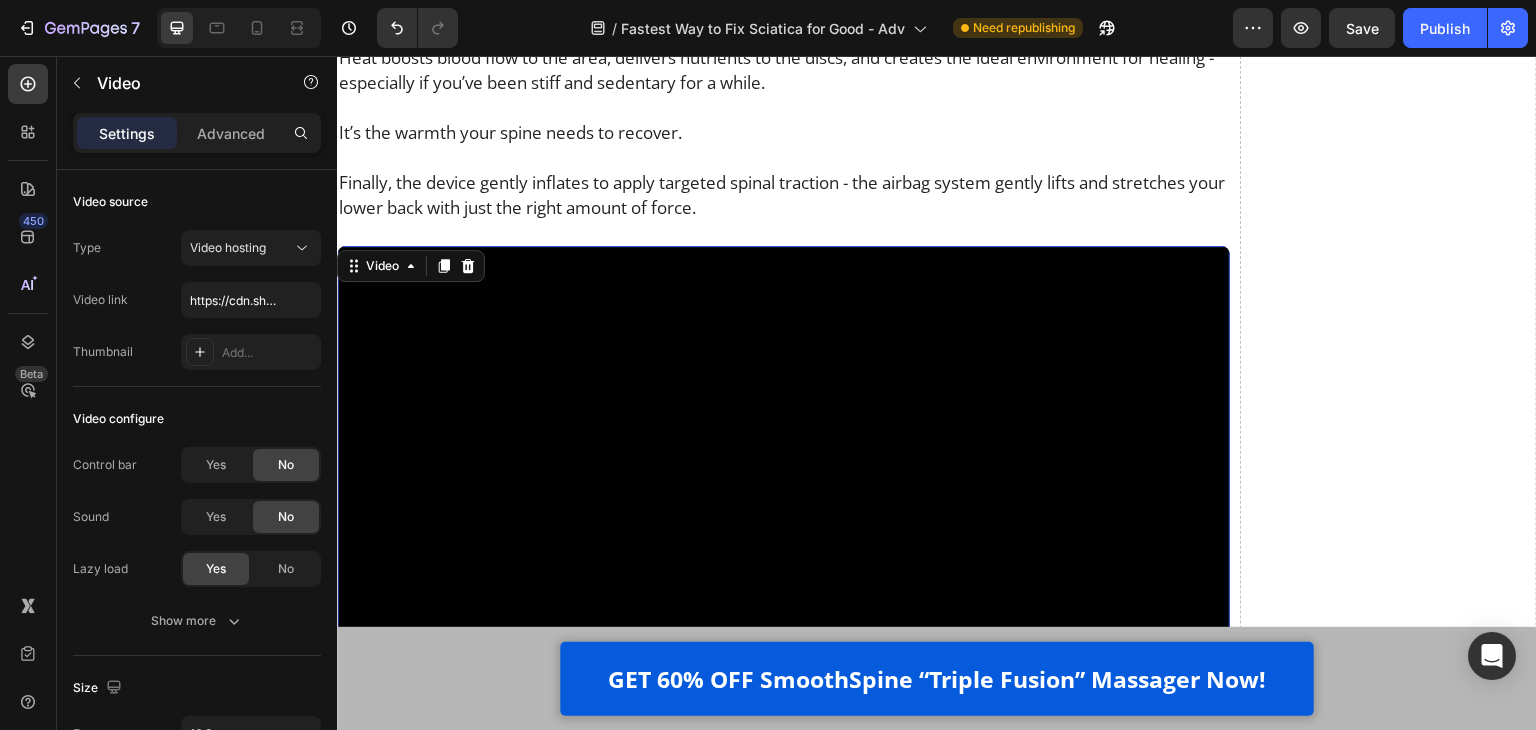 click at bounding box center [783, 497] 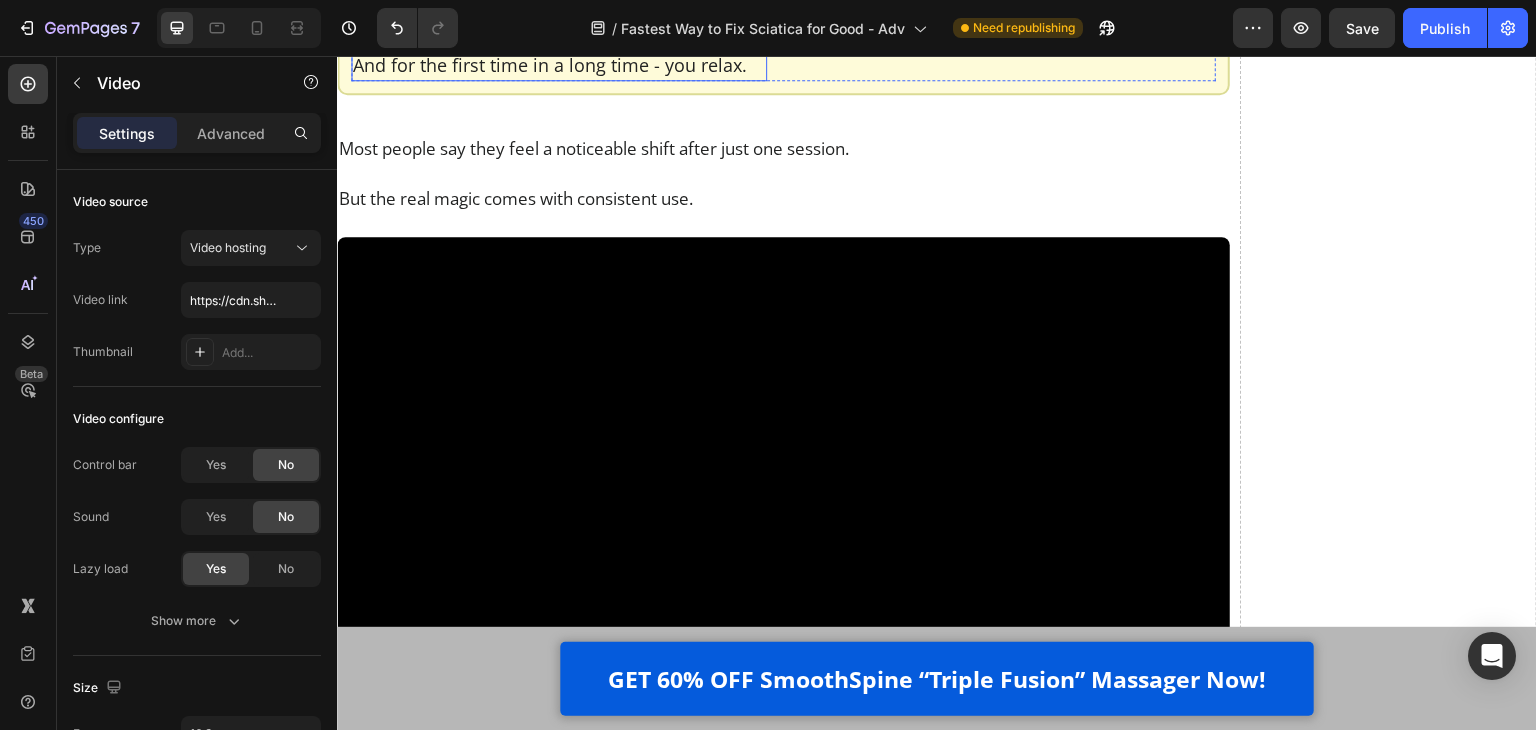scroll, scrollTop: 16700, scrollLeft: 0, axis: vertical 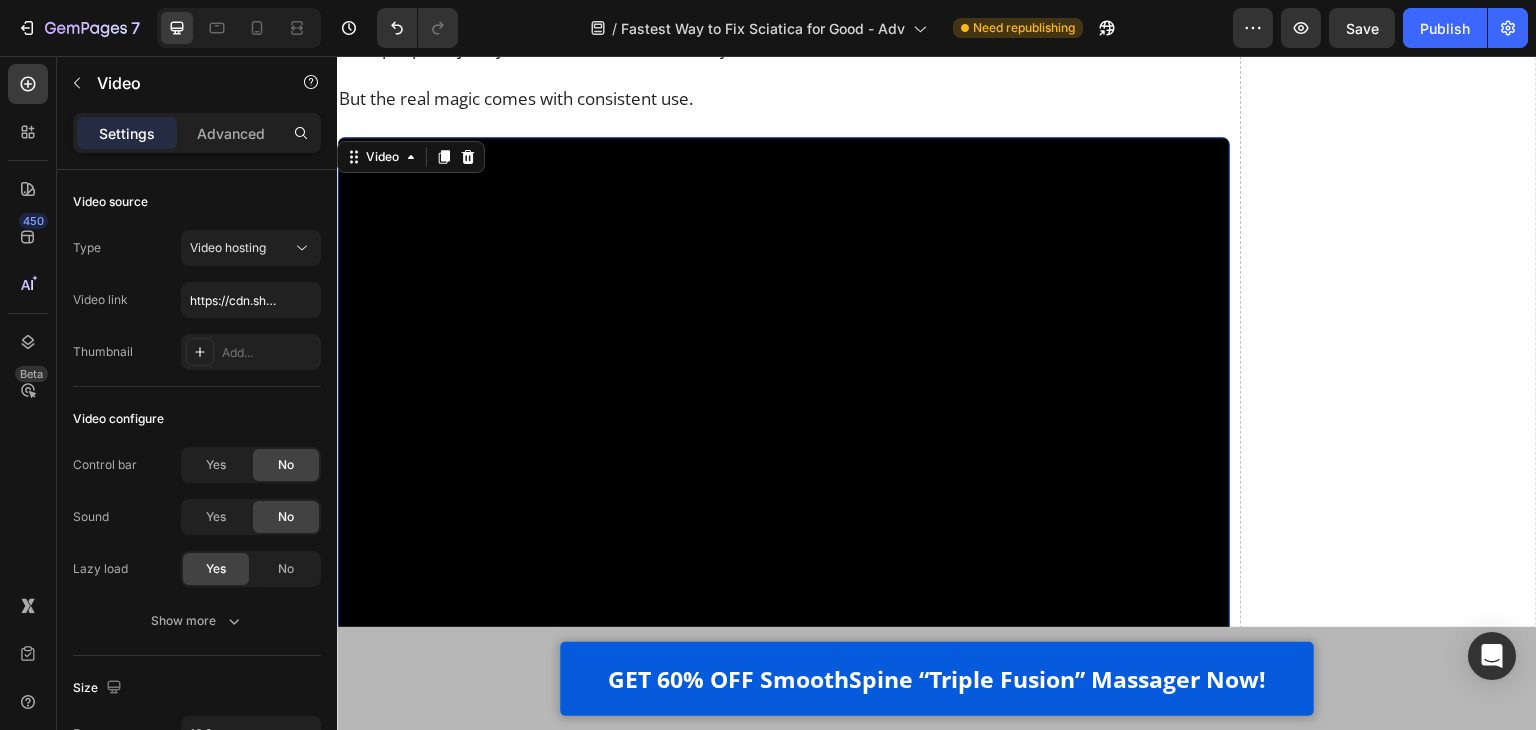click at bounding box center [783, 388] 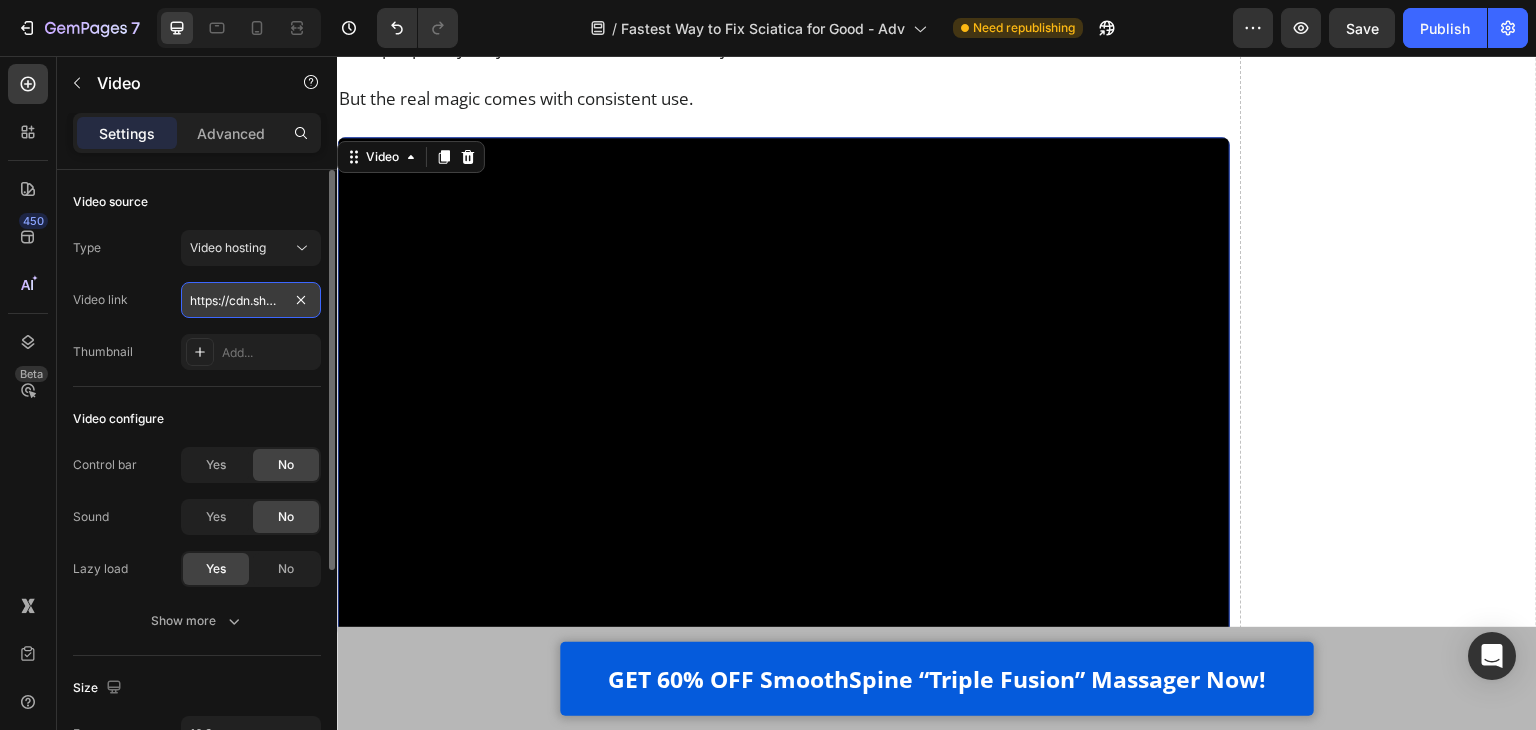 click on "https://cdn.shopify.com/videos/c/o/v/e636d1c4f9c745059fd2debab806be0f.mp4" at bounding box center [251, 300] 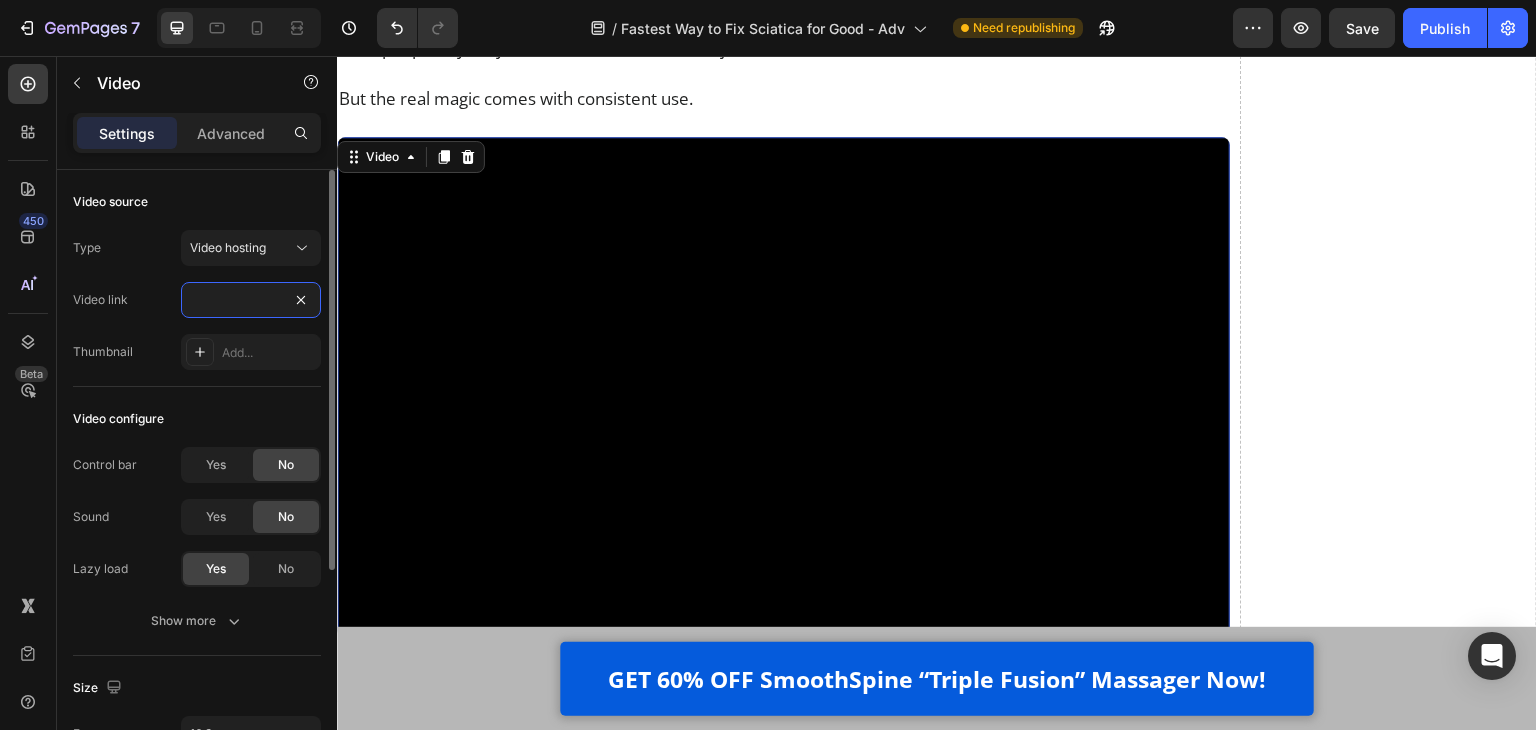 type on "https://cdn.shopify.com/videos/c/o/v/604cbe6e5e84483bbc7785970e6671a4.mp4" 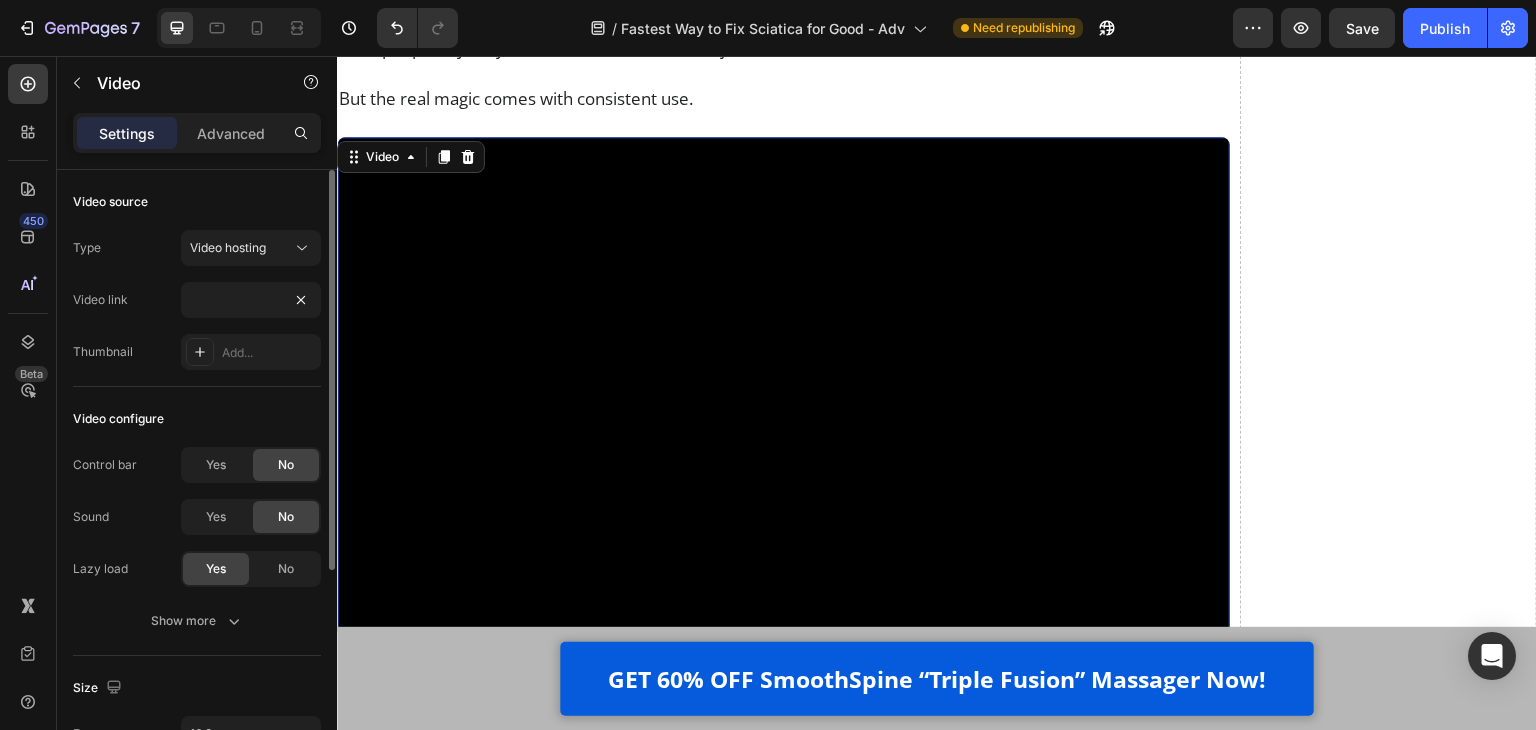 click on "Video link https://cdn.shopify.com/videos/c/o/v/604cbe6e5e84483bbc7785970e6671a4.mp4" at bounding box center (197, 300) 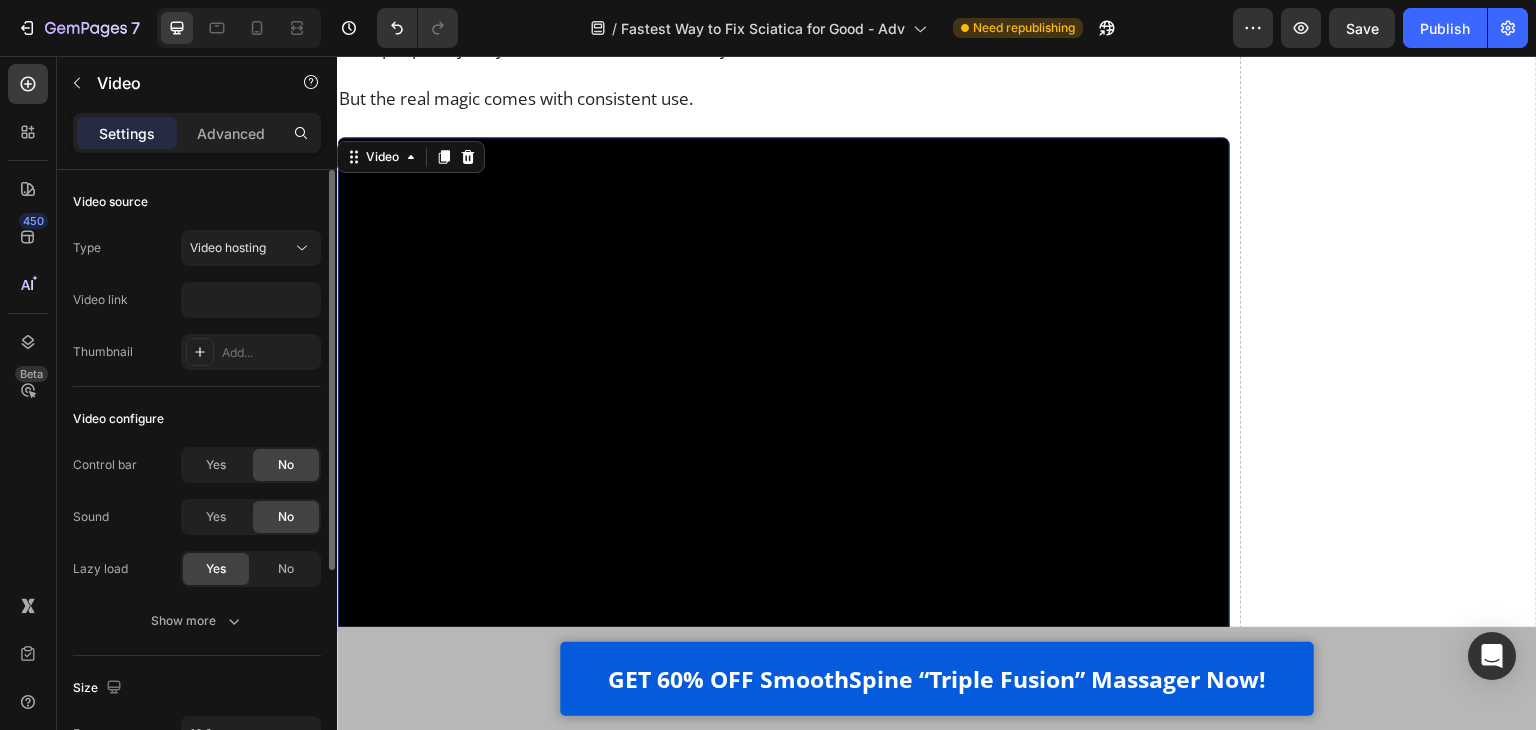 scroll, scrollTop: 0, scrollLeft: 0, axis: both 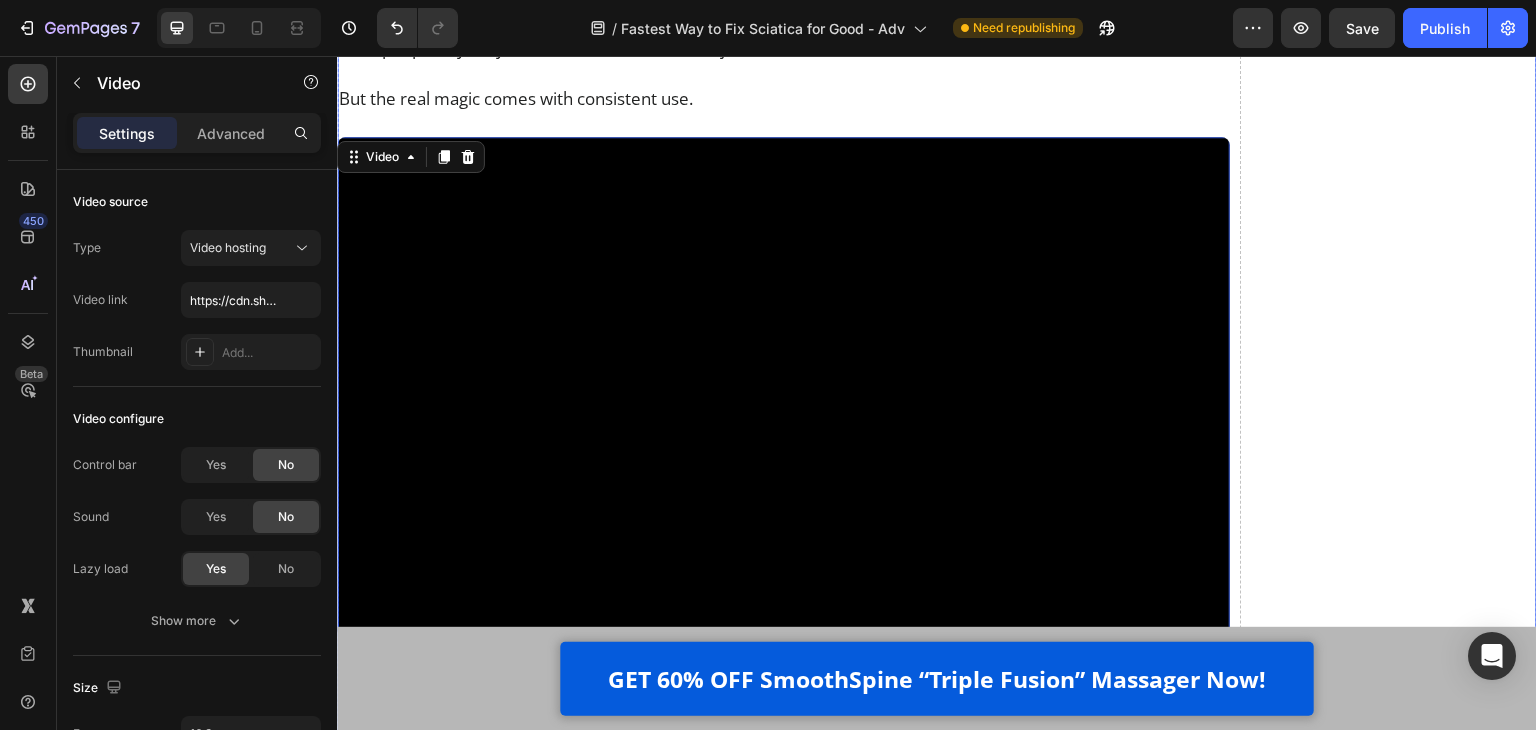 click on "Luckily, now there’s a way to finally fix this at the root. Heading I’ll be honest - after years of watching my patients waste money on painkillers, heating pads, and gimmicky devices… I was starting to think *nothing* could help people fix their sciatica at home.   But then it clicked.   To actually relieve chronic lower back pain and sciatica, you need to do  3 things  - all at the same time: Text Block Image Apply  gentle traction  to relieve pressure on the spine Text Block Row Image Use  heat therapy  to loosen tight muscles and improve blood flow Text Block Row Image Add  deep-tissue massage  to rehydrate the discs and calm inflammation Text Block Row Row That’s the only combination that works - and it has to happen together, consistently, and in a way that doesn’t make the pain worse.   So at that point, I knew what had to be done.   We needed a solution that fused all 3 therapies - traction, heat, and massage - into one simple, at-home routine. Text Block Video Heading .   Text Block" at bounding box center [937, 2885] 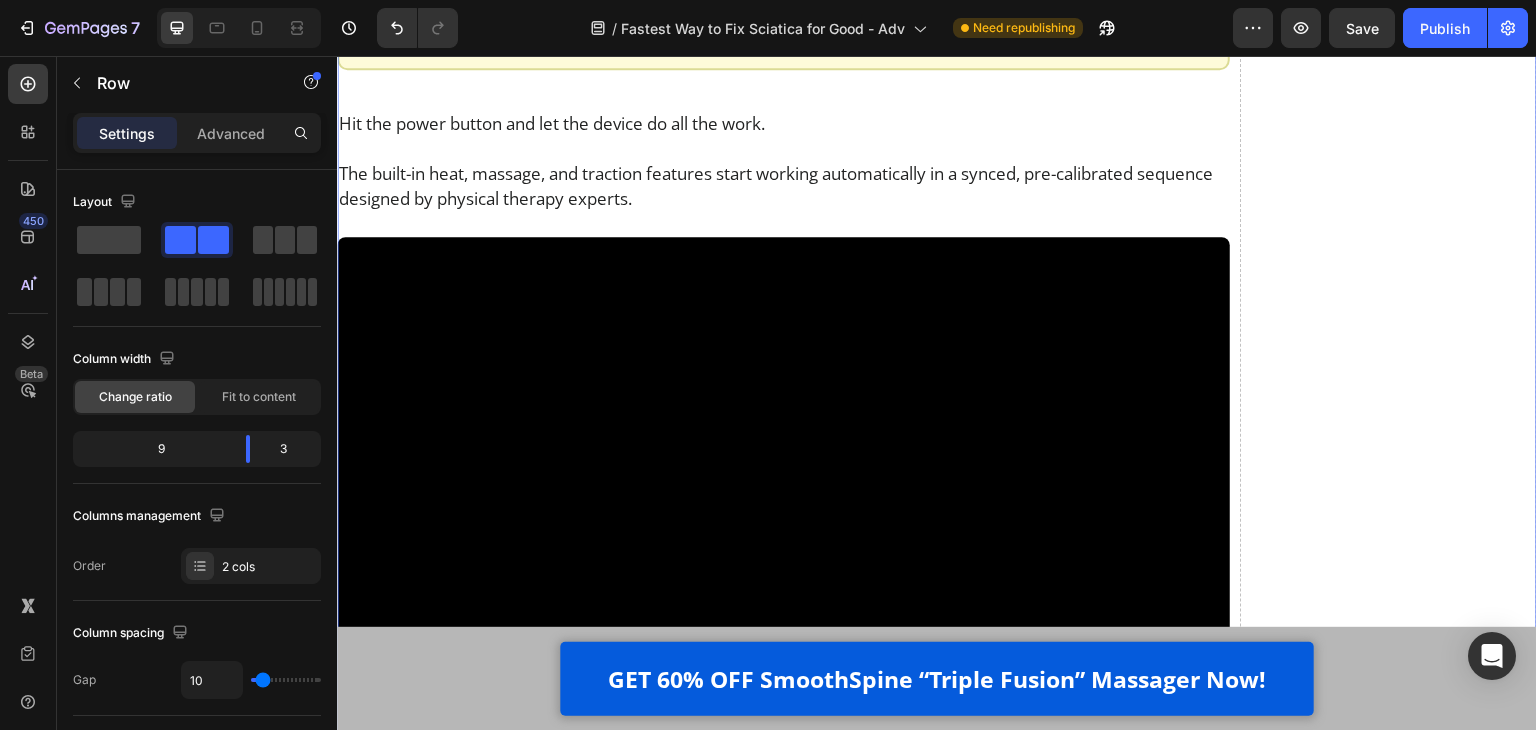 scroll, scrollTop: 17700, scrollLeft: 0, axis: vertical 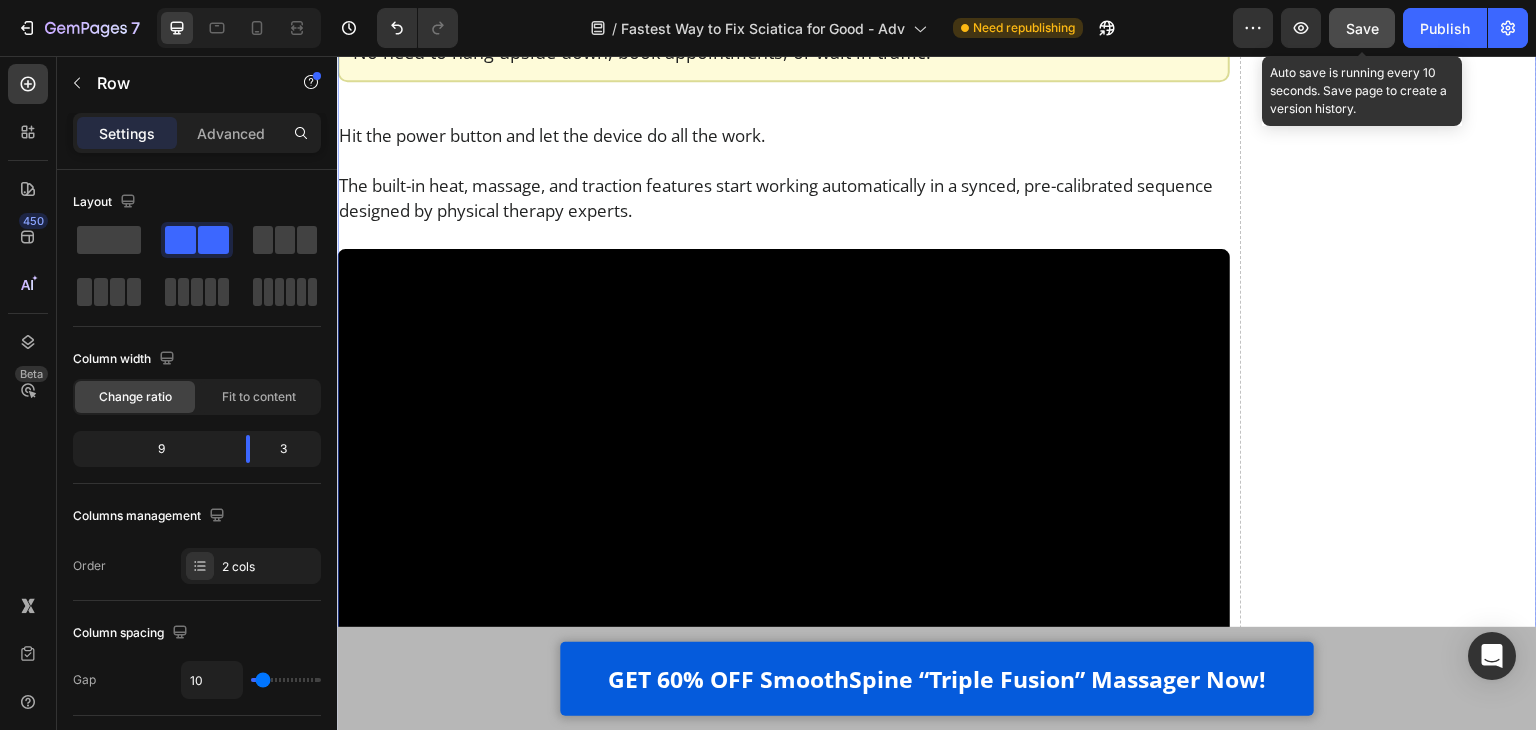 click on "Save" at bounding box center [1362, 28] 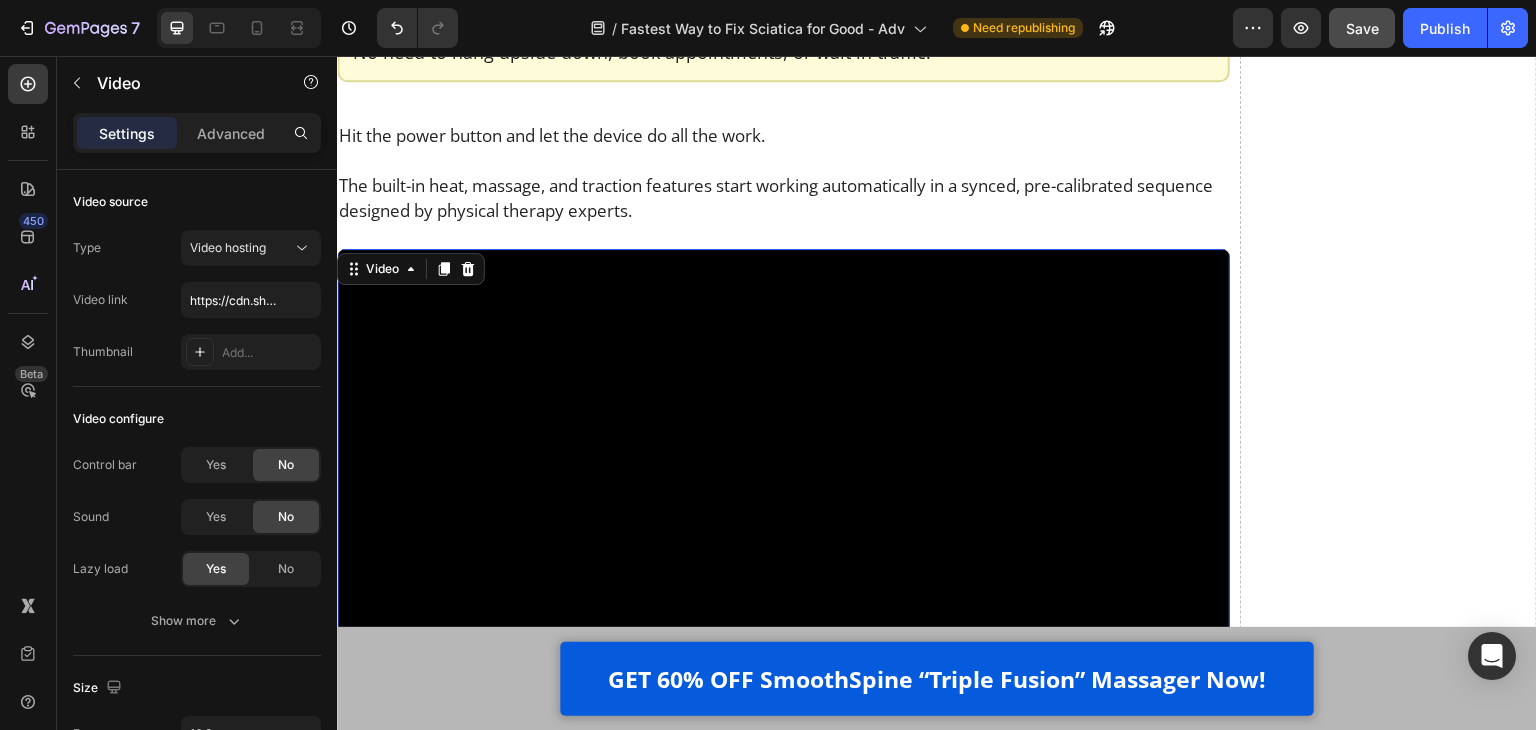 click at bounding box center (783, 500) 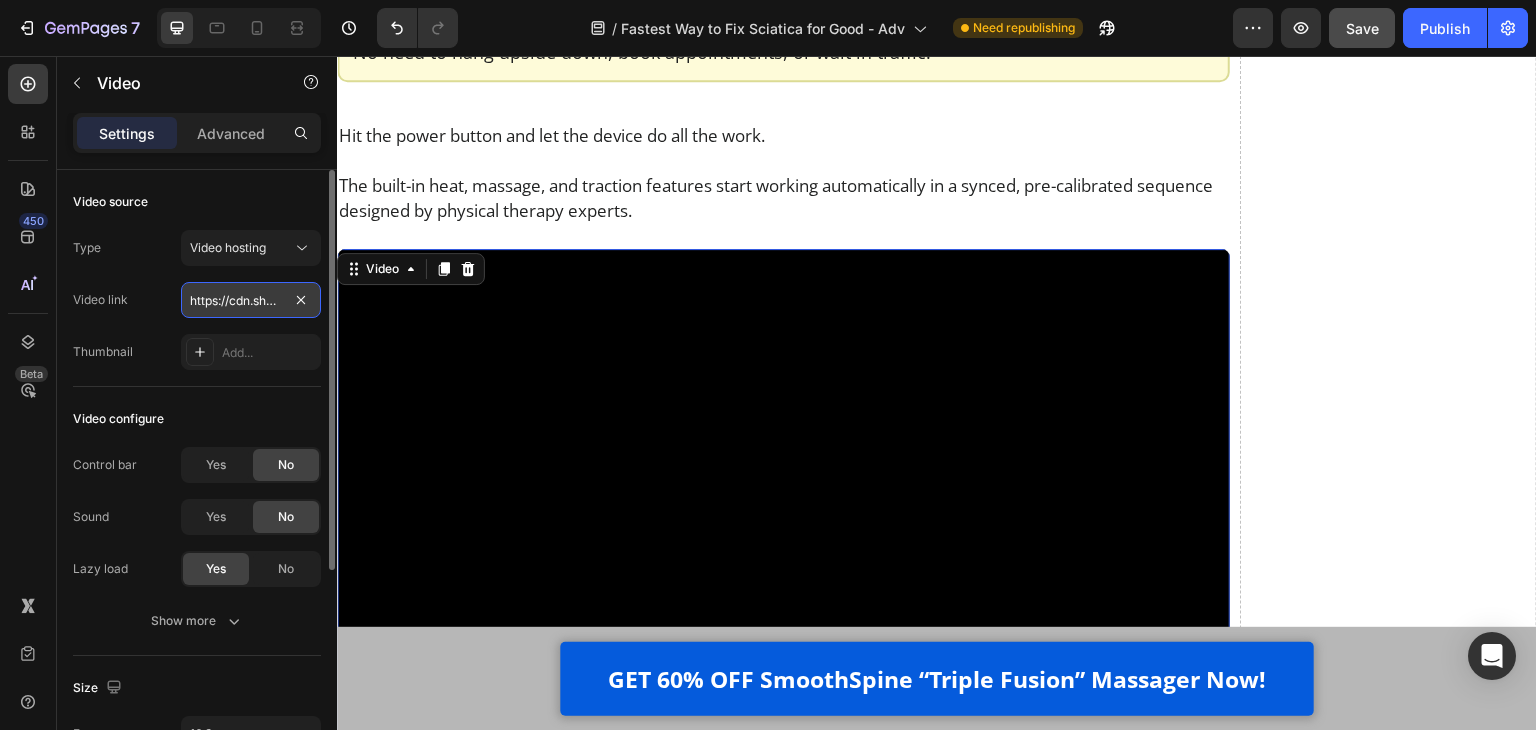 click on "https://cdn.shopify.com/videos/c/o/v/e636d1c4f9c745059fd2debab806be0f.mp4" at bounding box center [251, 300] 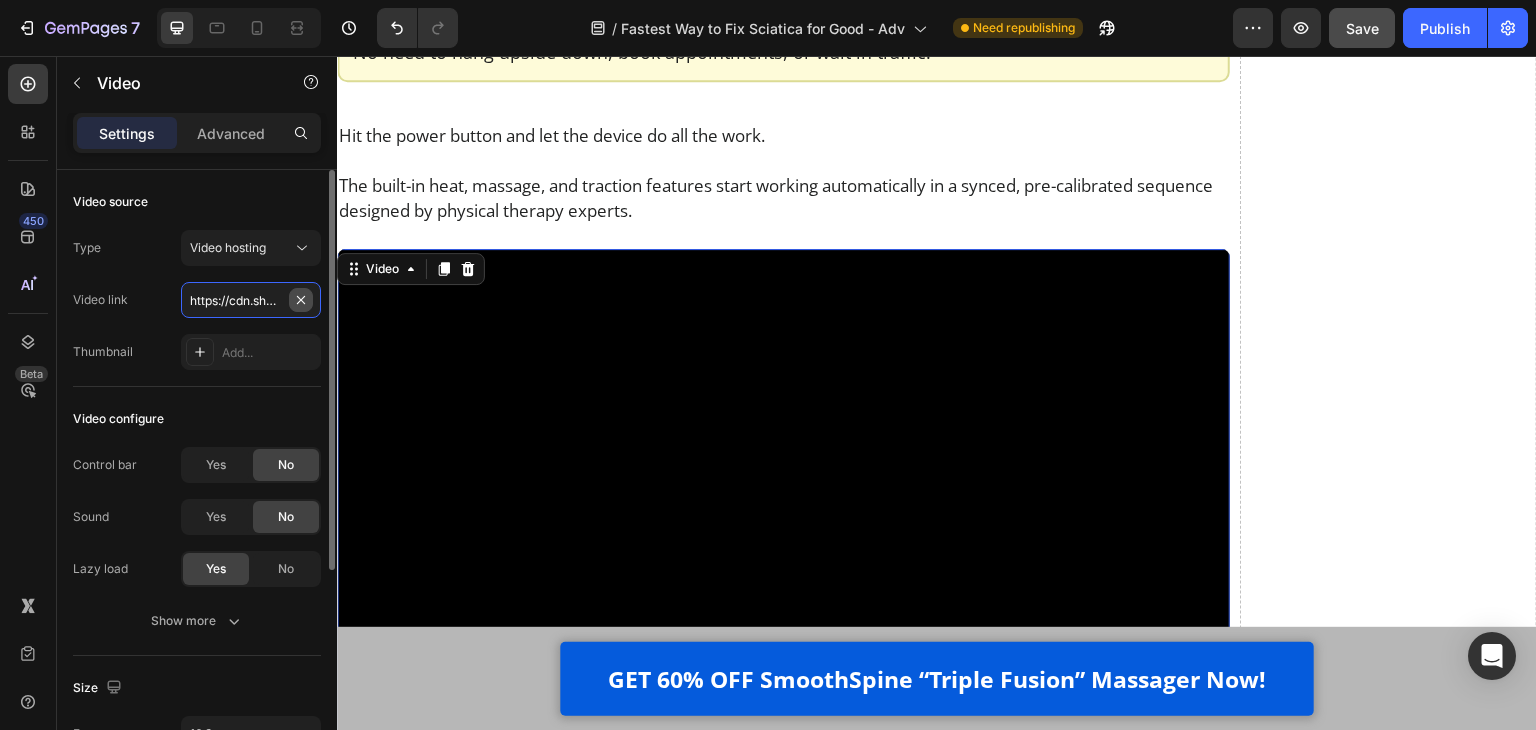 scroll, scrollTop: 0, scrollLeft: 377, axis: horizontal 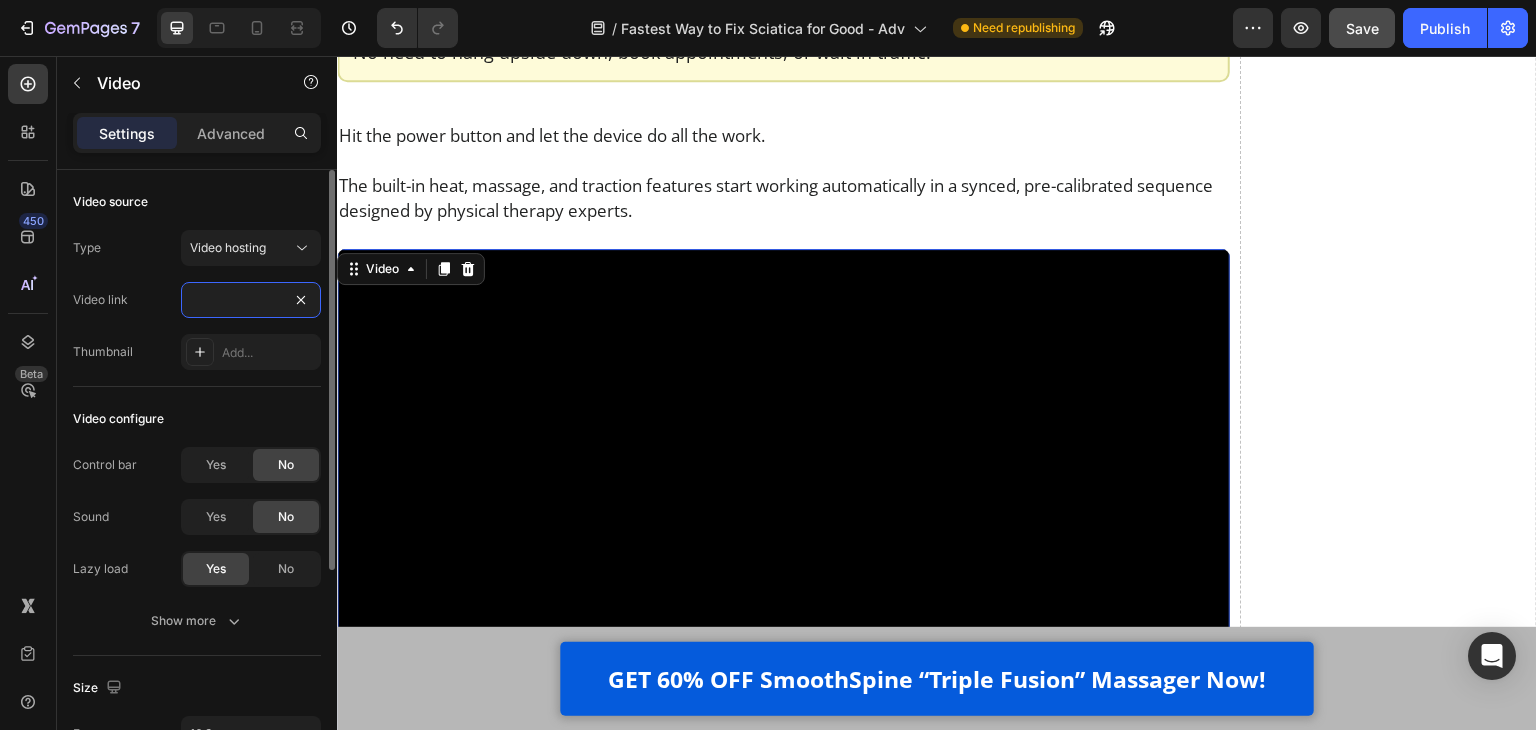 type on "https://cdn.shopify.com/videos/c/o/v/b7707ee893a44775b521a3e709523c31.mp4" 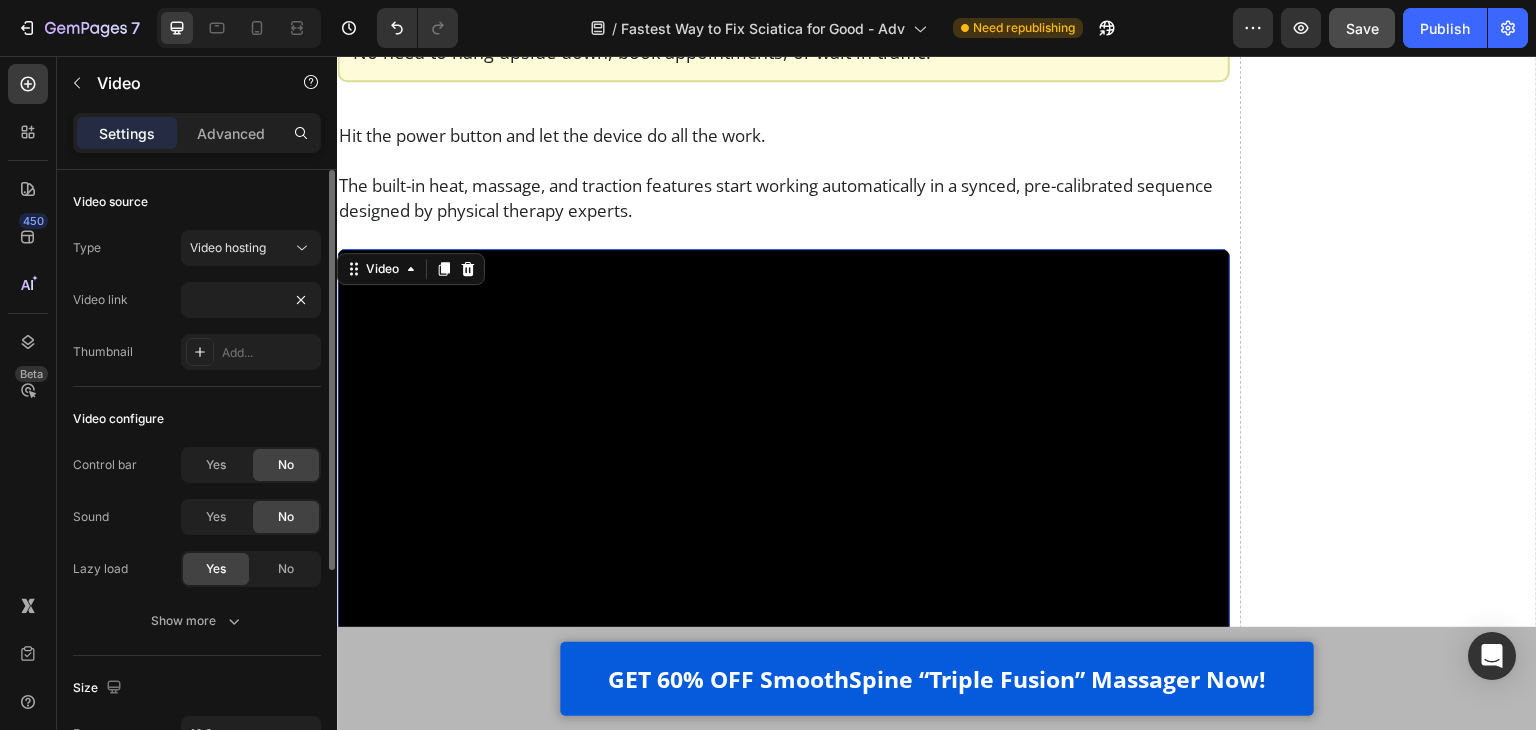 click on "Type Video hosting Video link https://cdn.shopify.com/videos/c/o/v/b7707ee893a44775b521a3e709523c31.mp4 Thumbnail Add..." at bounding box center [197, 300] 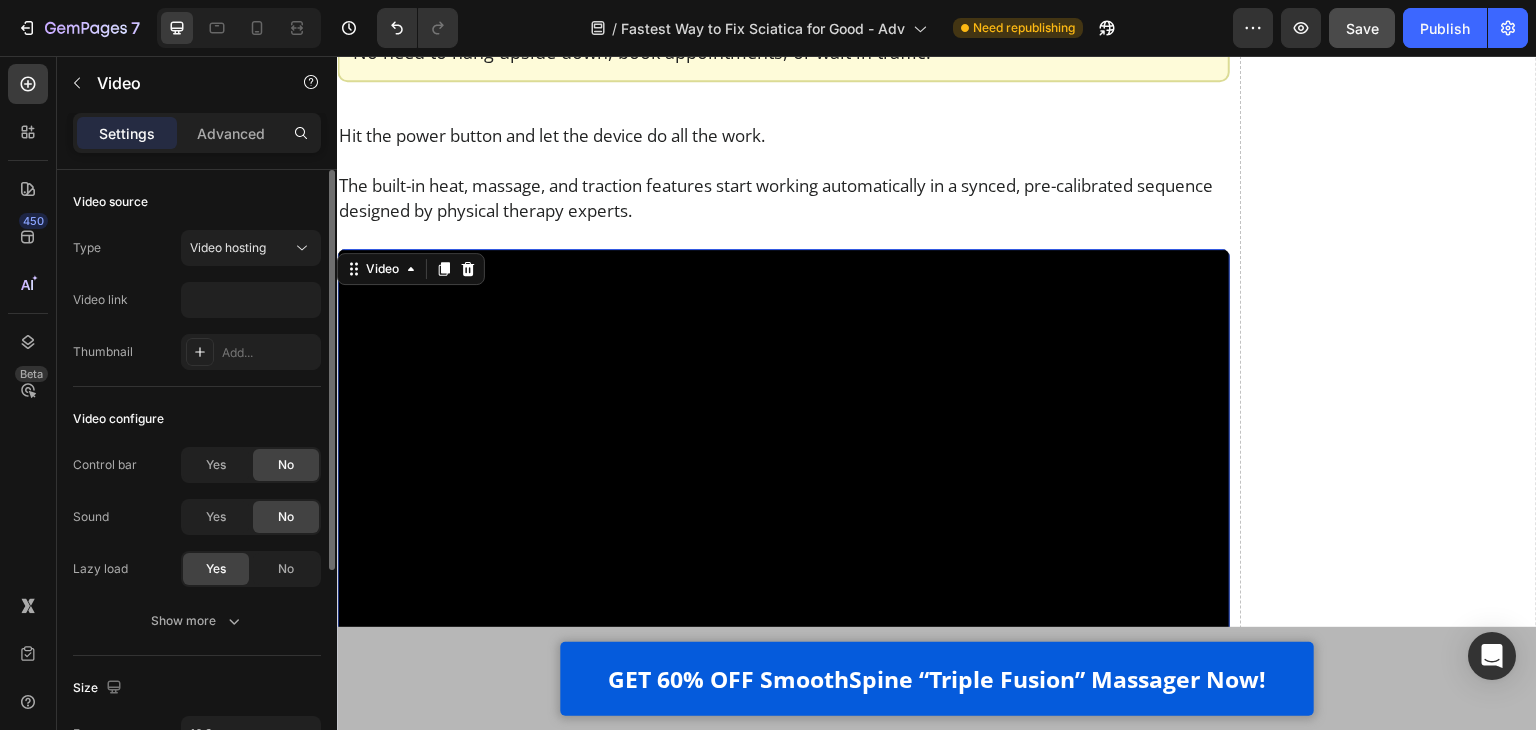 scroll, scrollTop: 0, scrollLeft: 0, axis: both 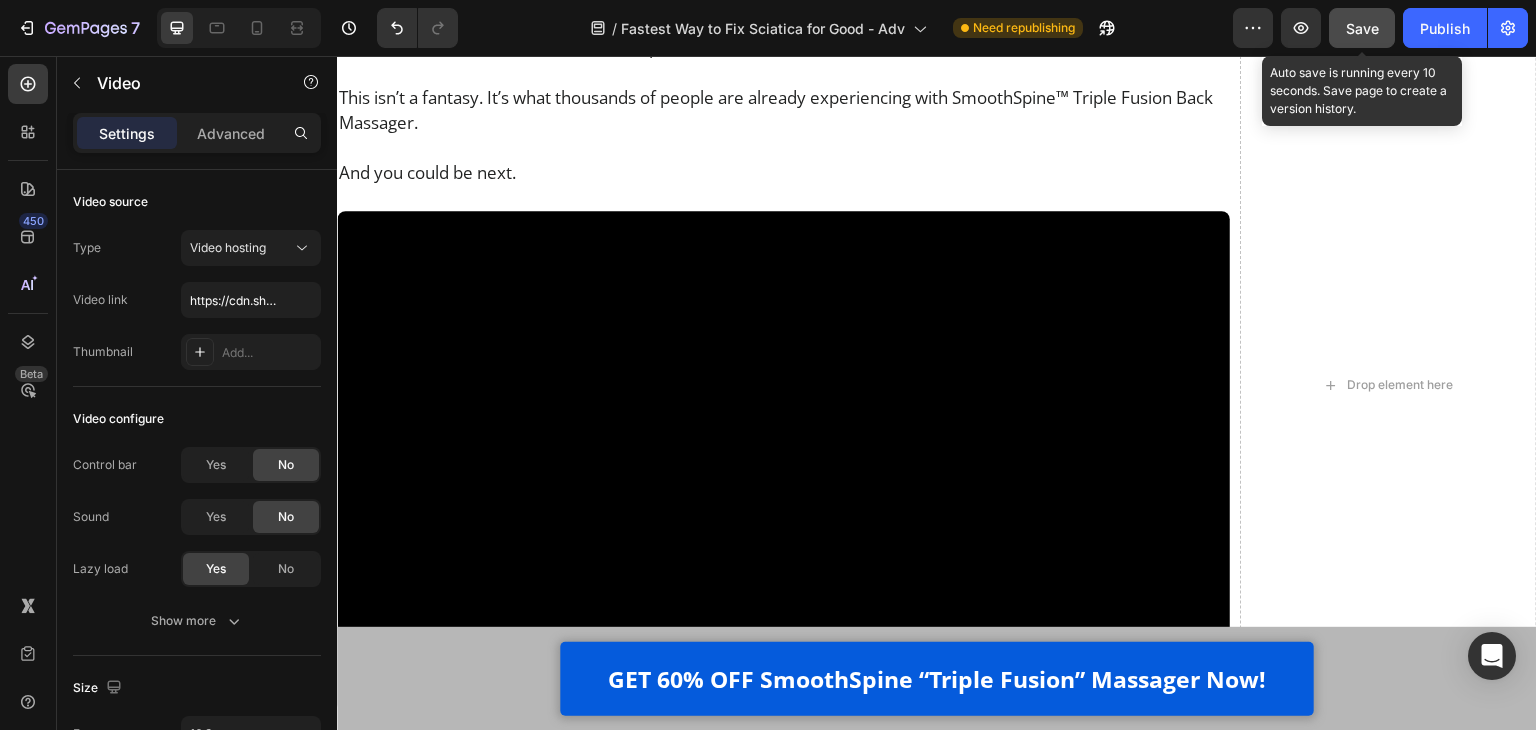 click on "Save" 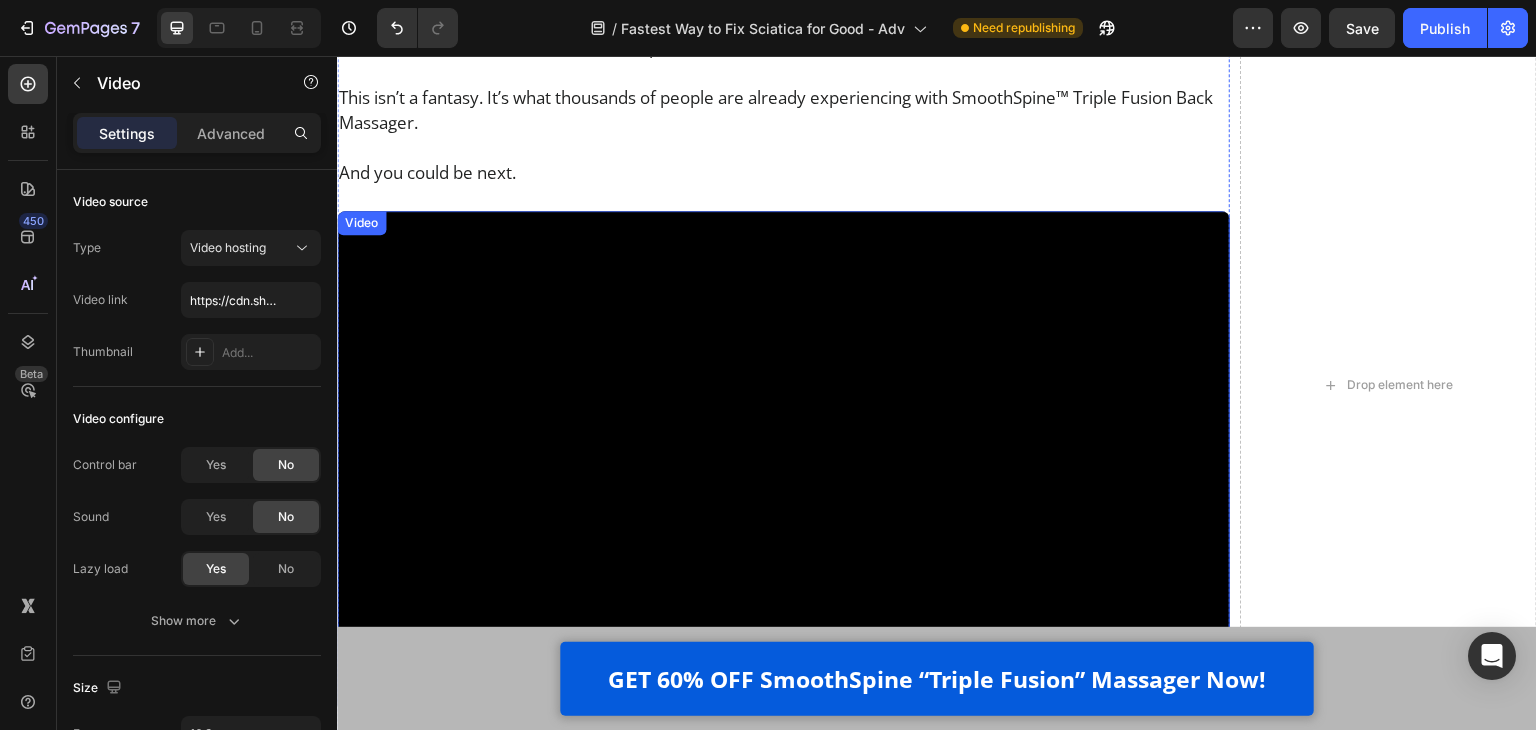 click at bounding box center [783, 462] 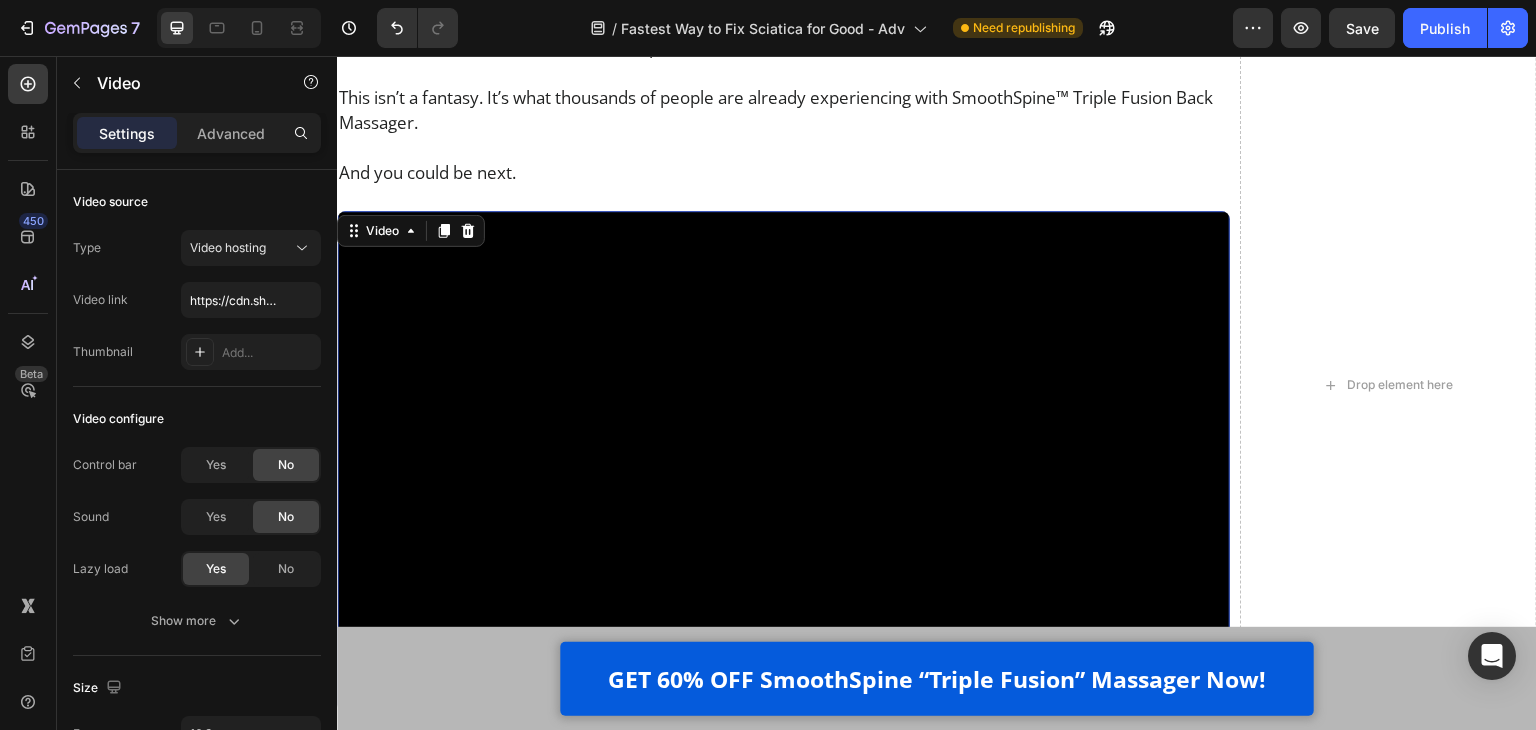 click at bounding box center (783, 462) 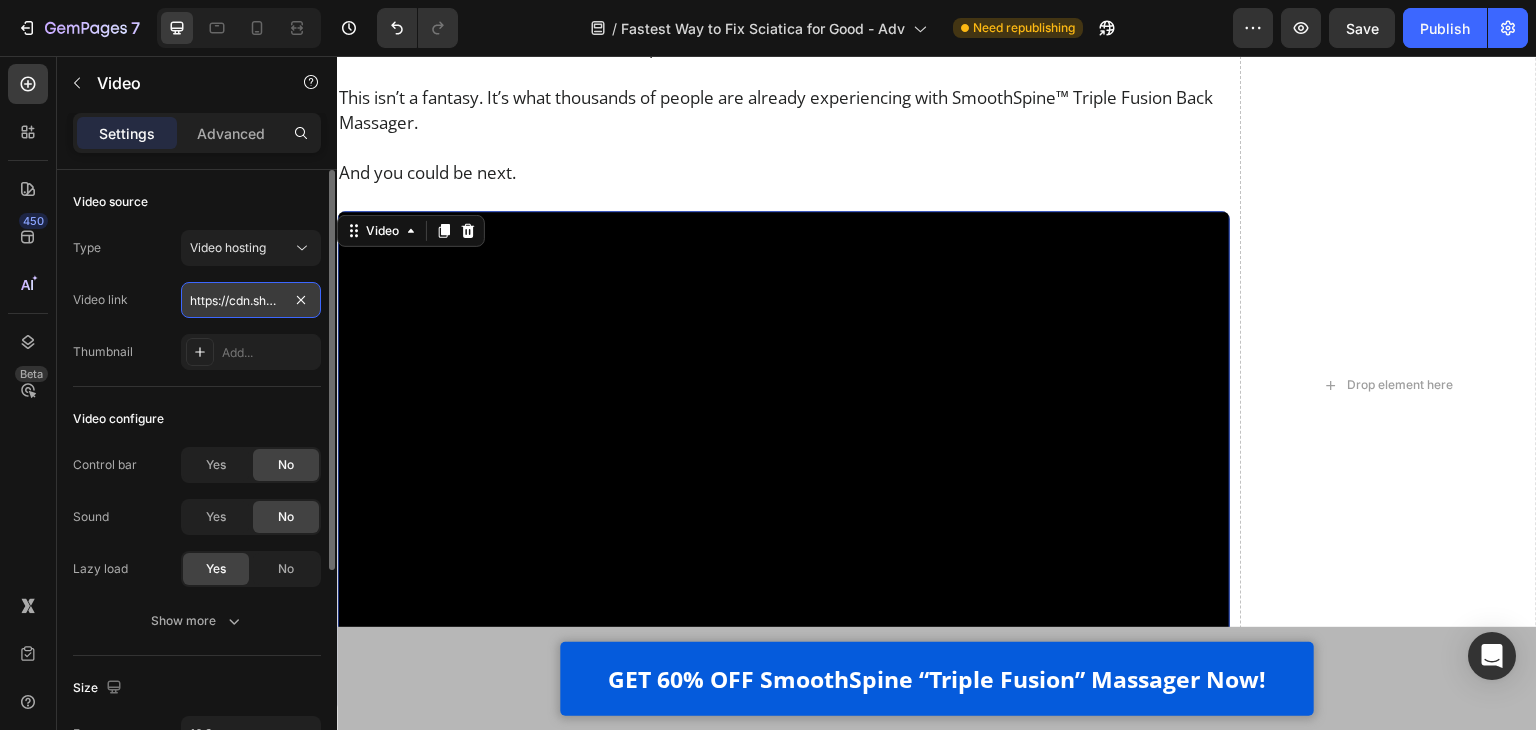 click on "https://cdn.shopify.com/videos/c/o/v/e636d1c4f9c745059fd2debab806be0f.mp4" at bounding box center [251, 300] 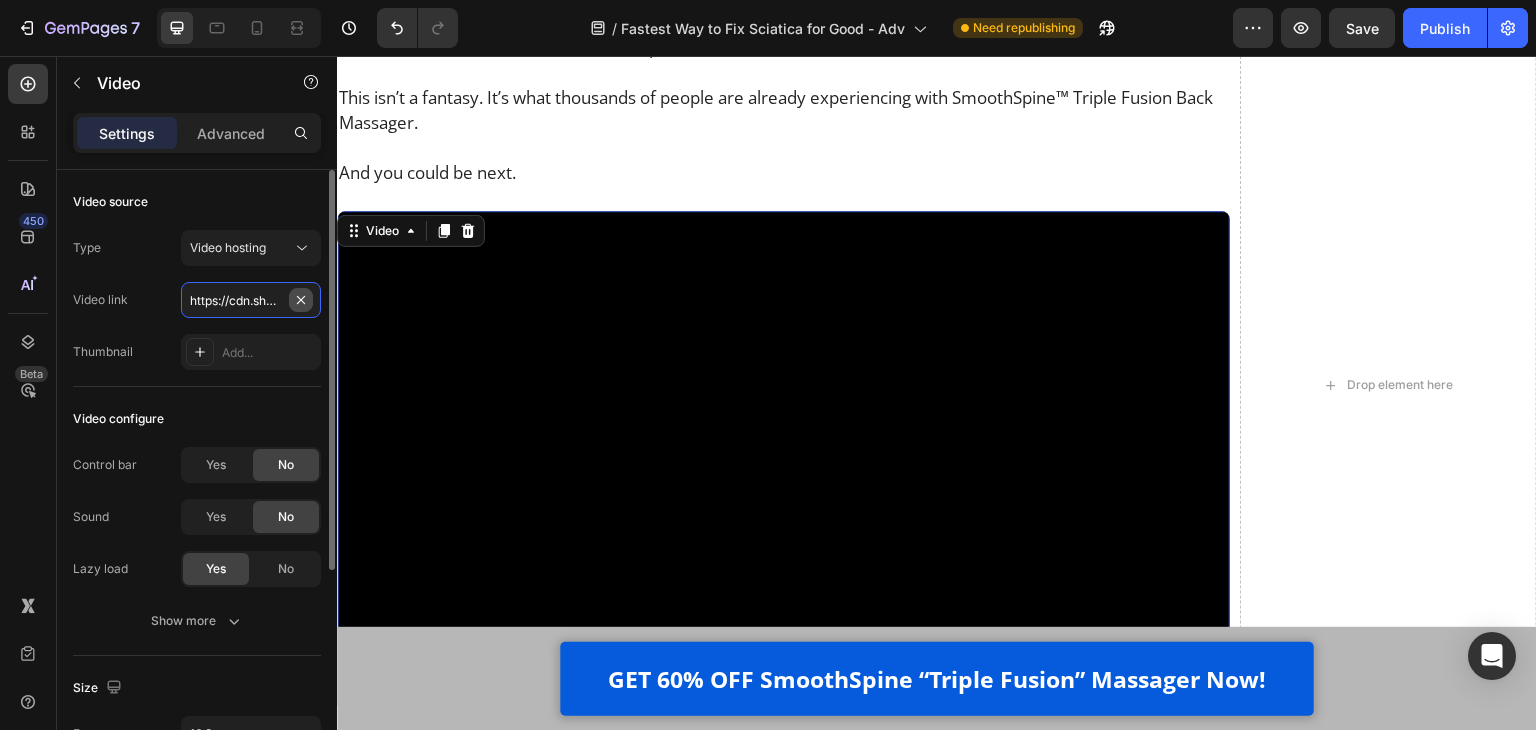 scroll, scrollTop: 0, scrollLeft: 379, axis: horizontal 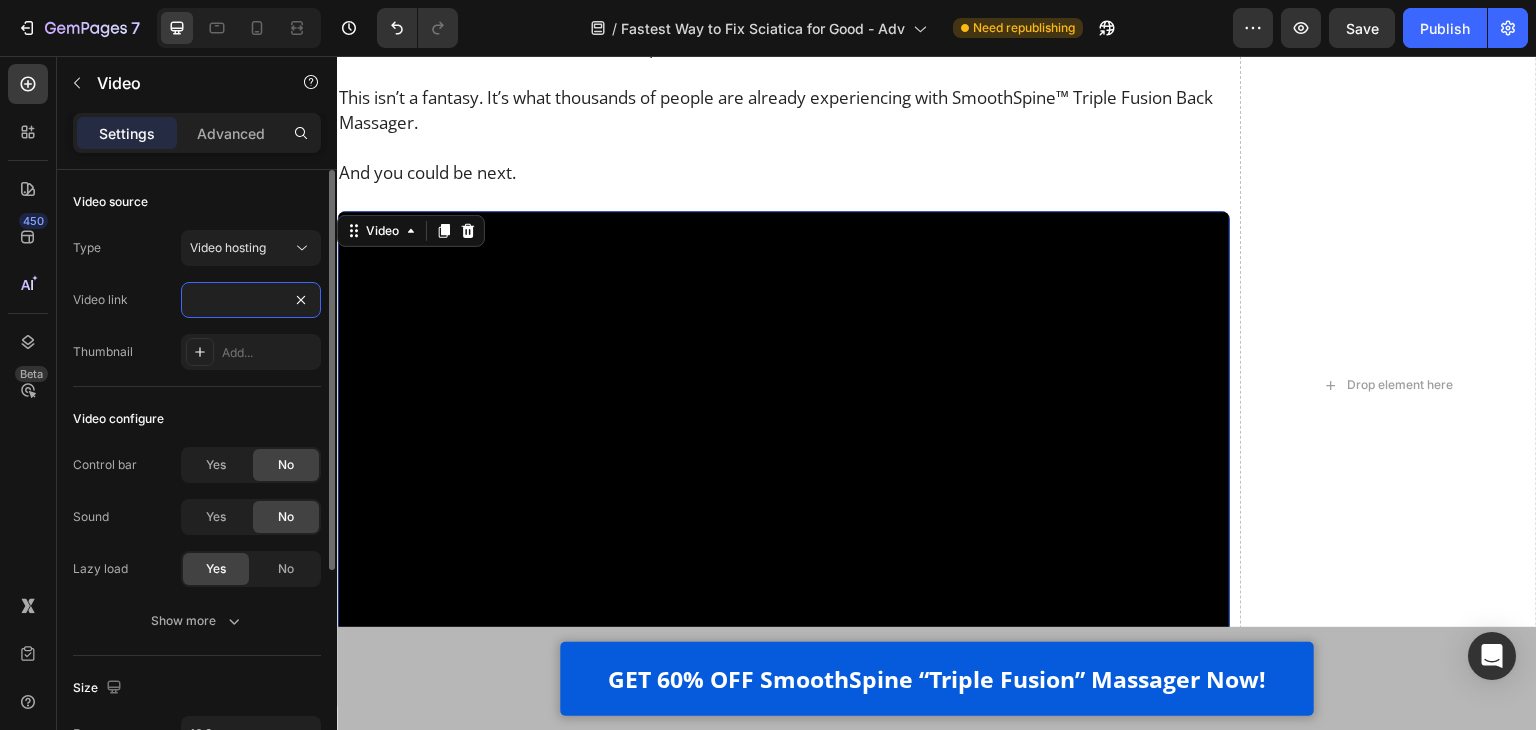 type on "https://cdn.shopify.com/videos/c/o/v/5db8ff253ed34268b4475bac8ae9a8b0.mp4" 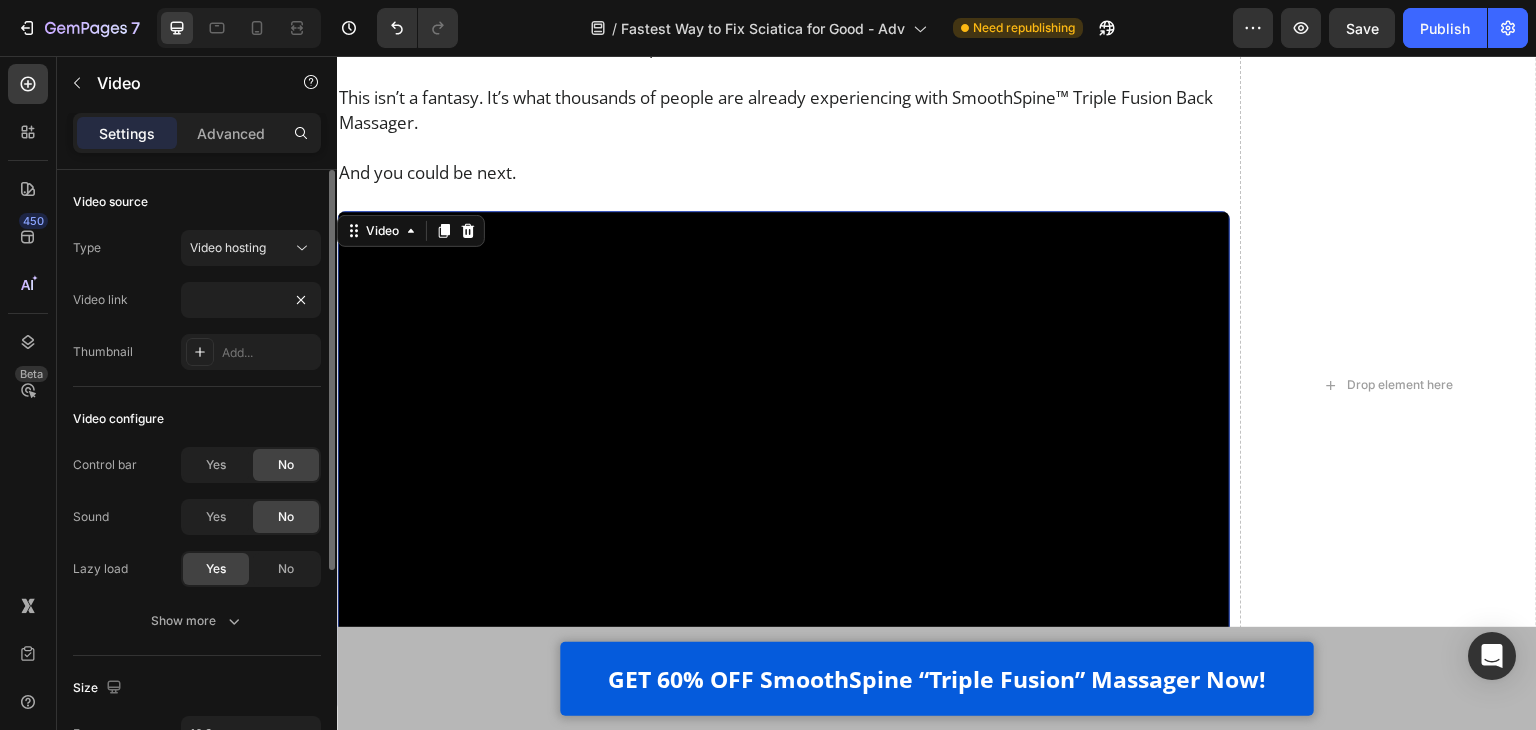 click on "Video link https://cdn.shopify.com/videos/c/o/v/5db8ff253ed34268b4475bac8ae9a8b0.mp4" at bounding box center [197, 300] 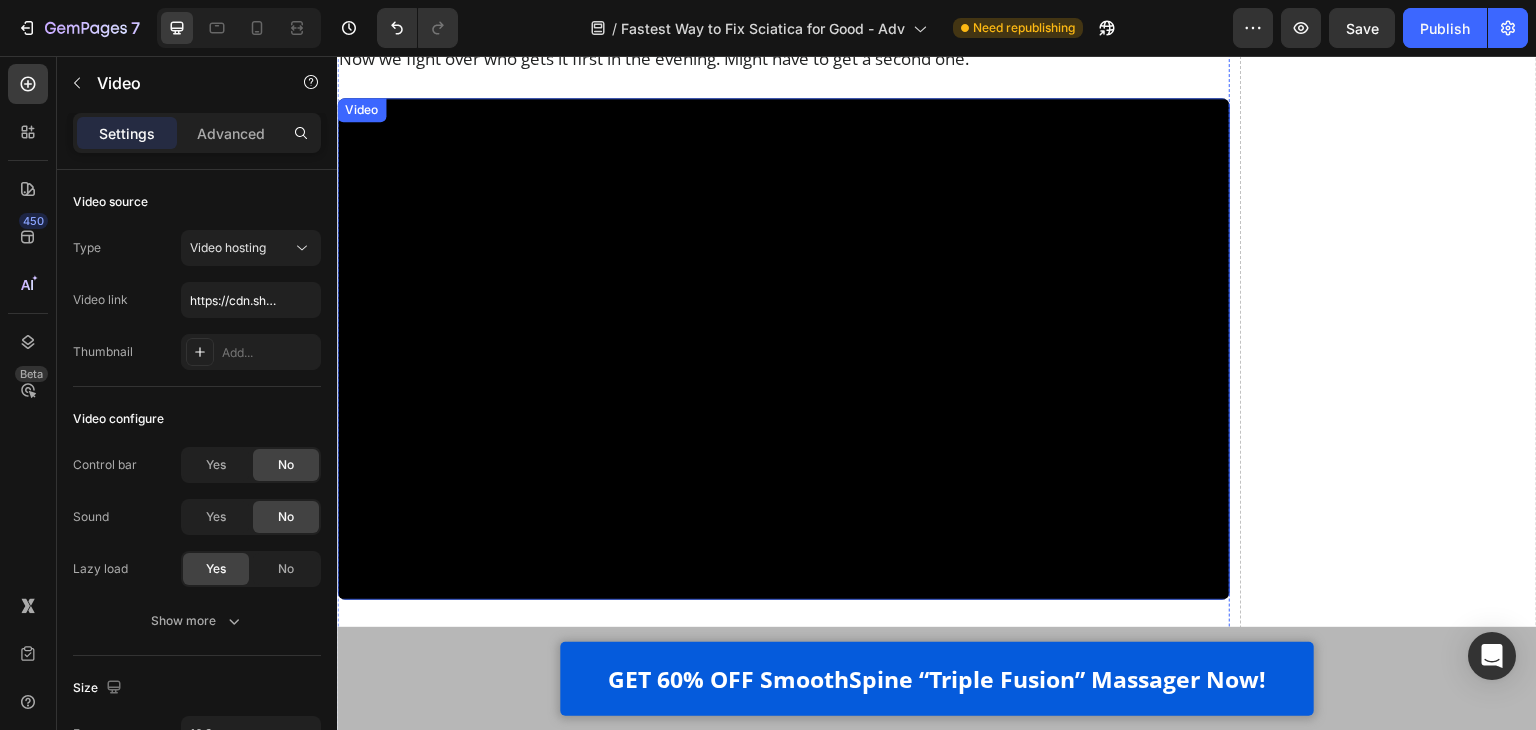 scroll, scrollTop: 21200, scrollLeft: 0, axis: vertical 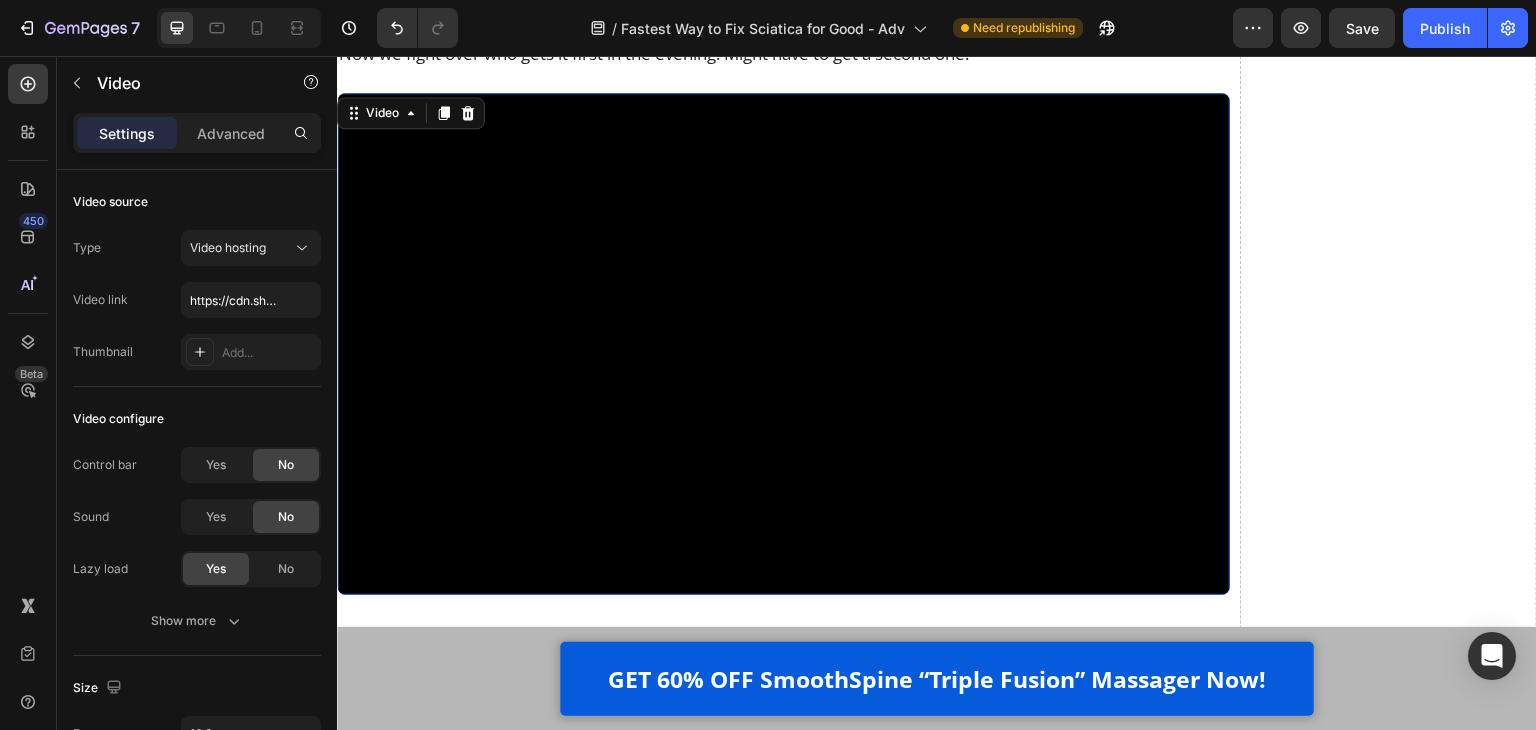 click at bounding box center [783, 344] 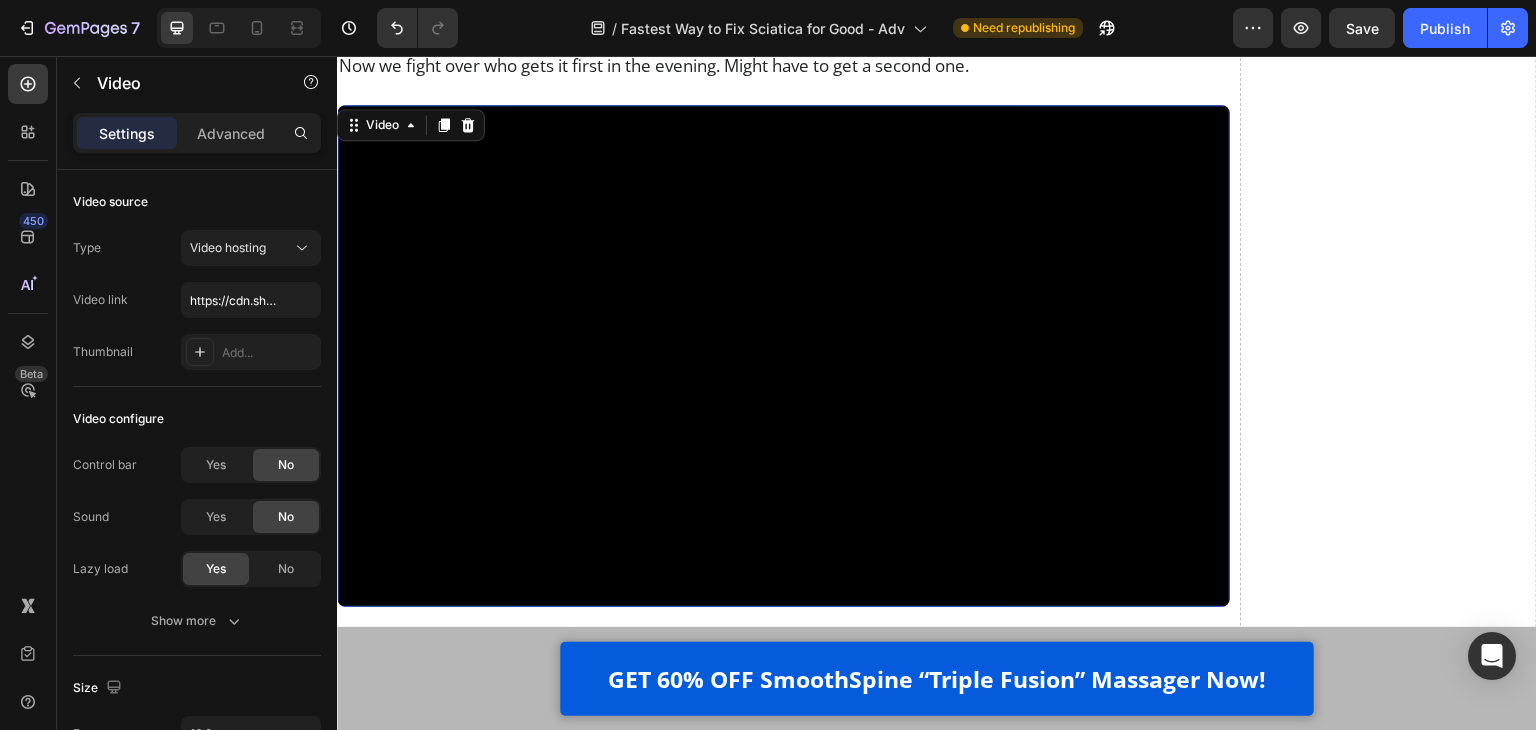 scroll, scrollTop: 21200, scrollLeft: 0, axis: vertical 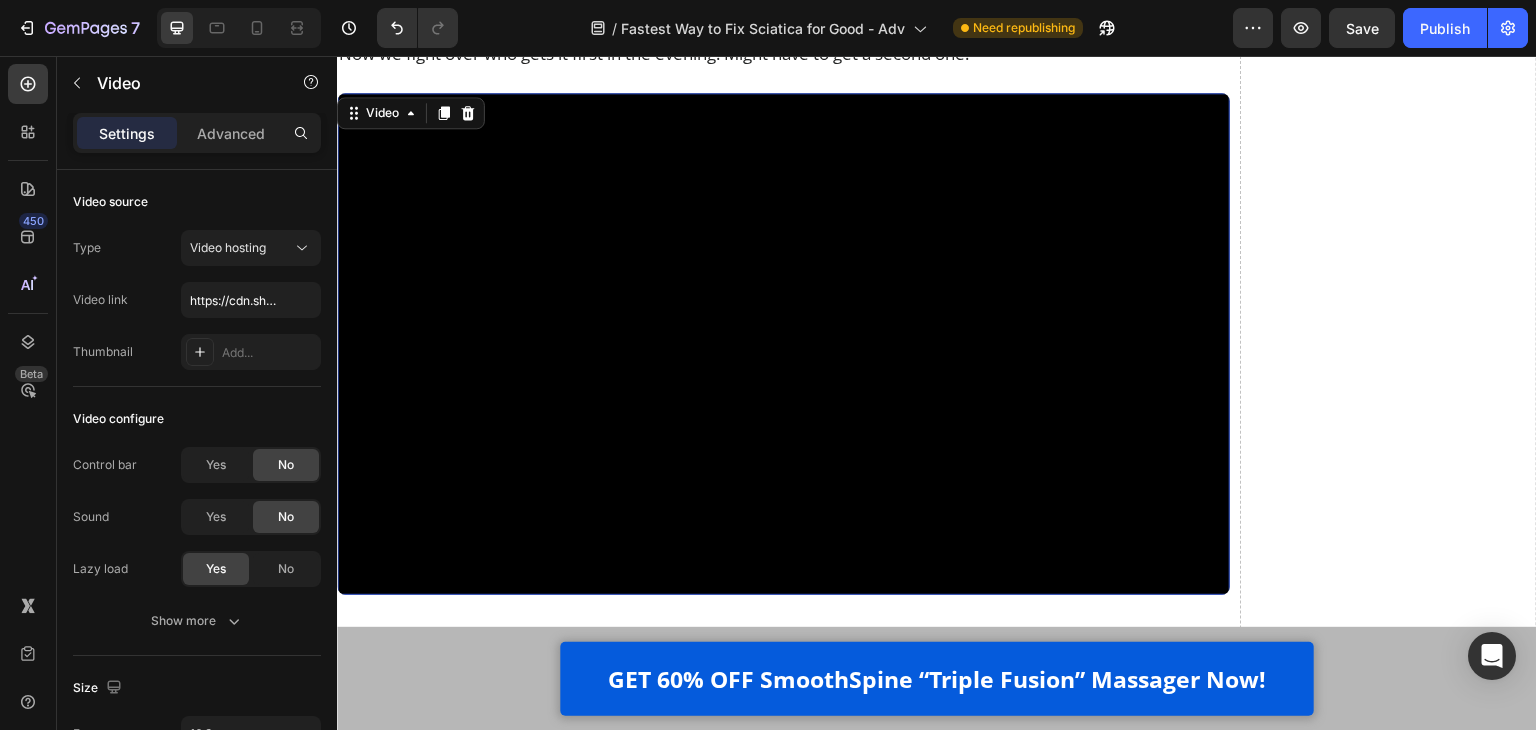 click at bounding box center (783, 344) 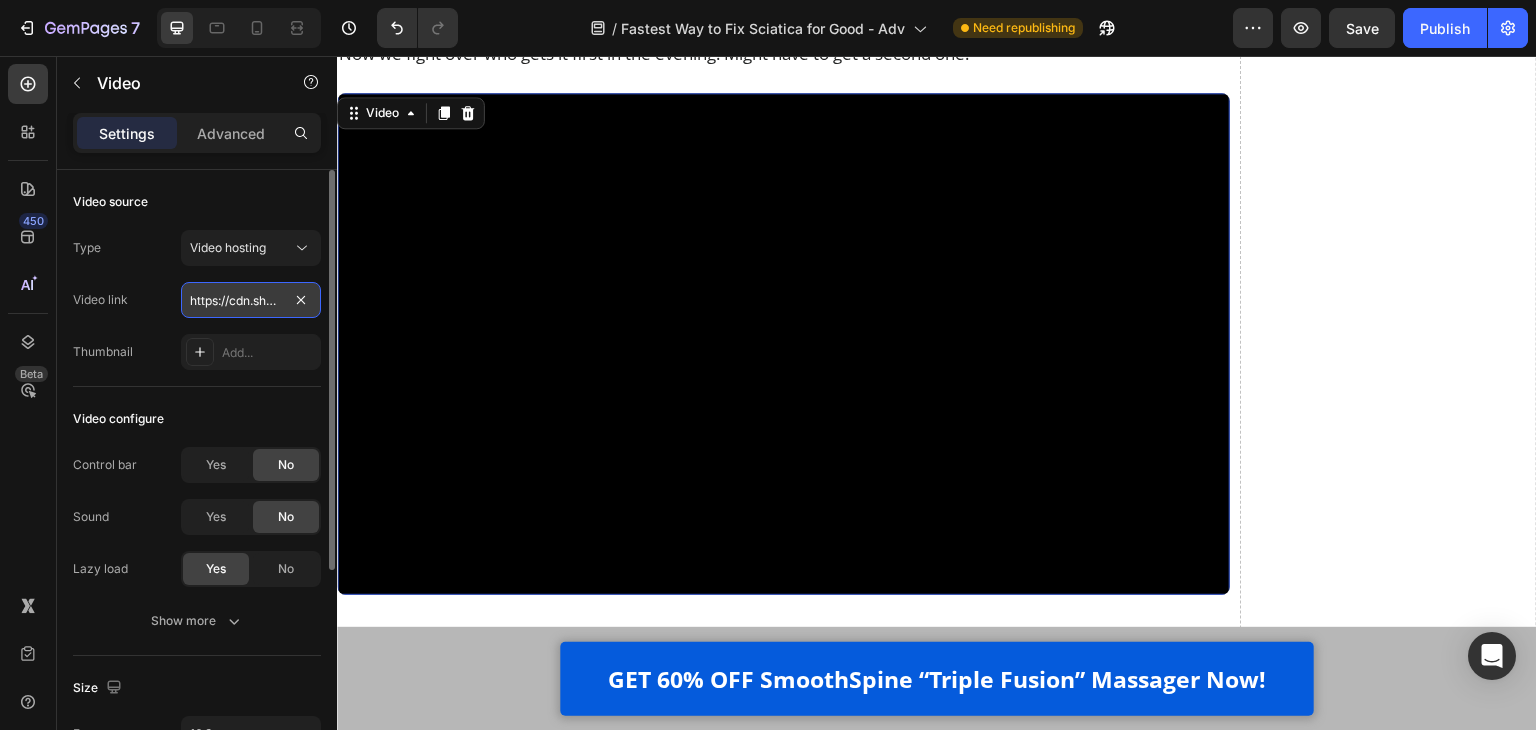 click on "https://cdn.shopify.com/videos/c/o/v/e636d1c4f9c745059fd2debab806be0f.mp4" at bounding box center [251, 300] 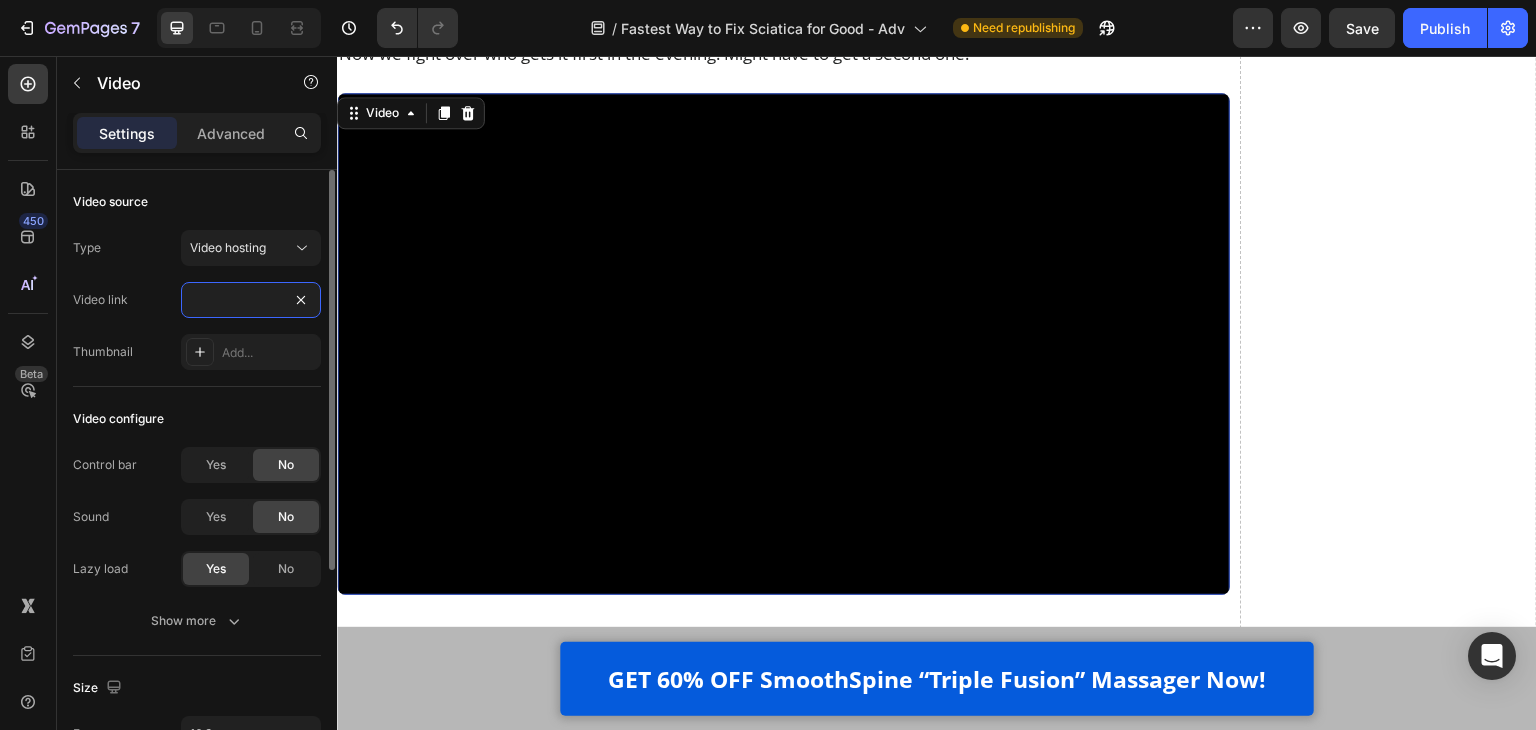 type on "https://cdn.shopify.com/videos/c/o/v/2f6b1e7977c74d5ab883e11842492ca2.mp4" 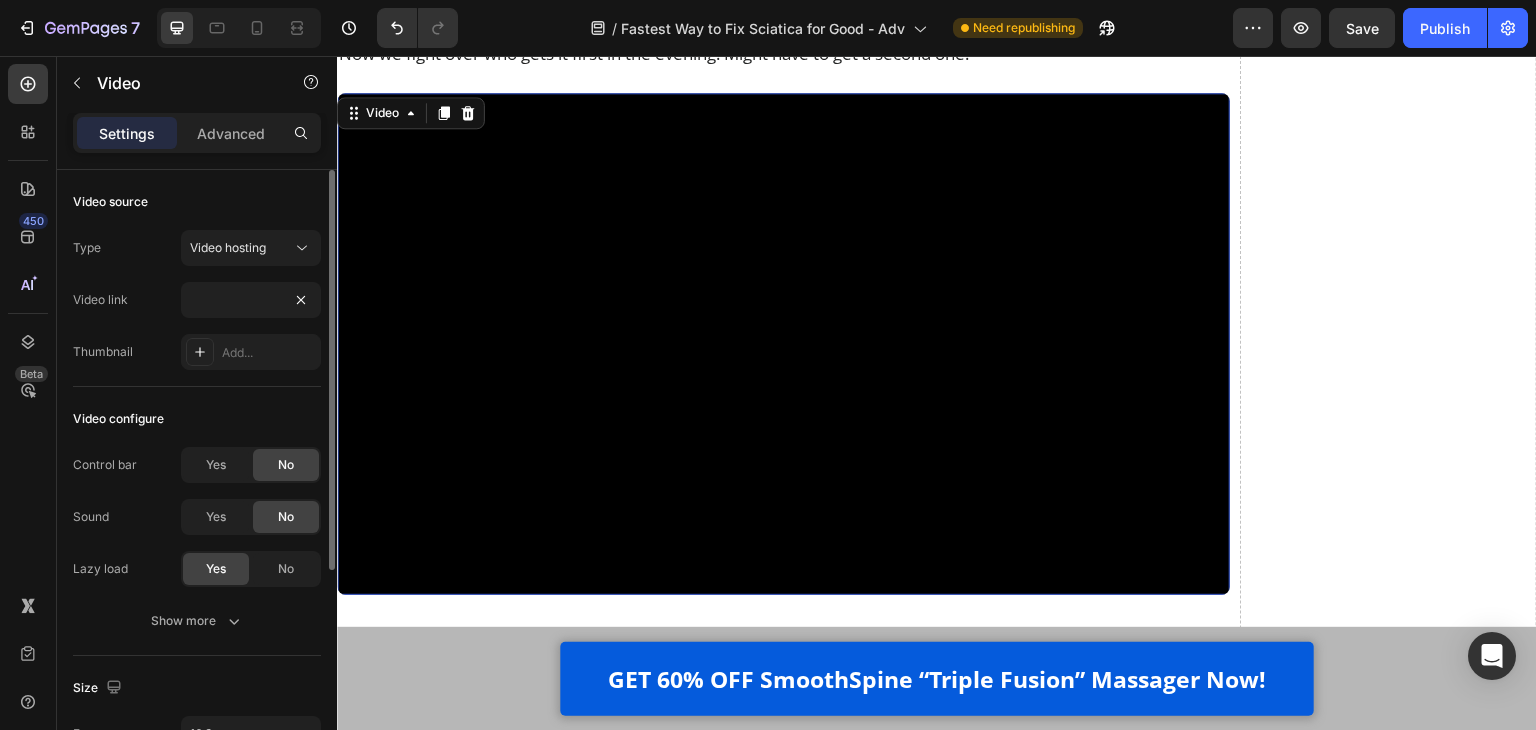 click on "Video link https://cdn.shopify.com/videos/c/o/v/2f6b1e7977c74d5ab883e11842492ca2.mp4" at bounding box center [197, 300] 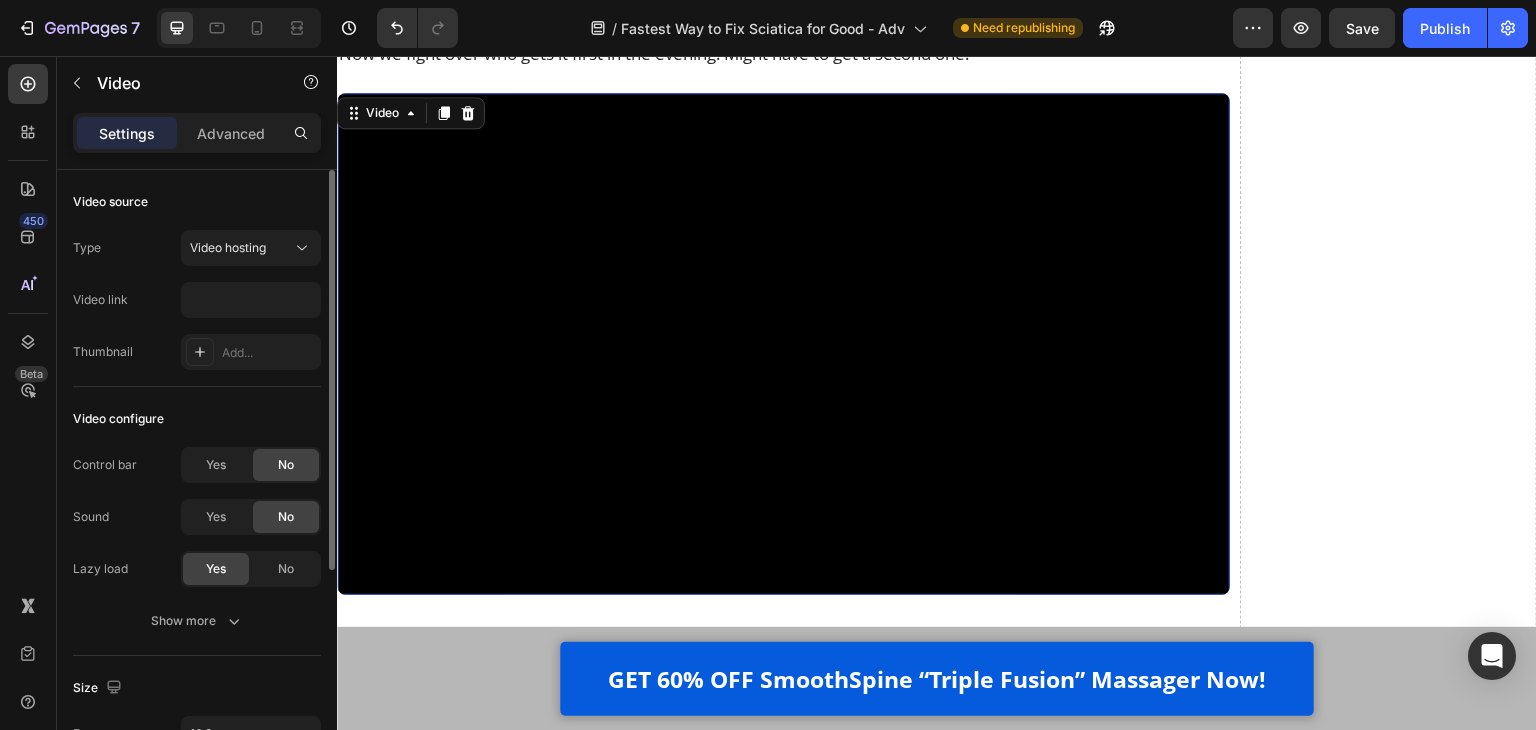 scroll, scrollTop: 0, scrollLeft: 0, axis: both 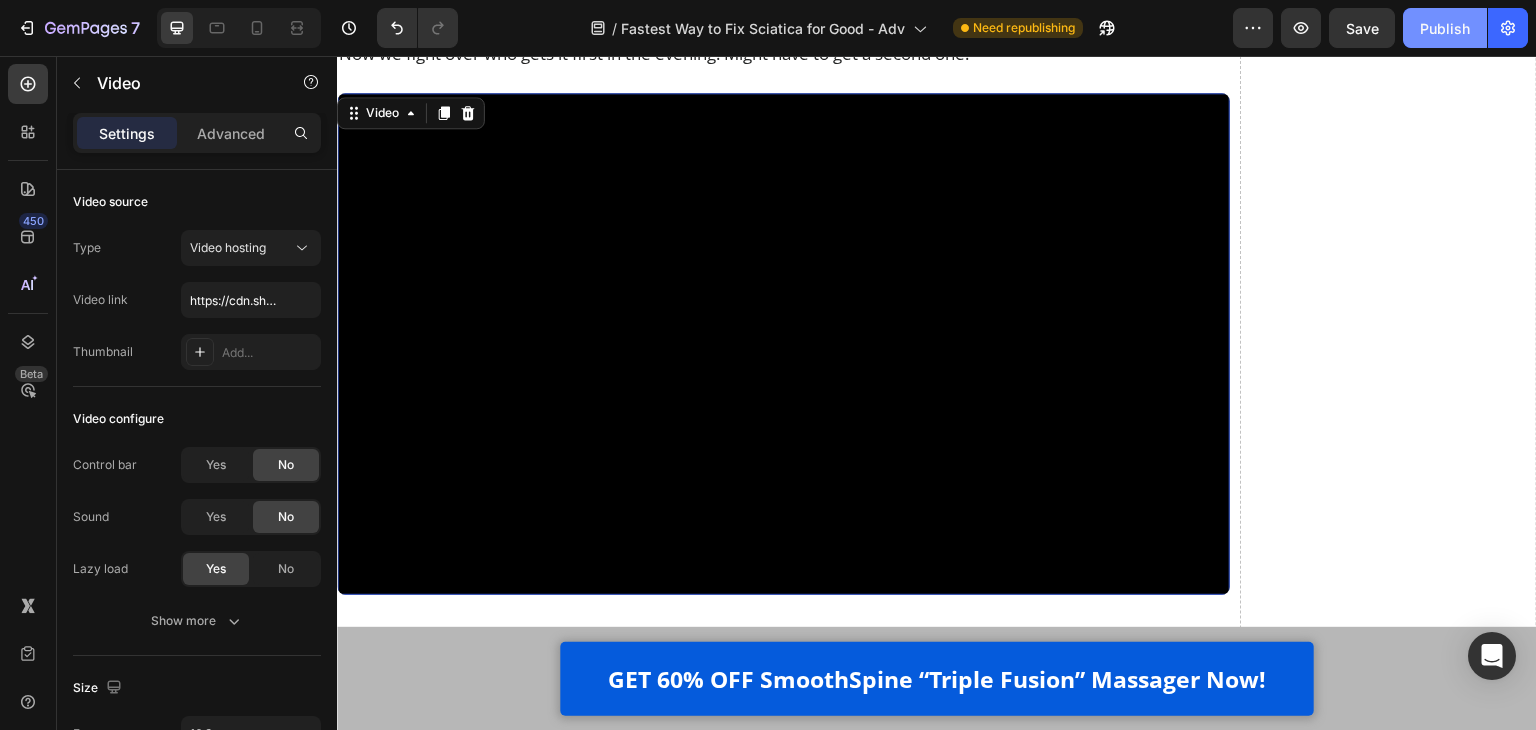 click on "Publish" at bounding box center [1445, 28] 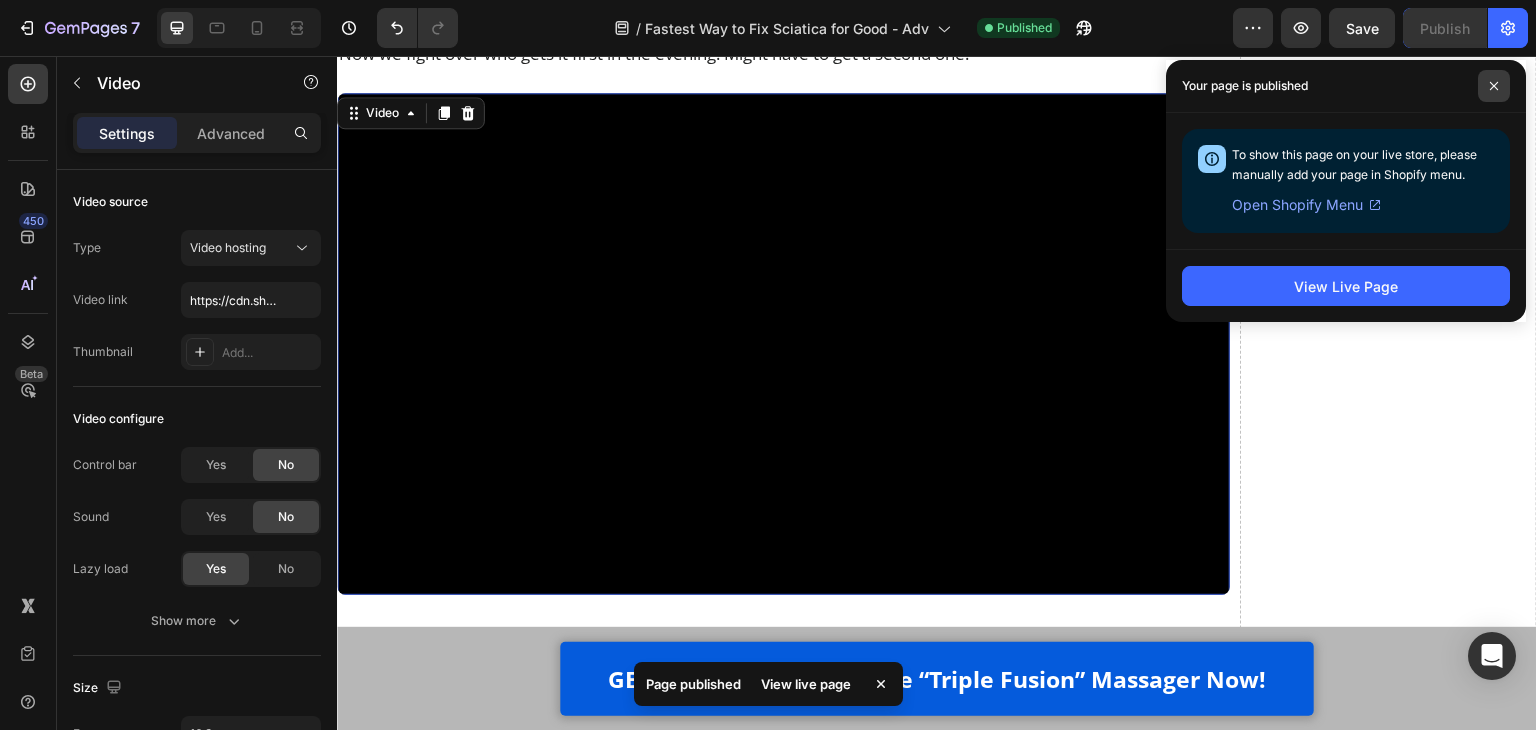 click at bounding box center [1494, 86] 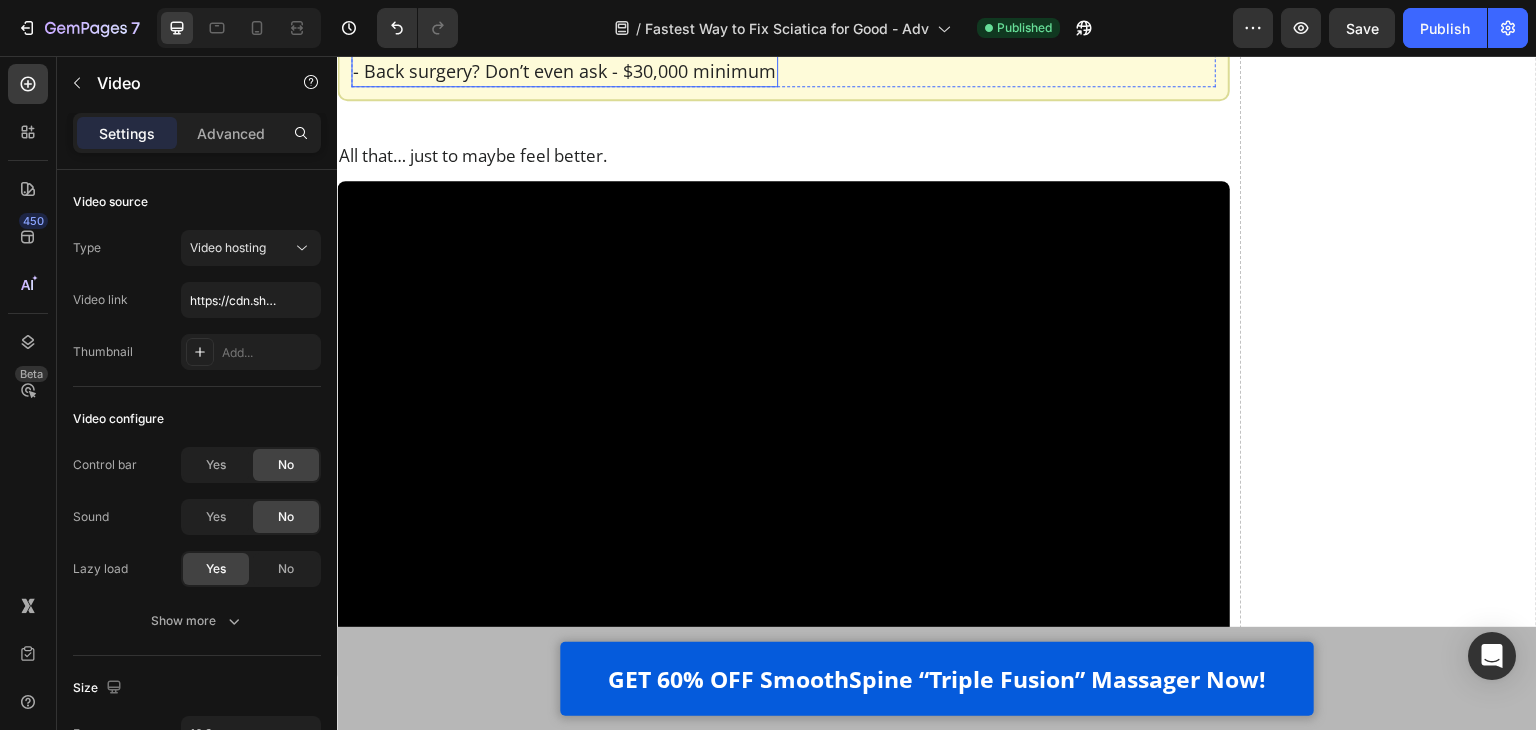 scroll, scrollTop: 22300, scrollLeft: 0, axis: vertical 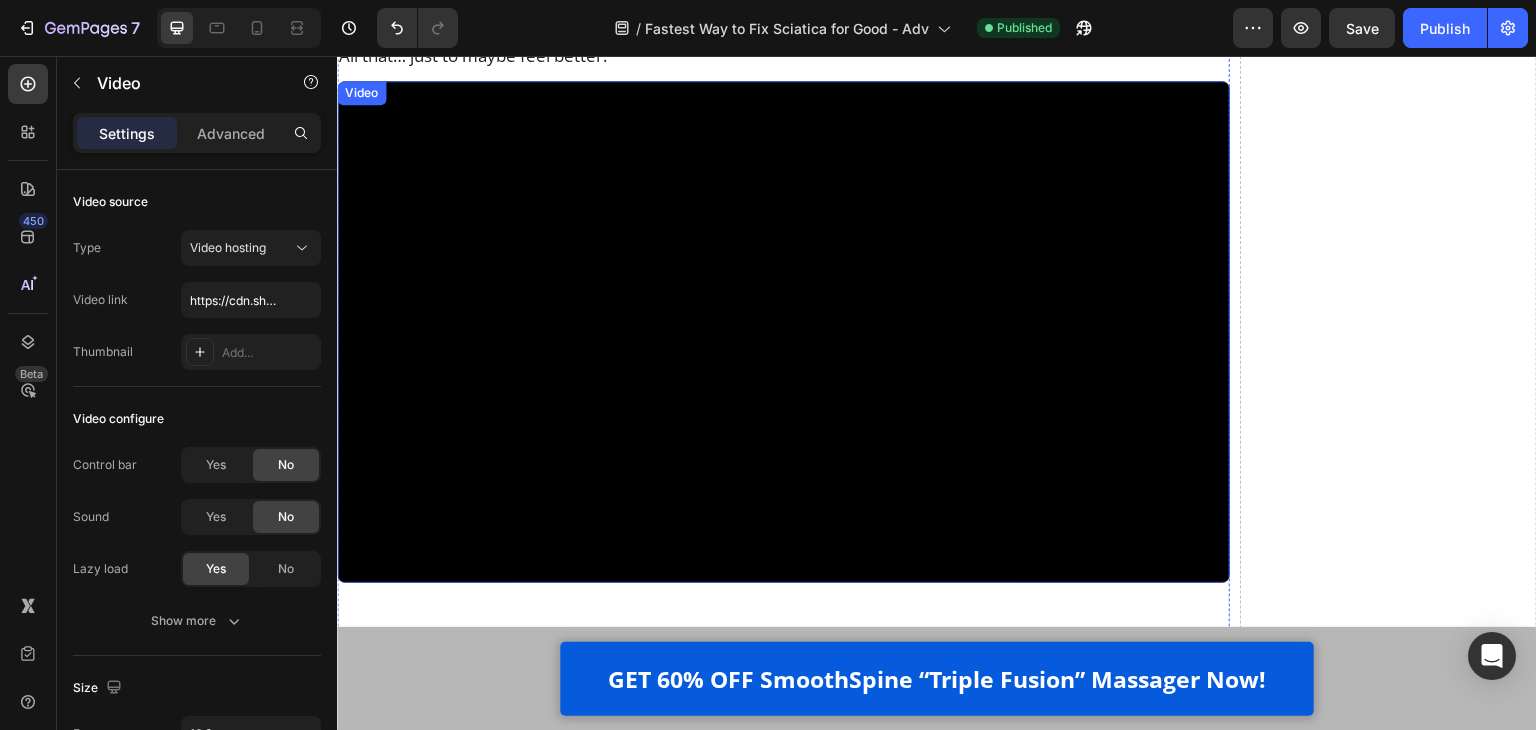 click at bounding box center [783, 332] 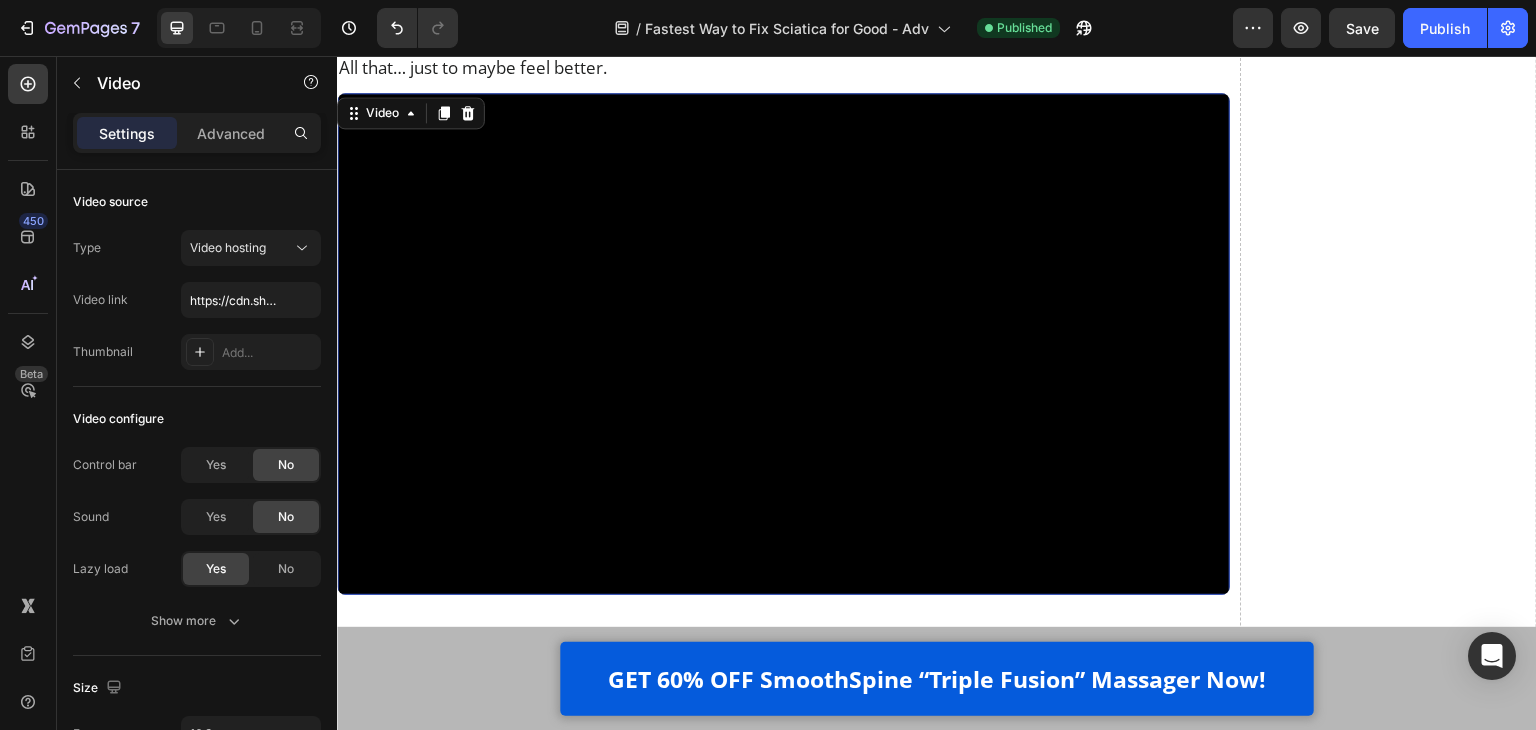 scroll, scrollTop: 22300, scrollLeft: 0, axis: vertical 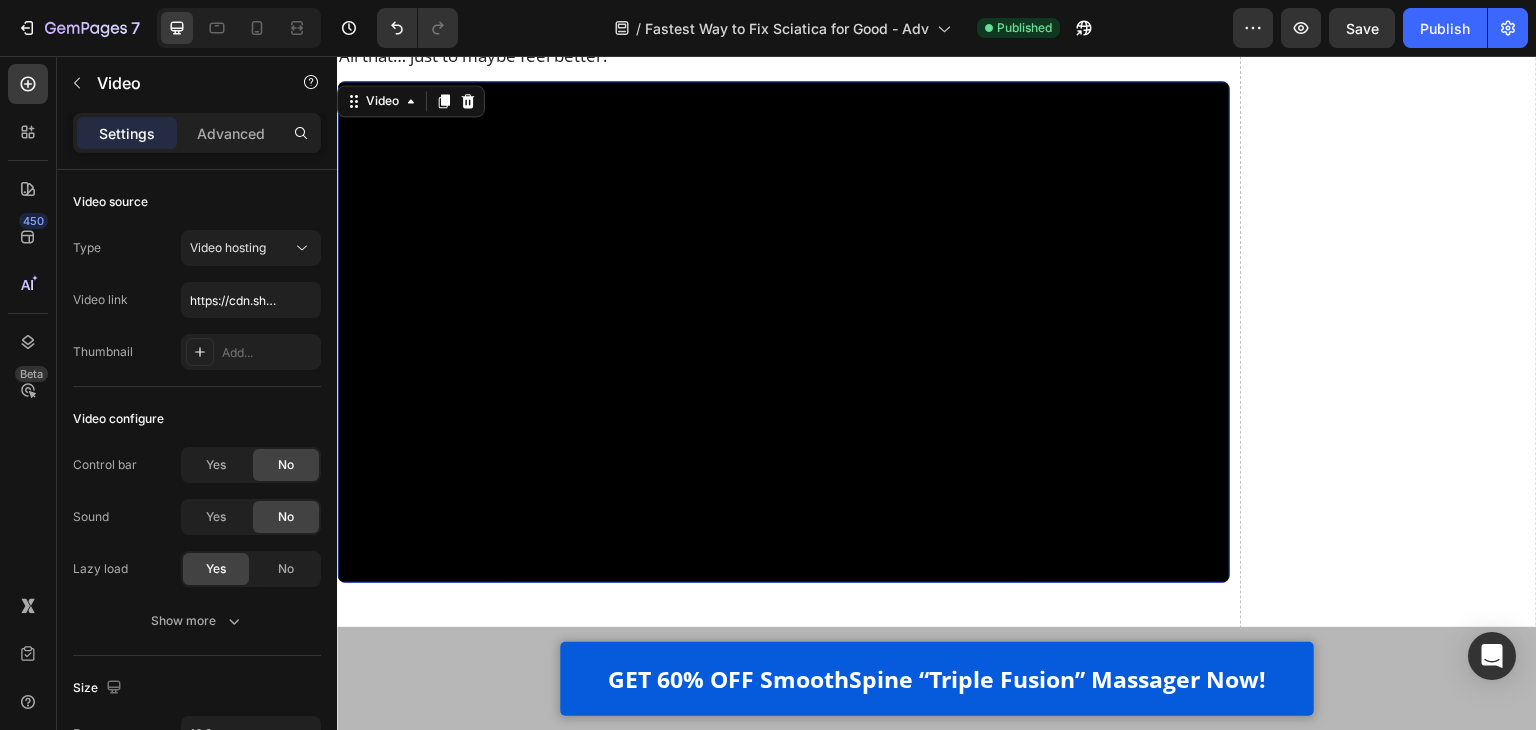 click at bounding box center (783, 332) 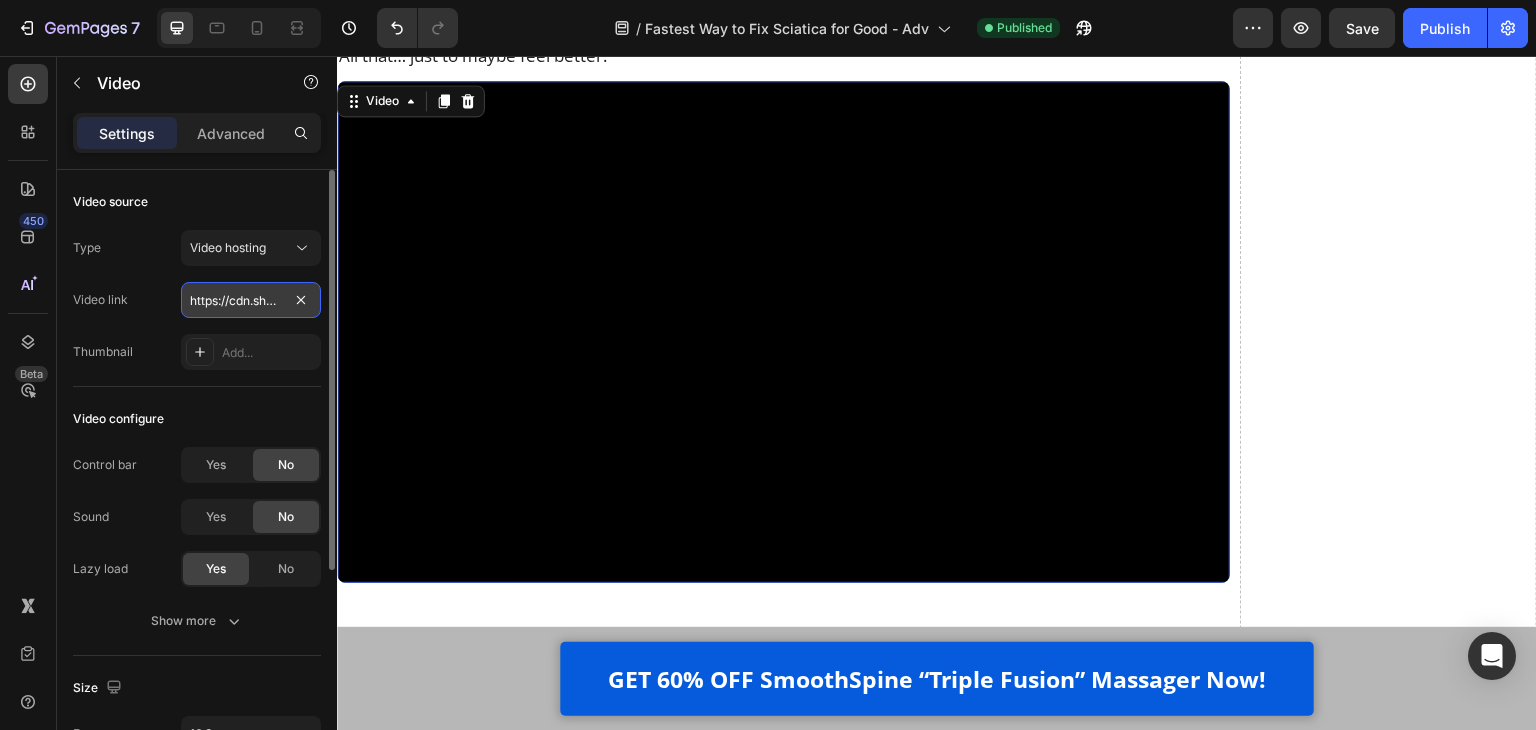 click on "https://cdn.shopify.com/videos/c/o/v/e636d1c4f9c745059fd2debab806be0f.mp4" at bounding box center [251, 300] 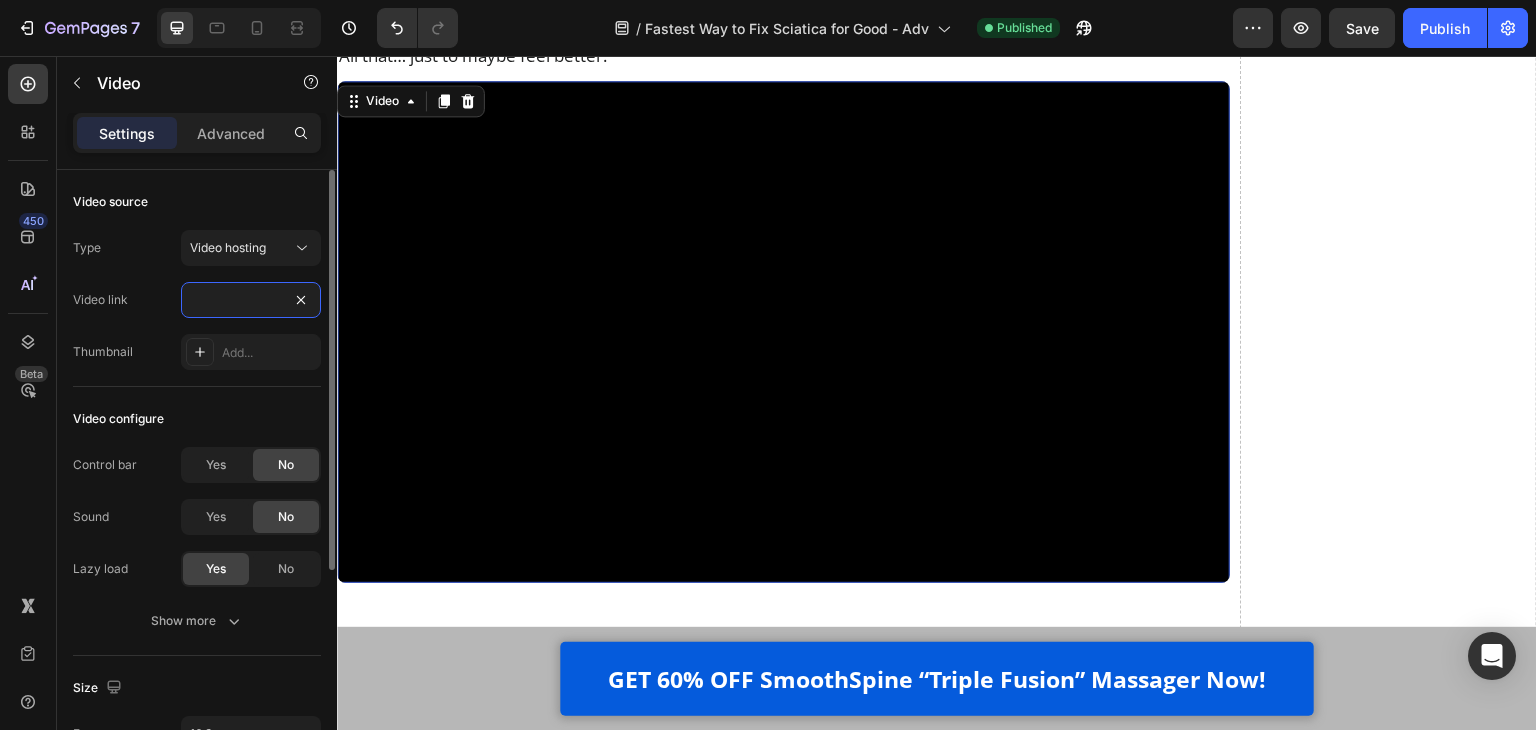 type on "https://cdn.shopify.com/videos/c/o/v/27608c0096994cd6ba59f967158cf8d2.mp4" 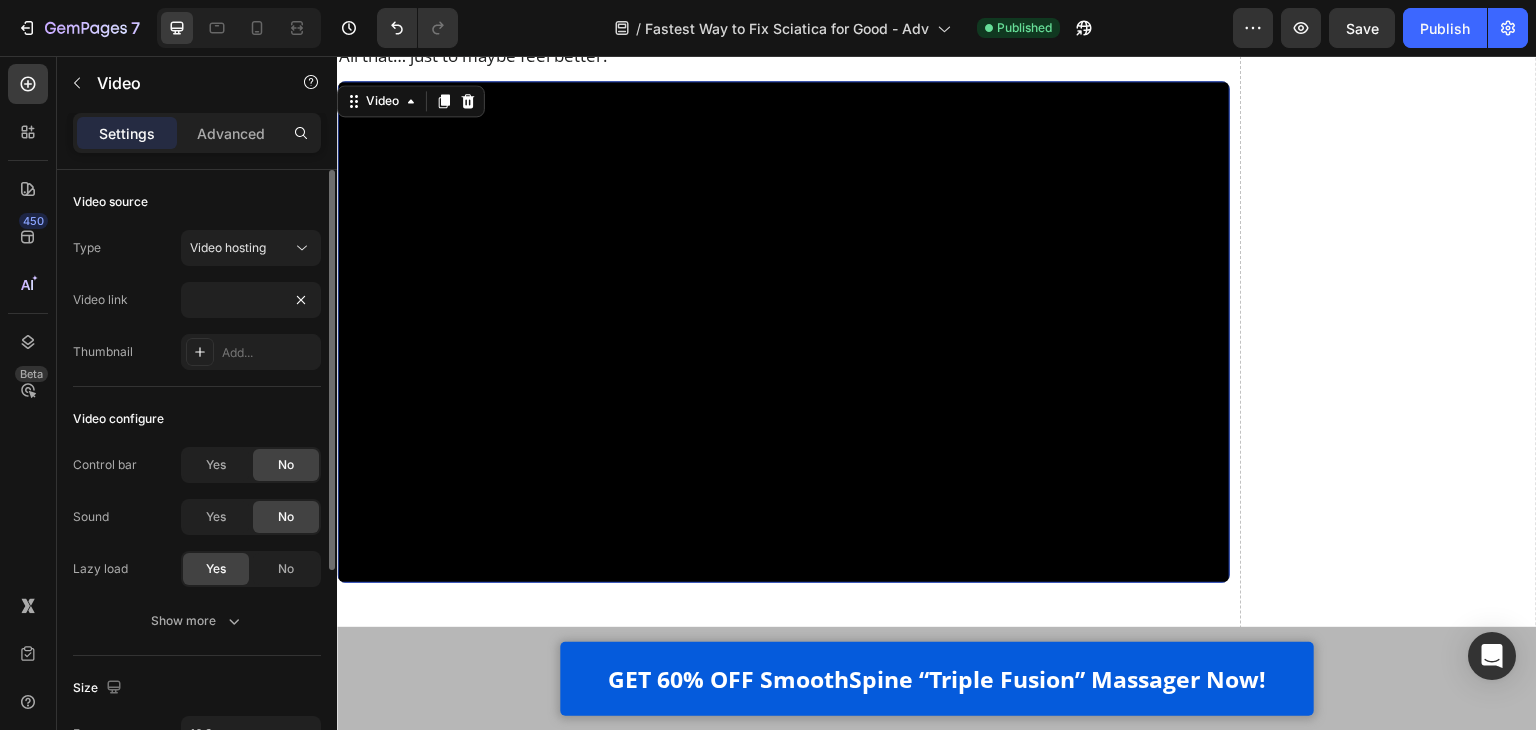click on "Video link https://cdn.shopify.com/videos/c/o/v/27608c0096994cd6ba59f967158cf8d2.mp4" at bounding box center [197, 300] 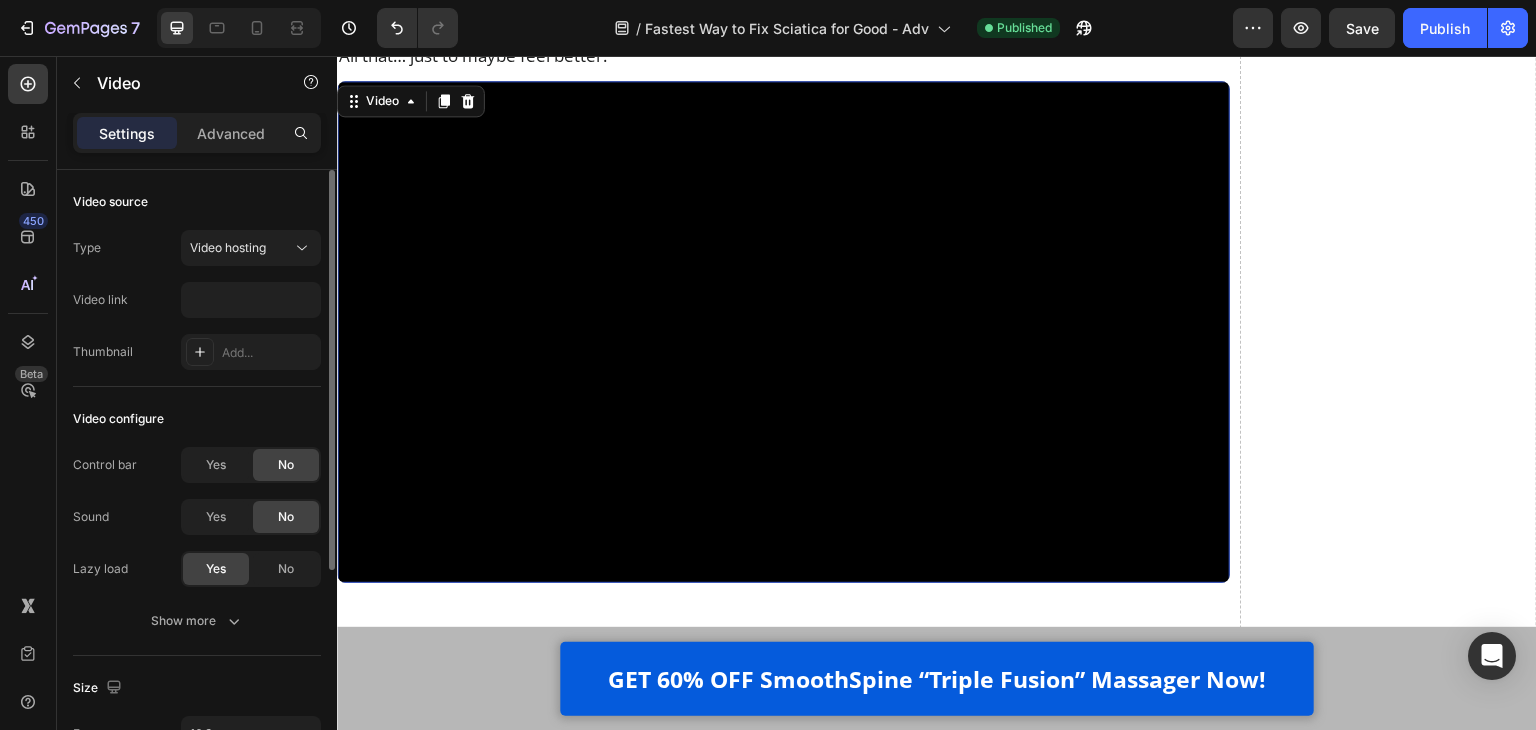 scroll, scrollTop: 0, scrollLeft: 0, axis: both 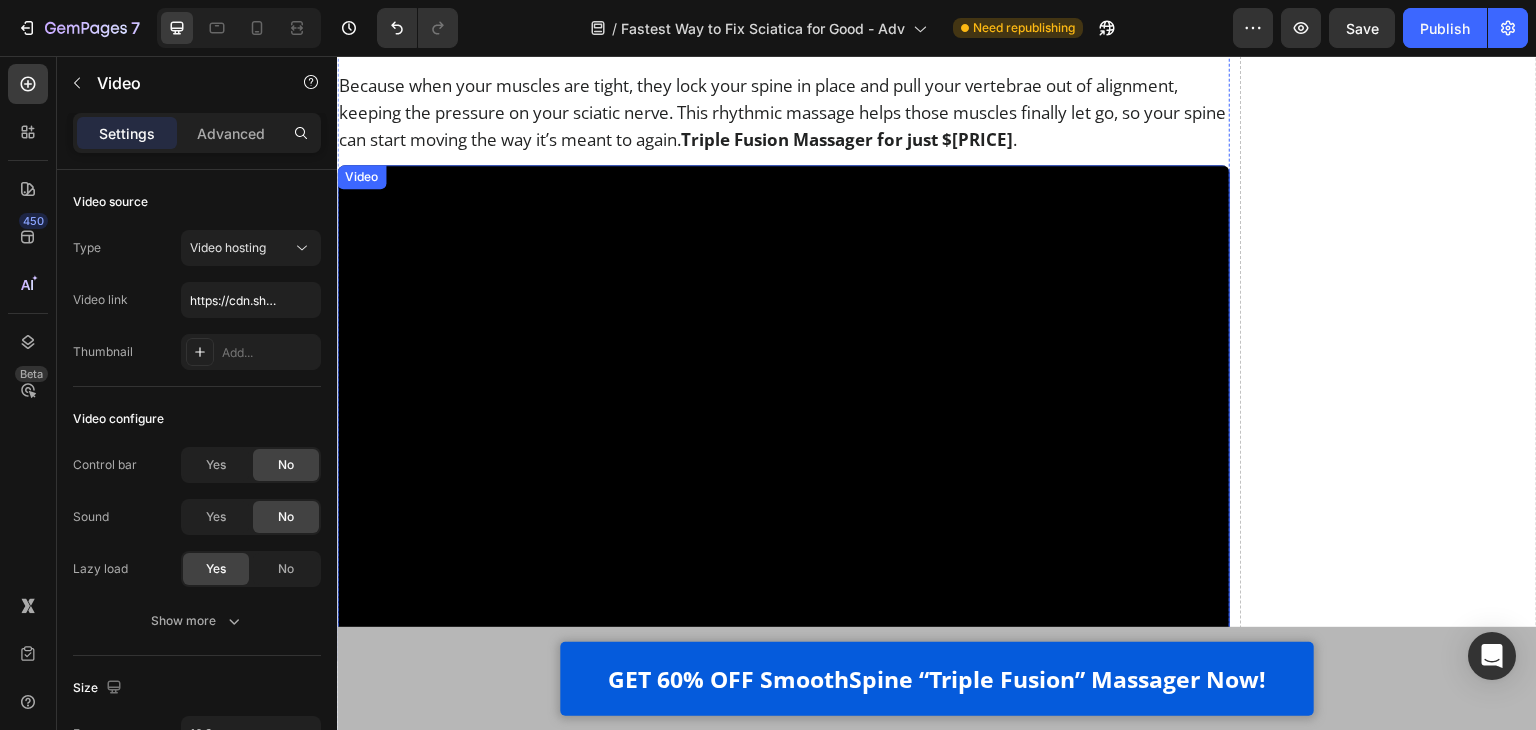 click at bounding box center (783, 416) 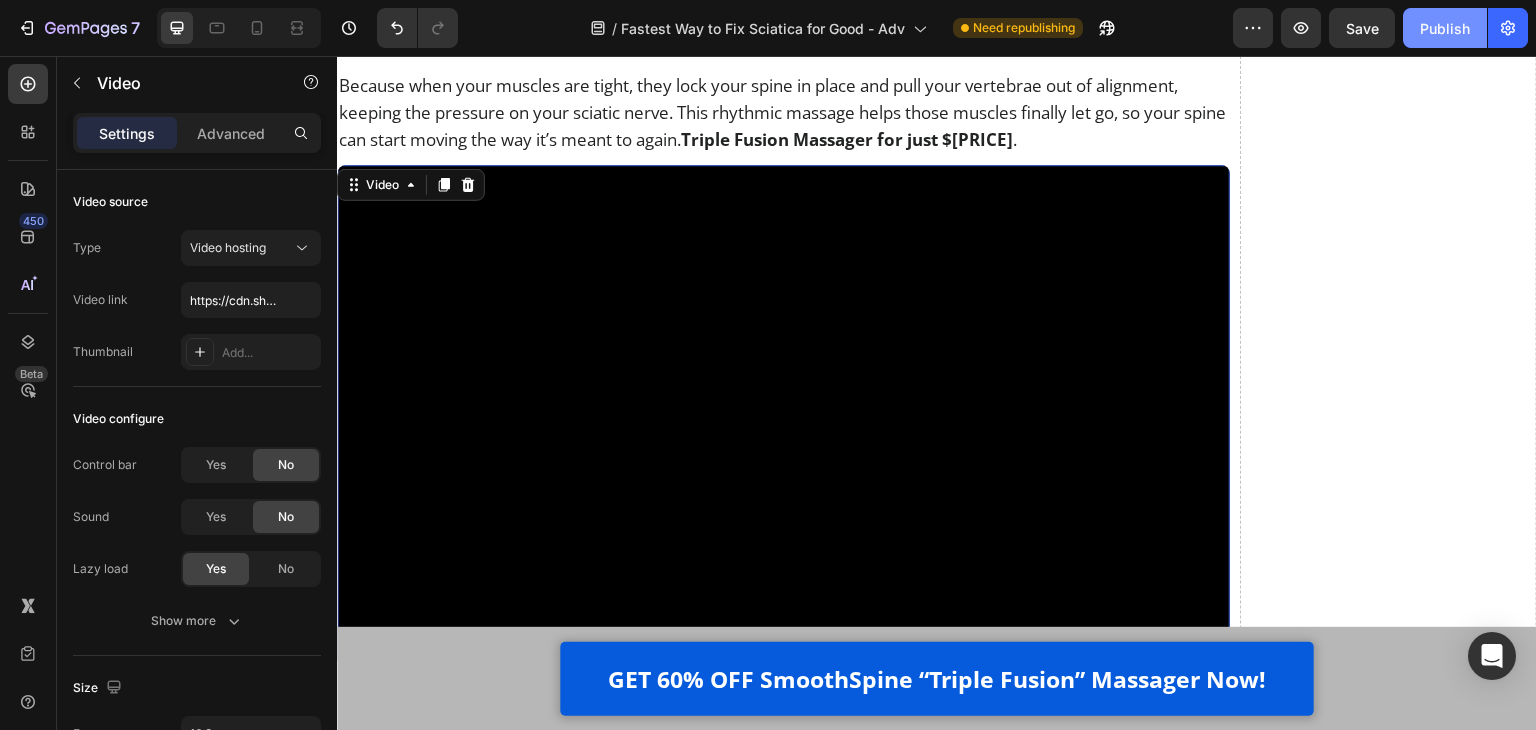 click on "Publish" at bounding box center (1445, 28) 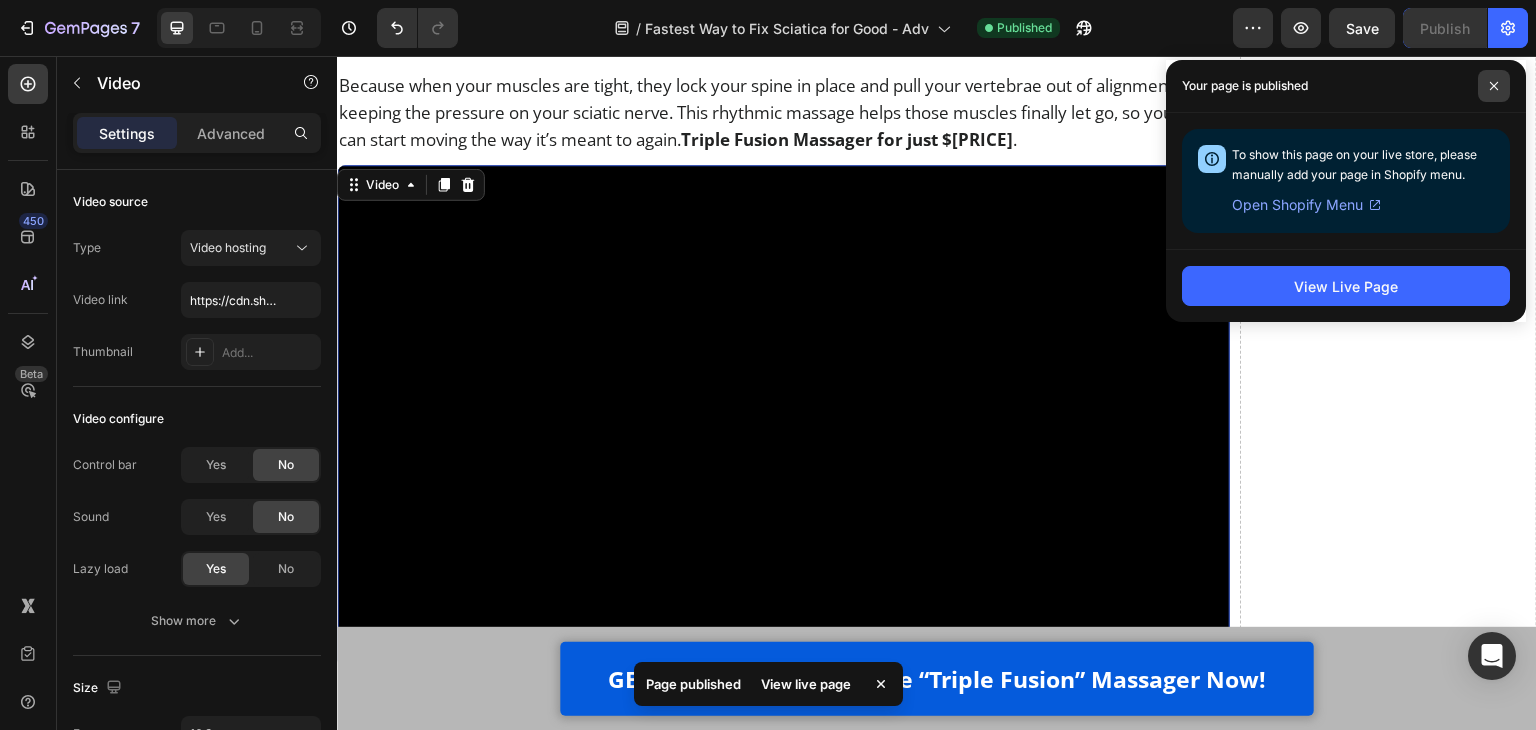 click at bounding box center (1494, 86) 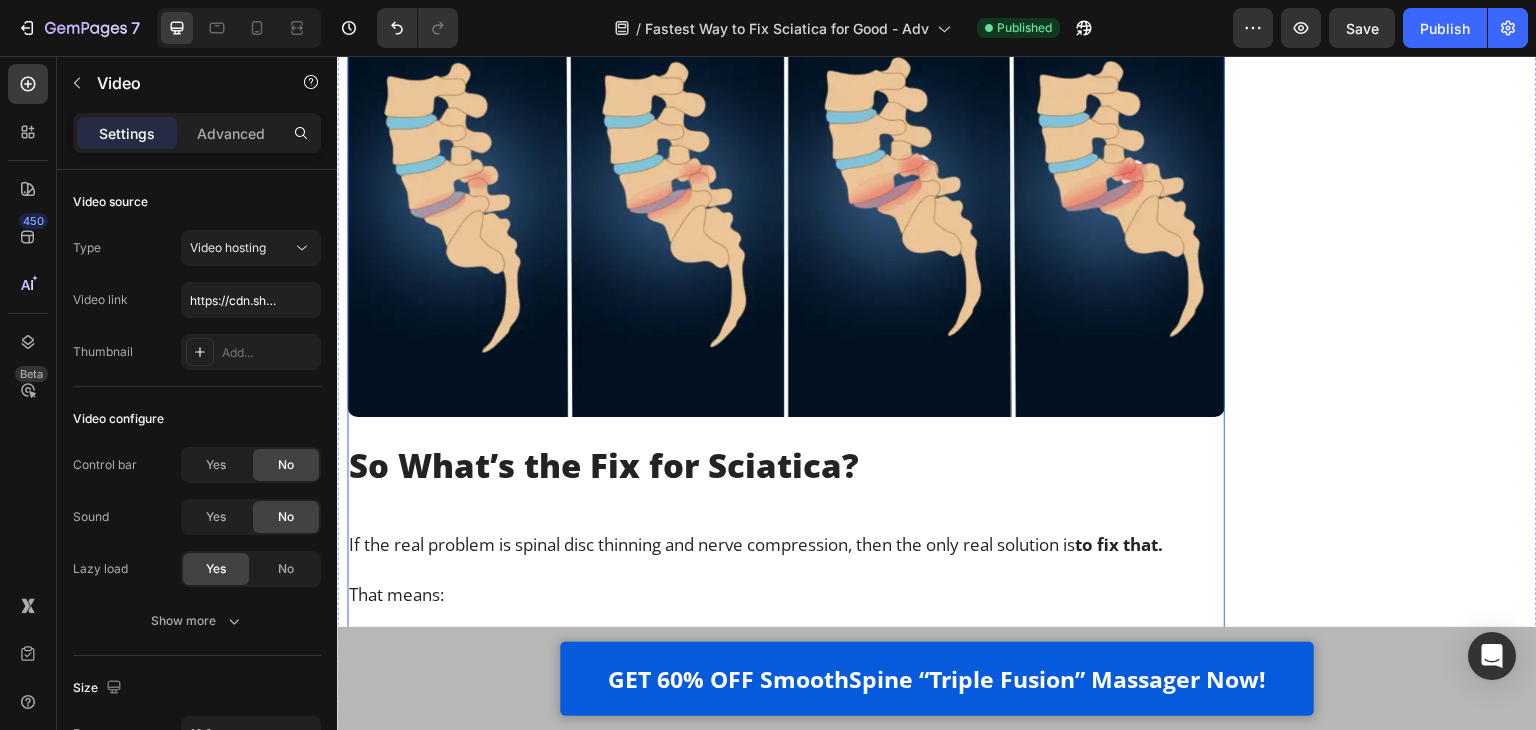 scroll, scrollTop: 7900, scrollLeft: 0, axis: vertical 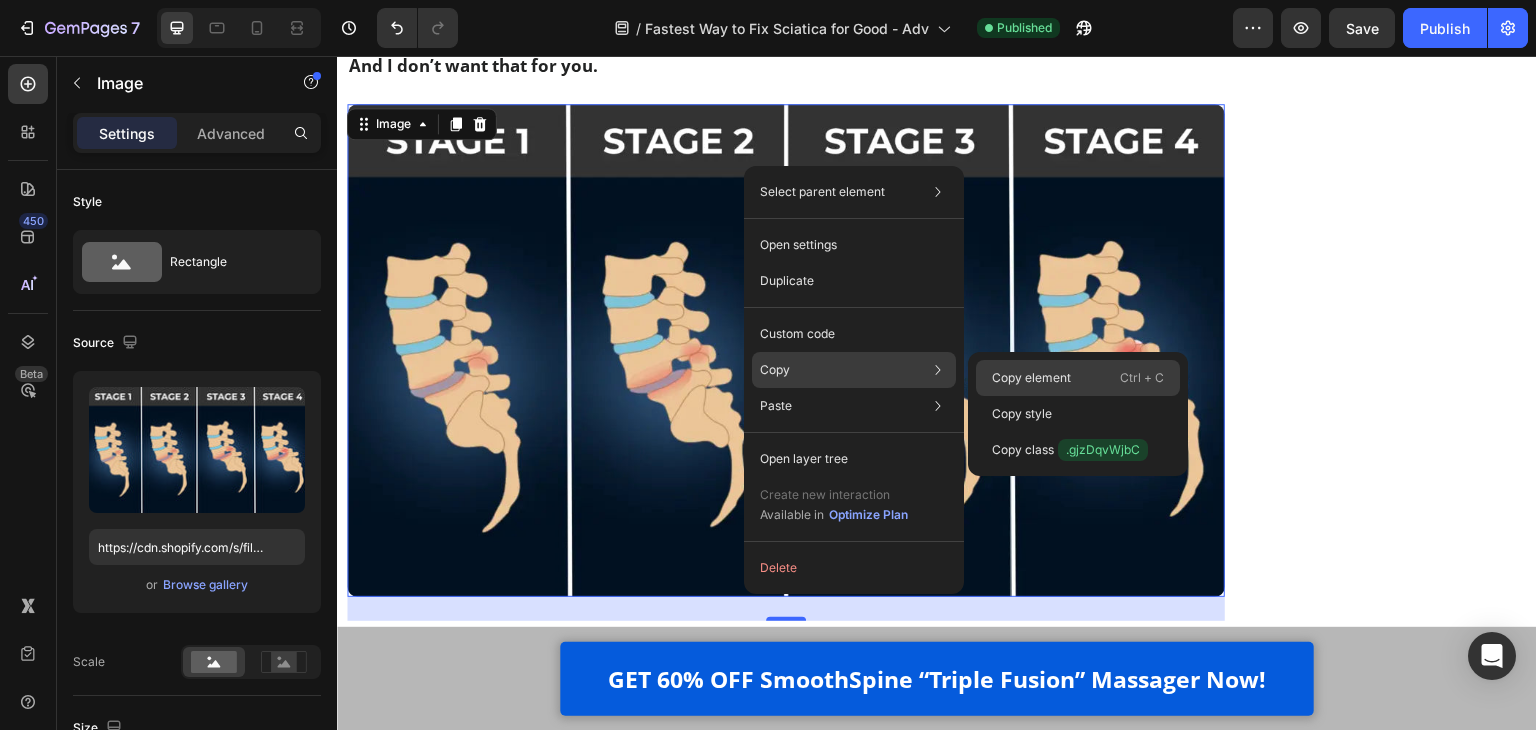 click on "Copy element" at bounding box center (1031, 378) 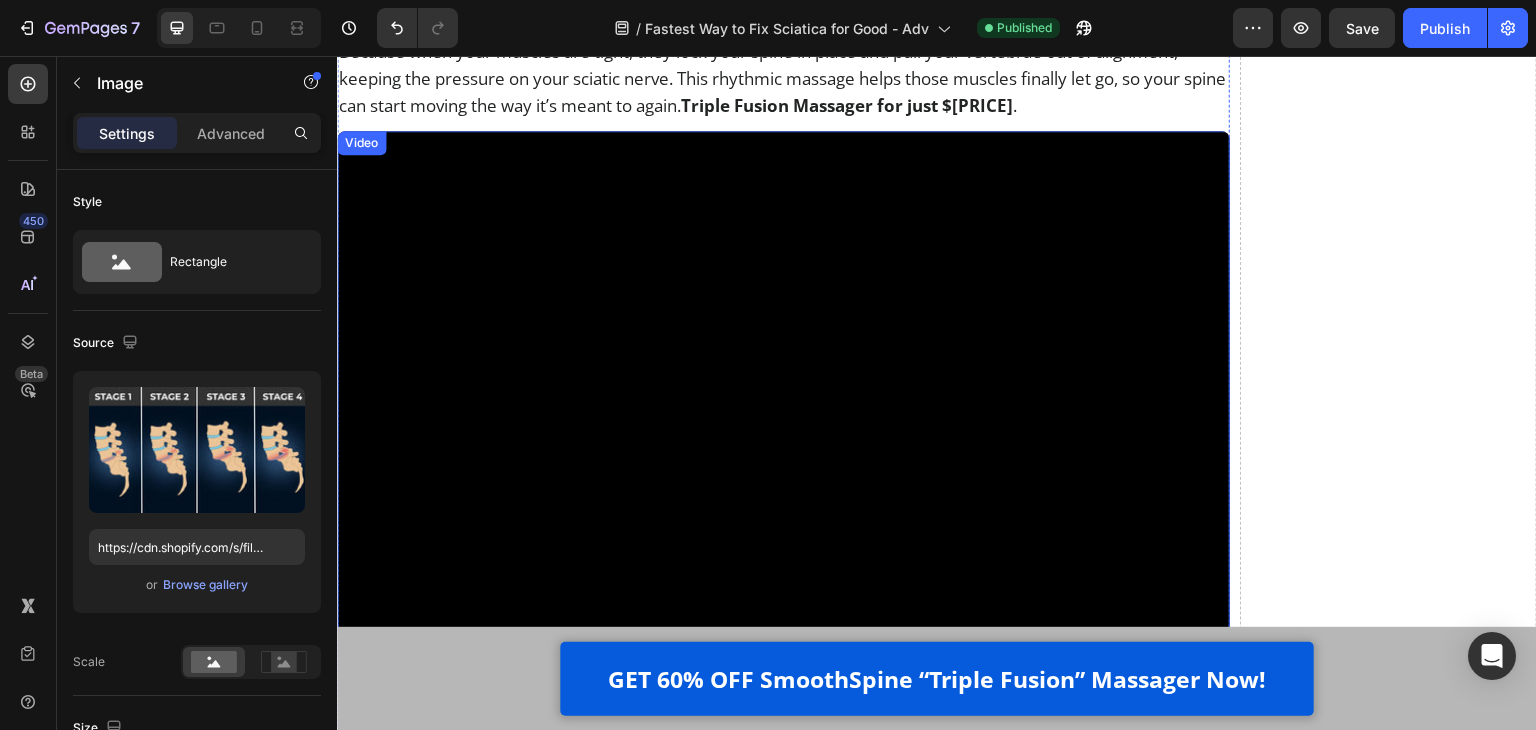 scroll, scrollTop: 24100, scrollLeft: 0, axis: vertical 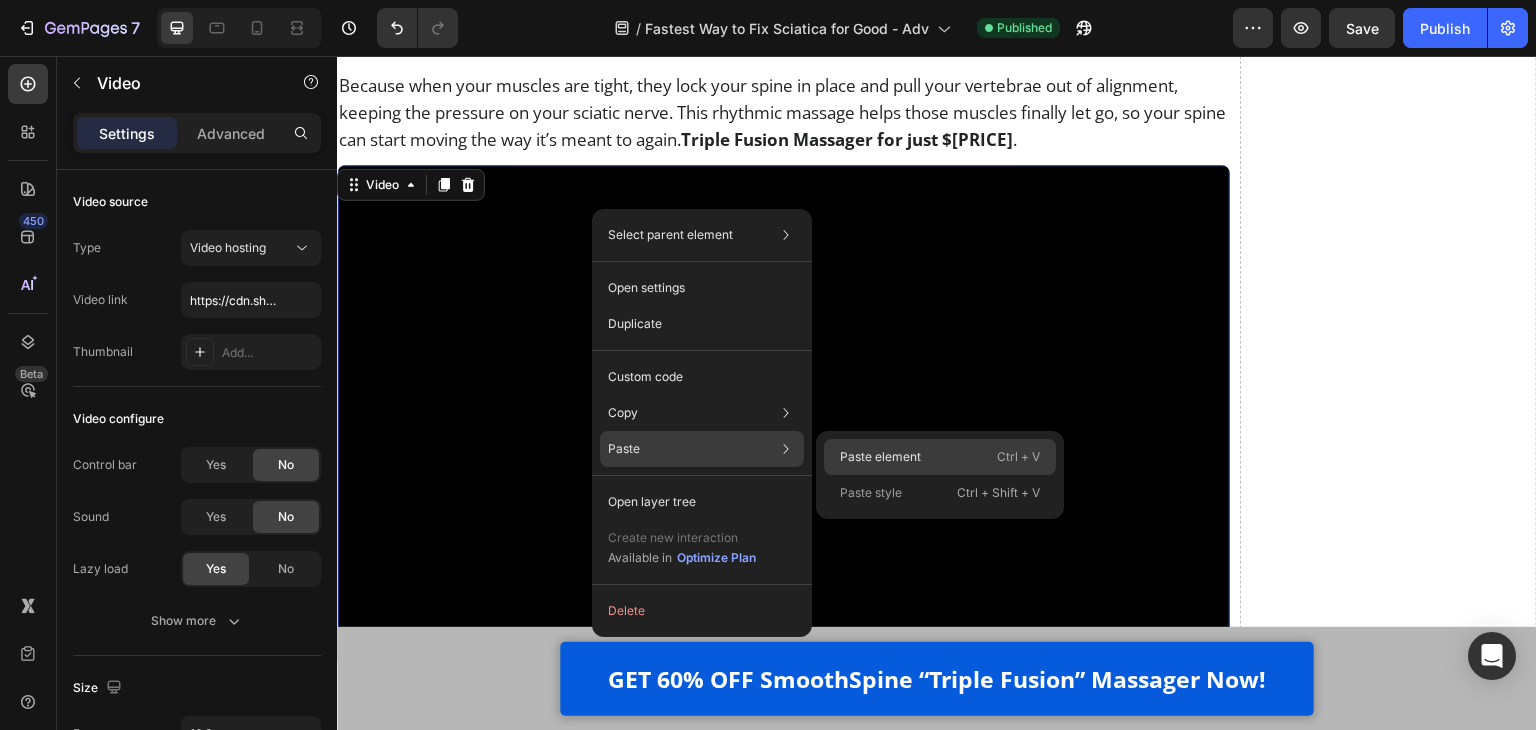 click on "Paste element  Ctrl + V" 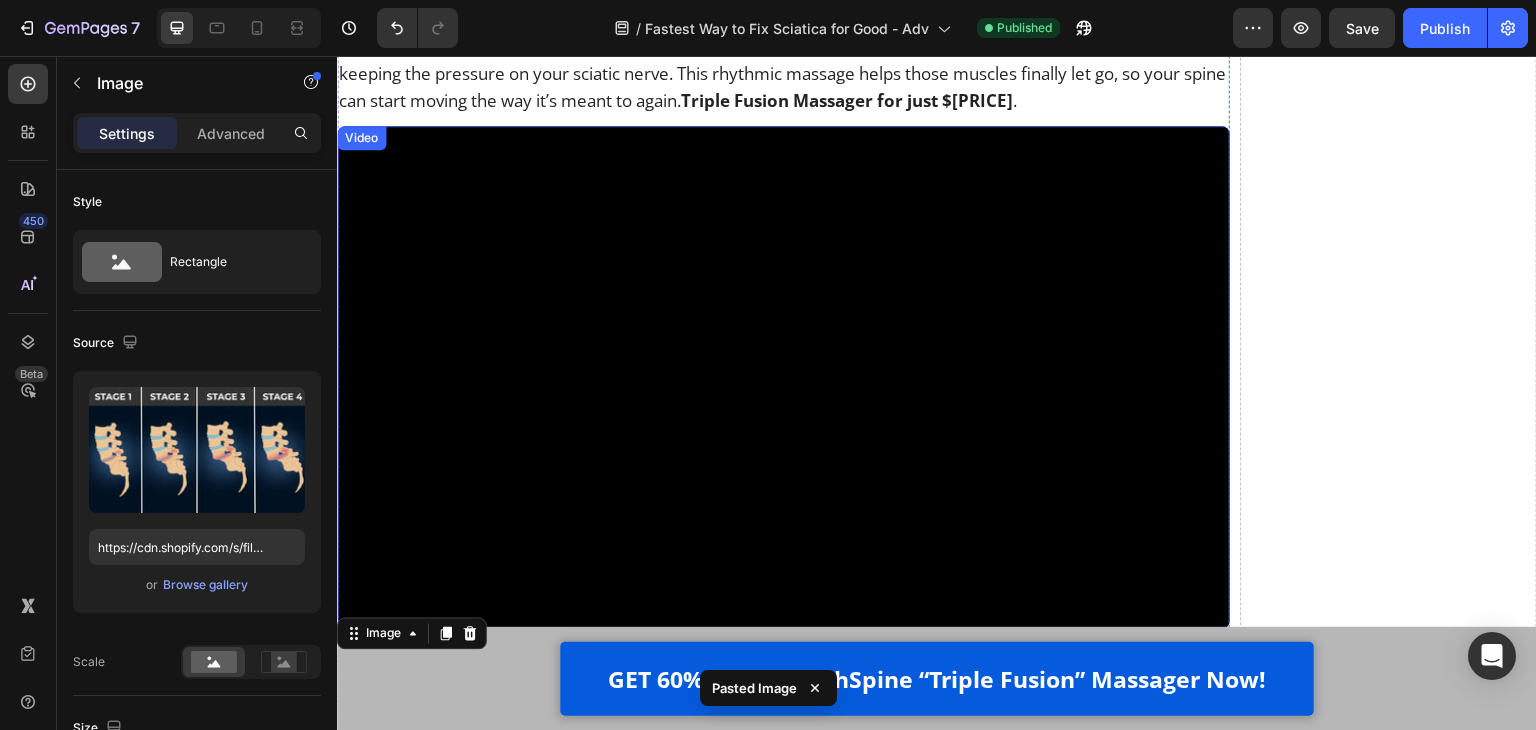 scroll, scrollTop: 24041, scrollLeft: 0, axis: vertical 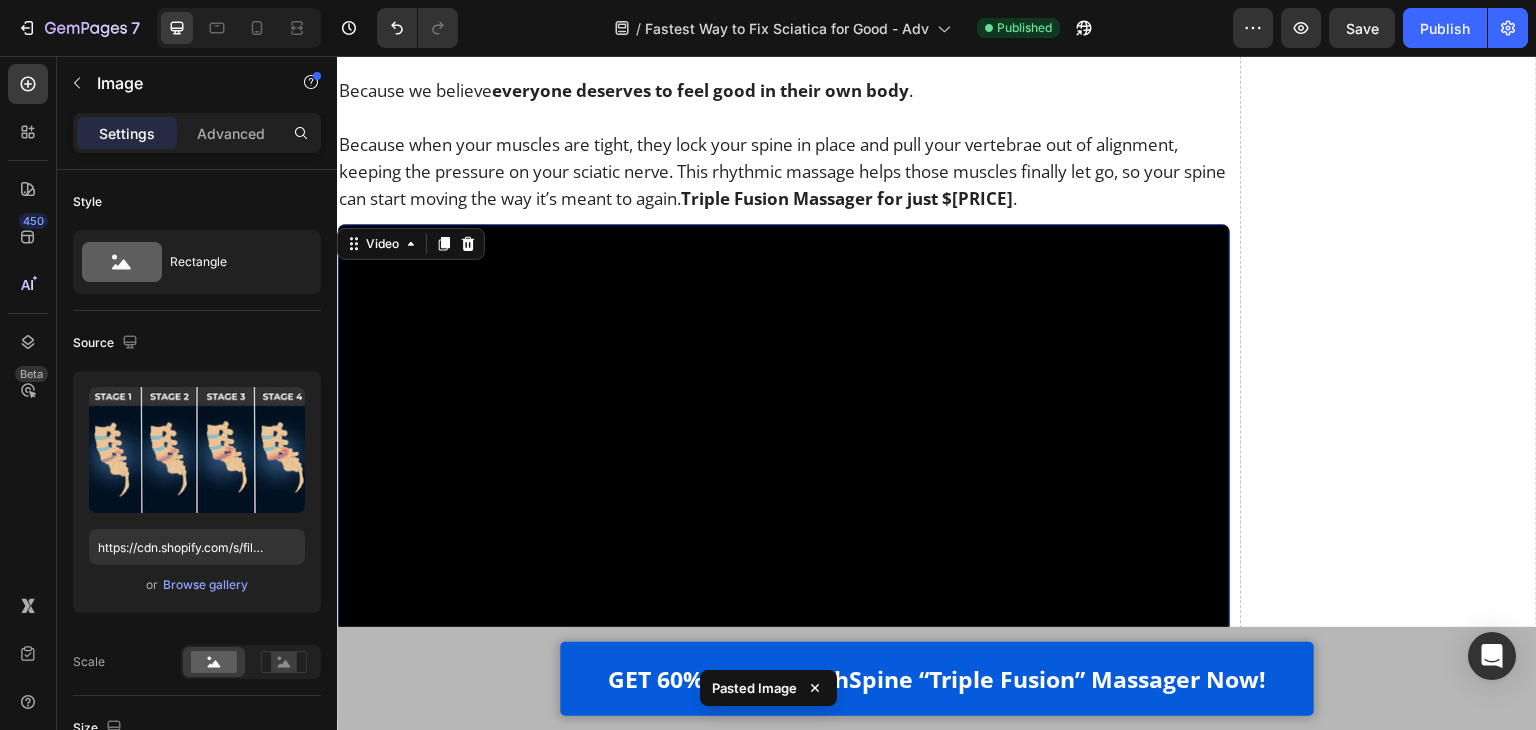 click on "Video   0" at bounding box center (783, 475) 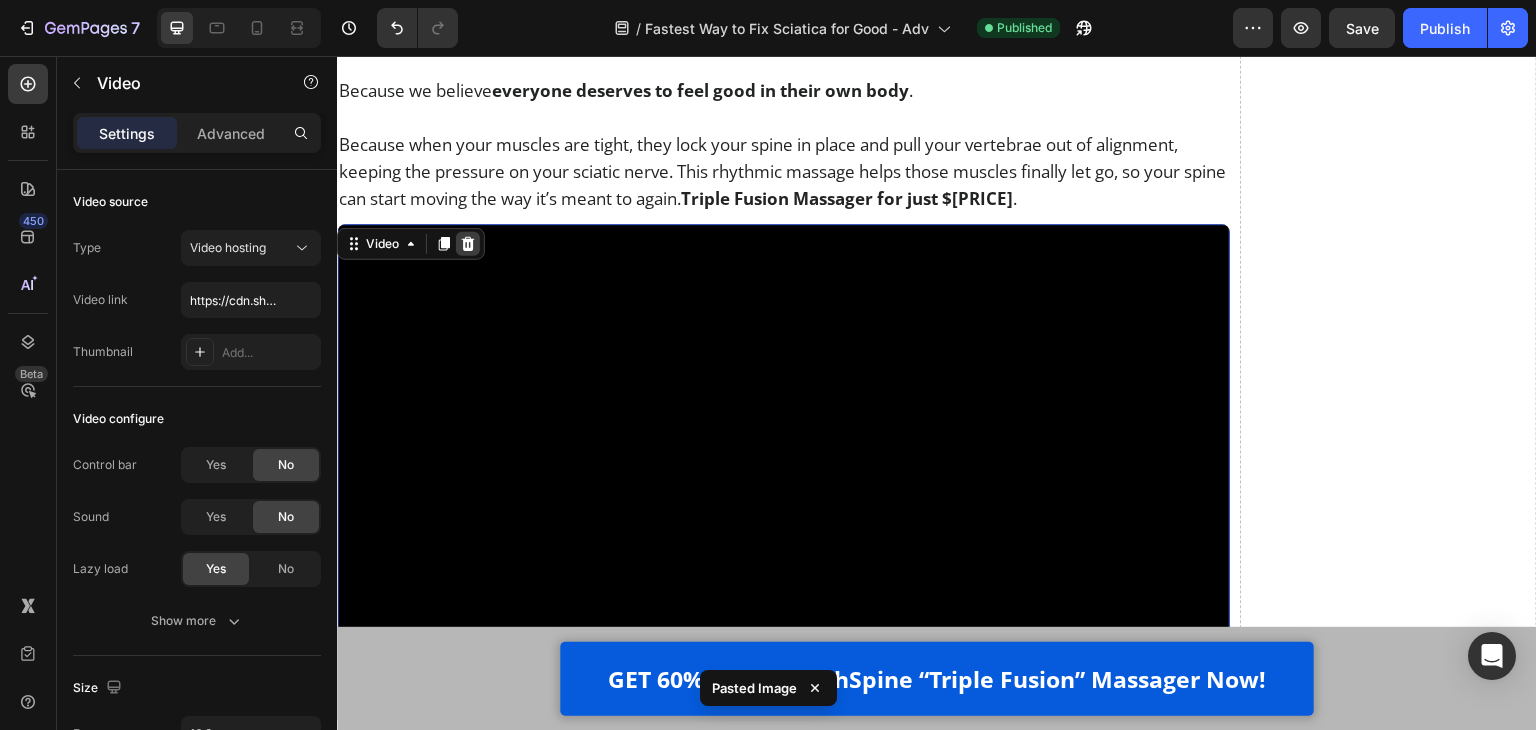 click 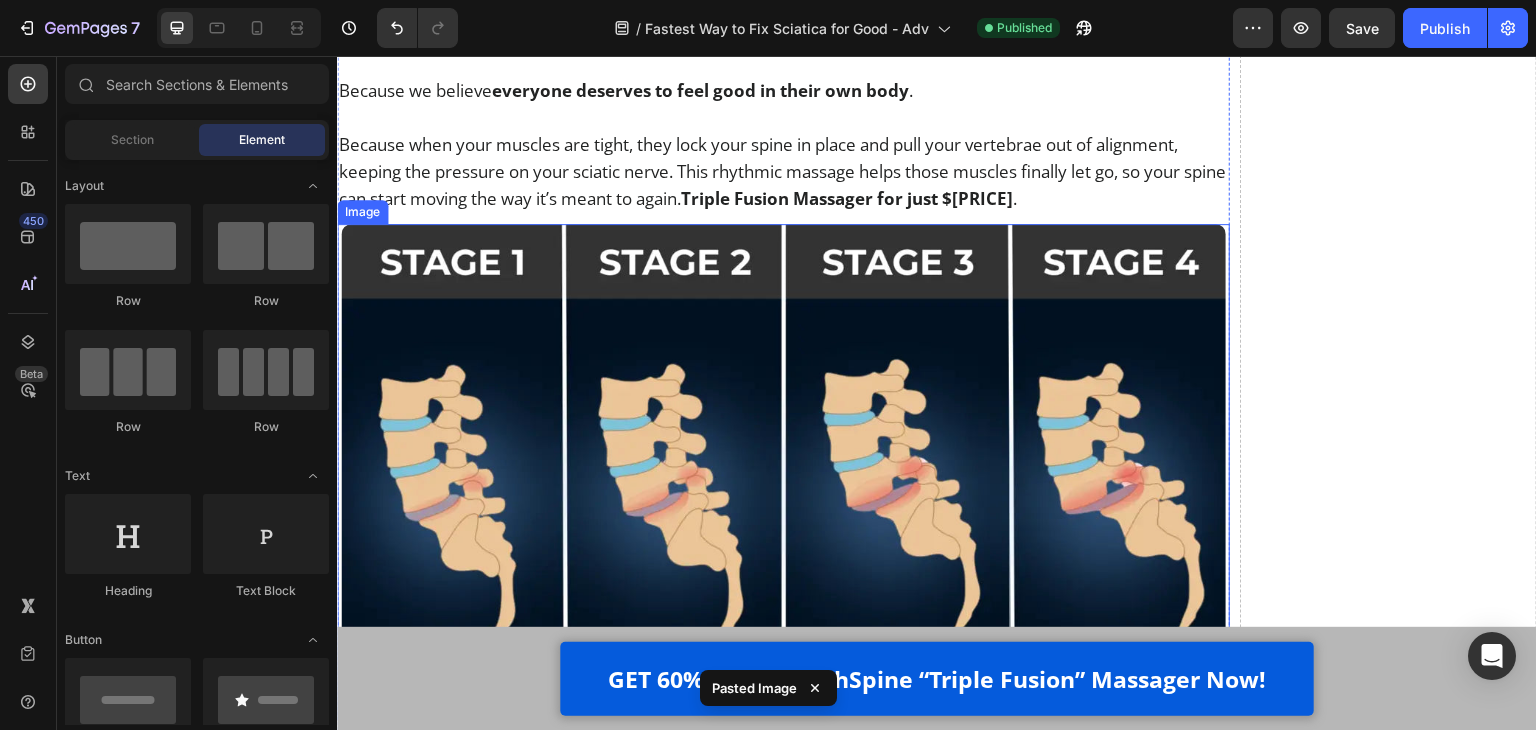 click at bounding box center (783, 472) 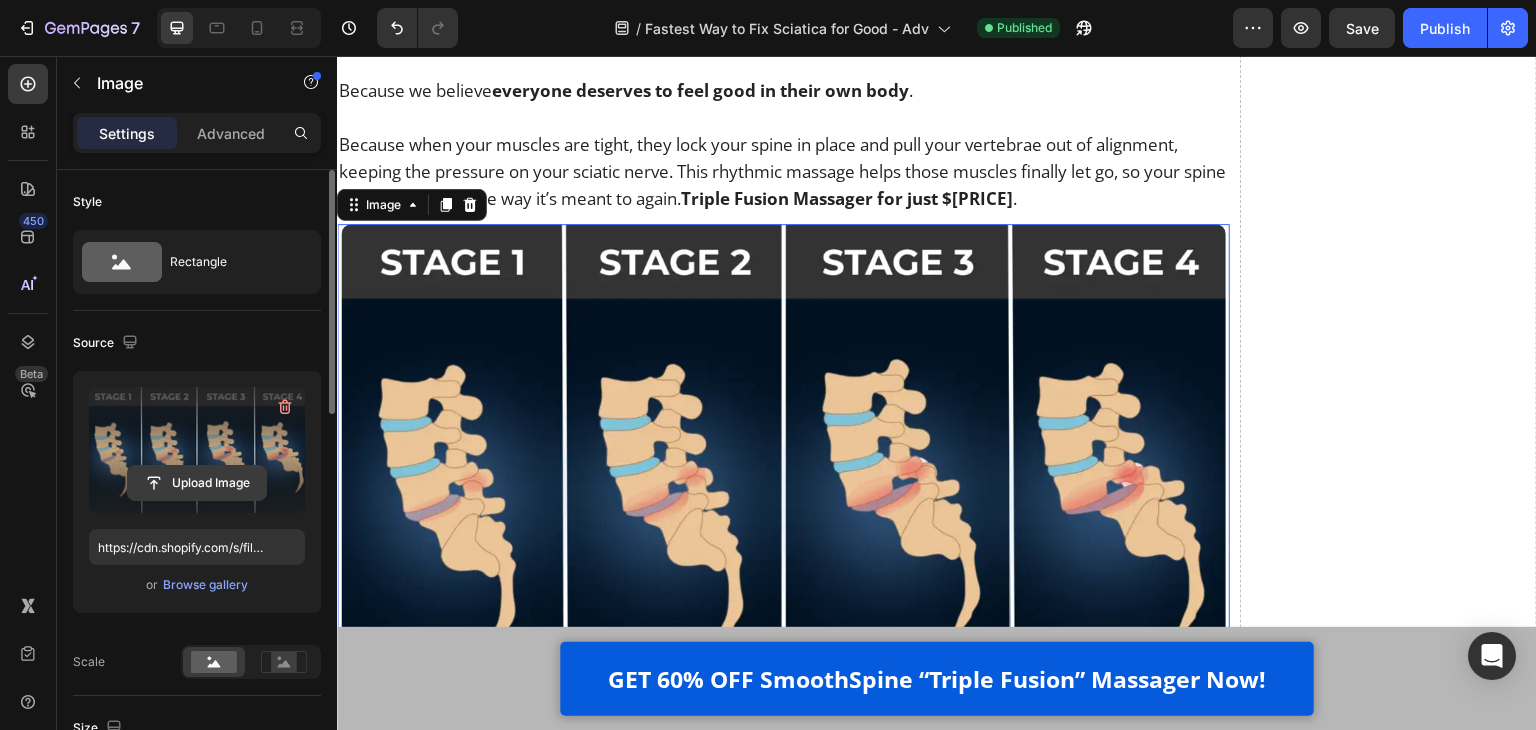click 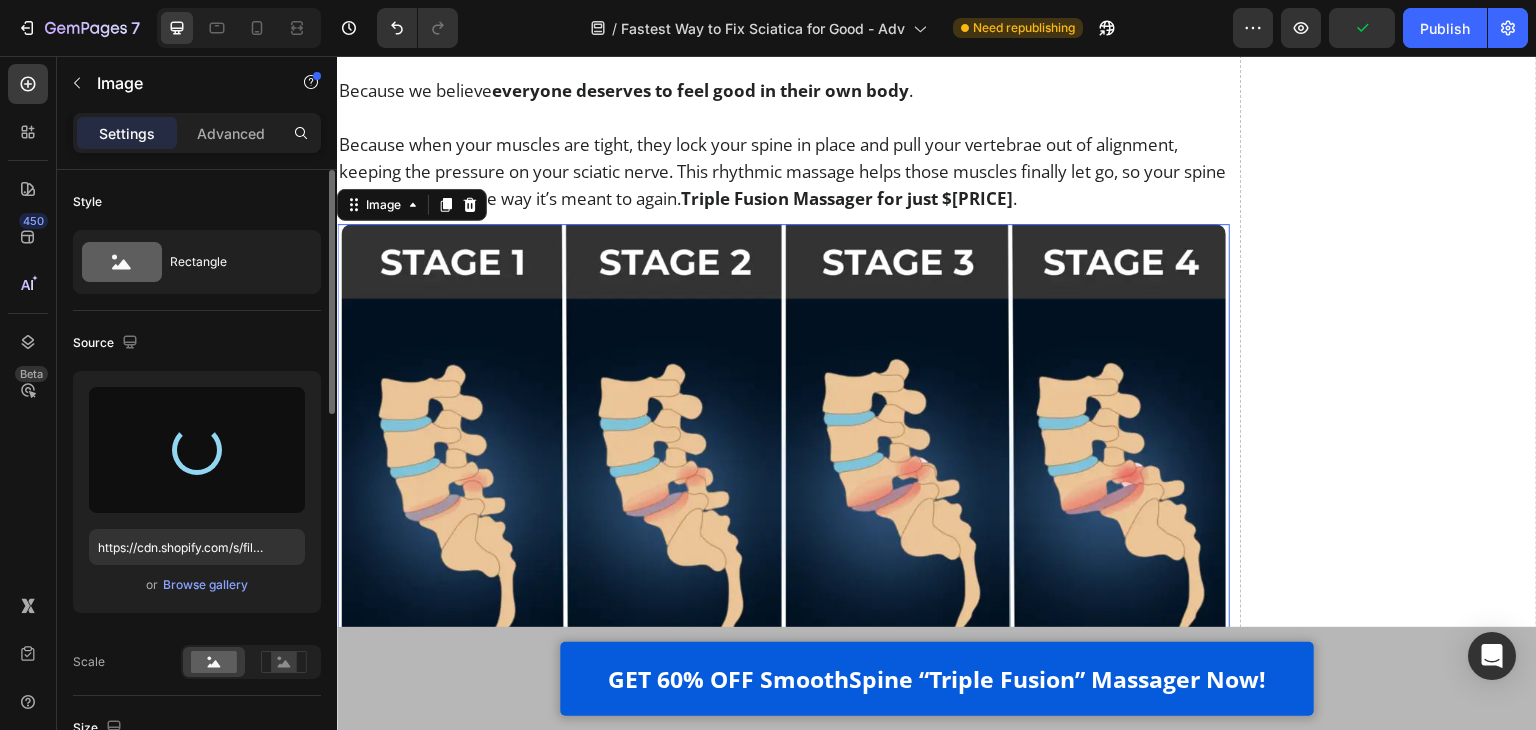 type on "https://cdn.shopify.com/s/files/1/0252/1261/6781/files/gempages_464015397612422087-3d801bde-d3de-4707-b8e0-00475a2ec7ca.webp" 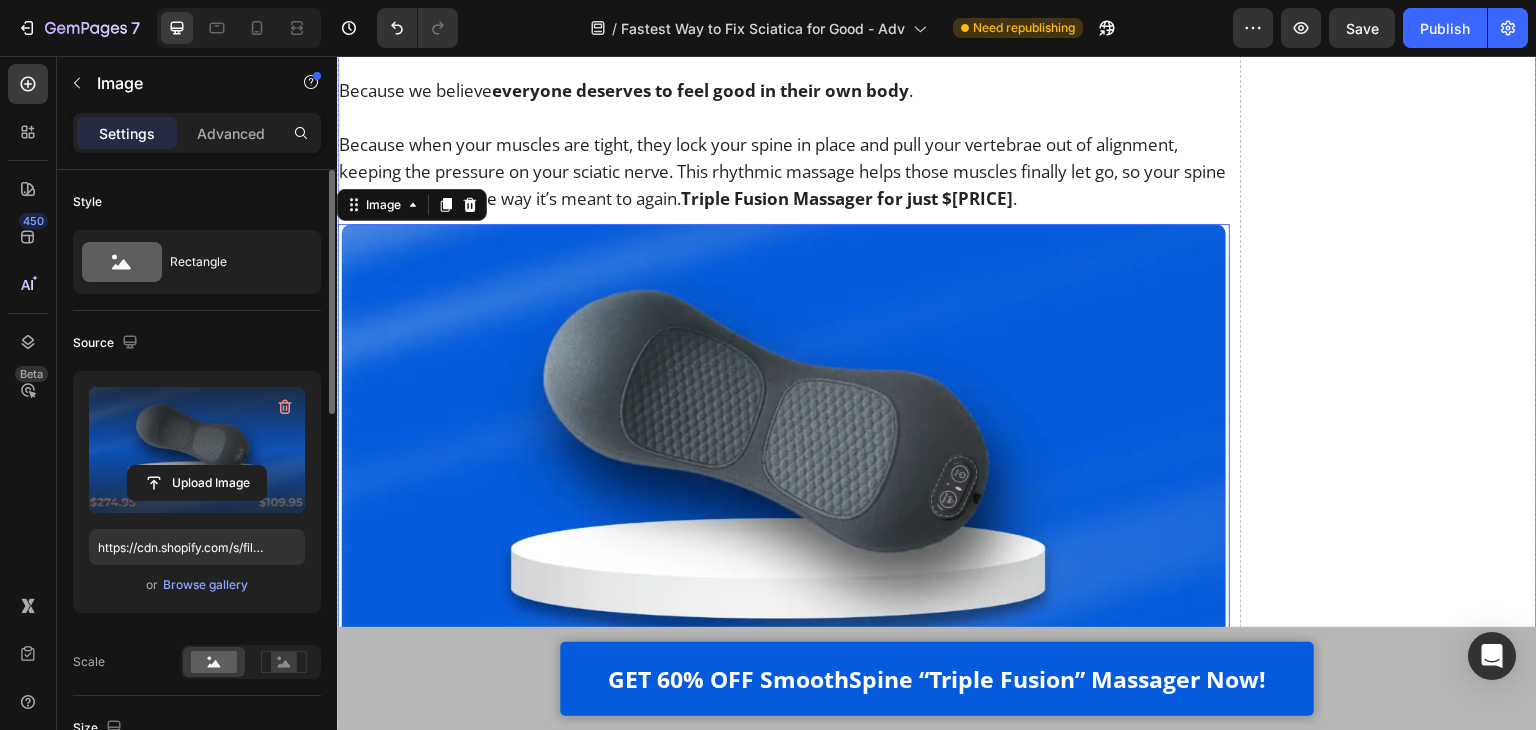 click on "Luckily, now there’s a way to finally fix this at the root. Heading I’ll be honest - after years of watching my patients waste money on painkillers, heating pads, and gimmicky devices… I was starting to think *nothing* could help people fix their sciatica at home.   But then it clicked.   To actually relieve chronic lower back pain and sciatica, you need to do  3 things  - all at the same time: Text Block Image Apply  gentle traction  to relieve pressure on the spine Text Block Row Image Use  heat therapy  to loosen tight muscles and improve blood flow Text Block Row Image Add  deep-tissue massage  to rehydrate the discs and calm inflammation Text Block Row Row That’s the only combination that works - and it has to happen together, consistently, and in a way that doesn’t make the pain worse.   So at that point, I knew what had to be done.   We needed a solution that fused all 3 therapies - traction, heat, and massage - into one simple, at-home routine. Text Block Video Heading .   Text Block" at bounding box center (937, -4459) 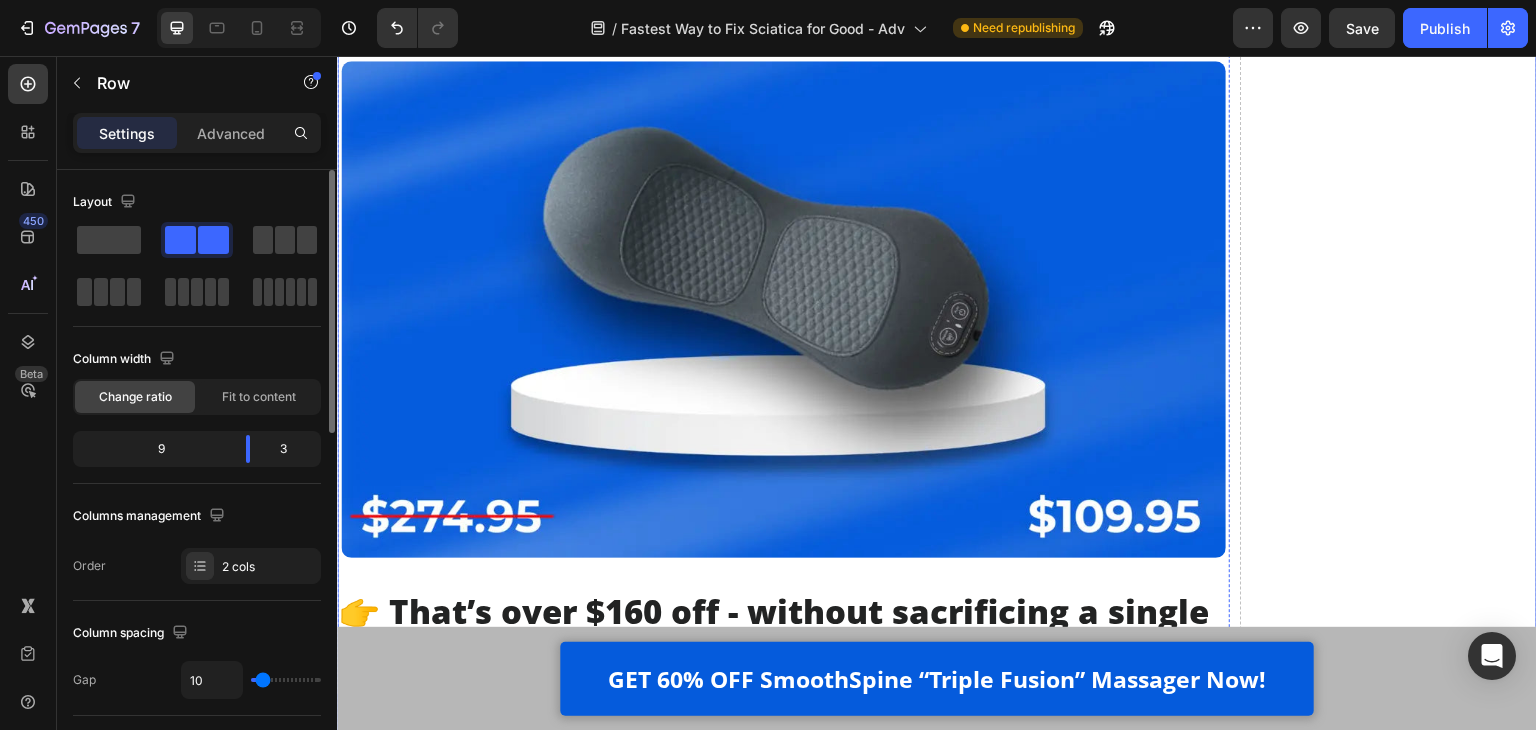 scroll, scrollTop: 24141, scrollLeft: 0, axis: vertical 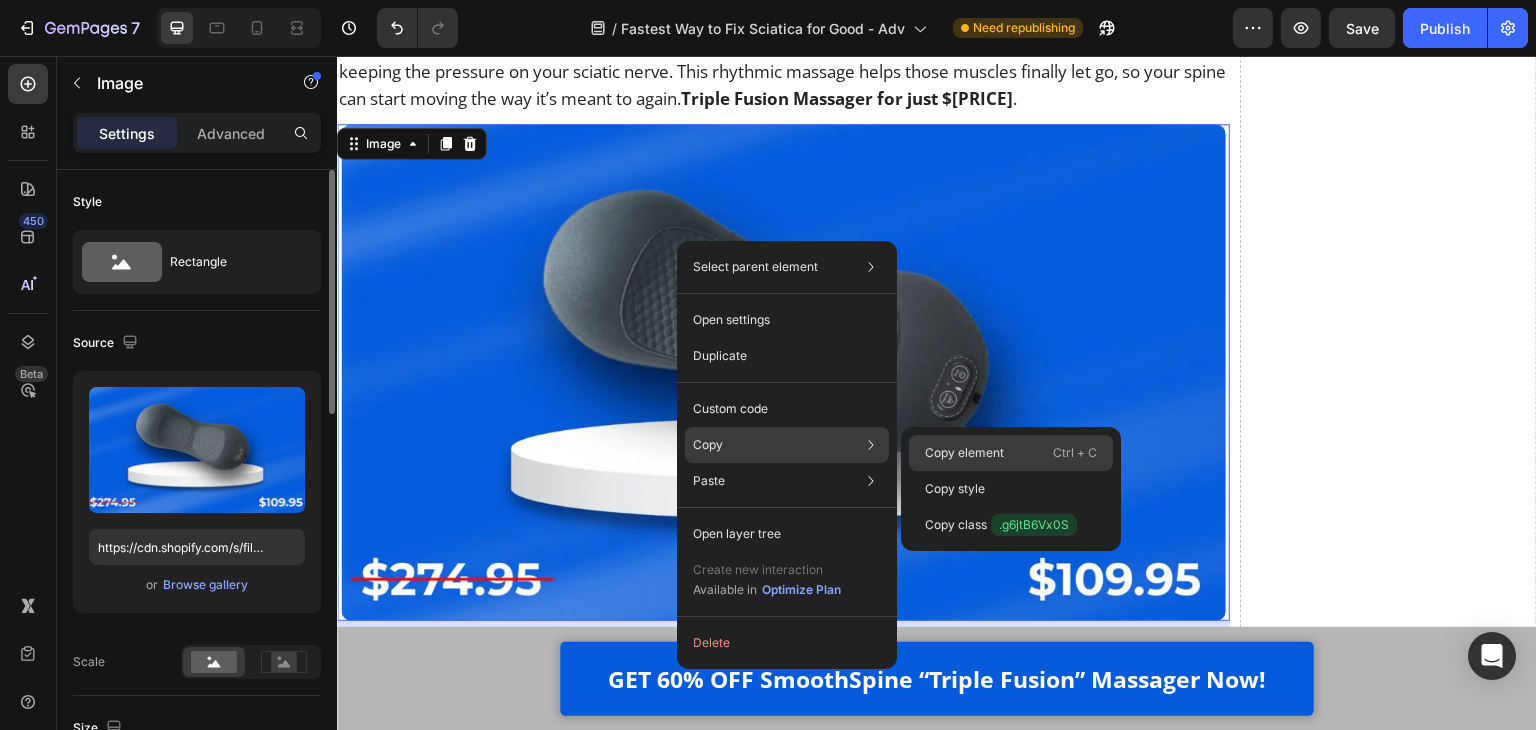 click on "Copy element" at bounding box center (964, 453) 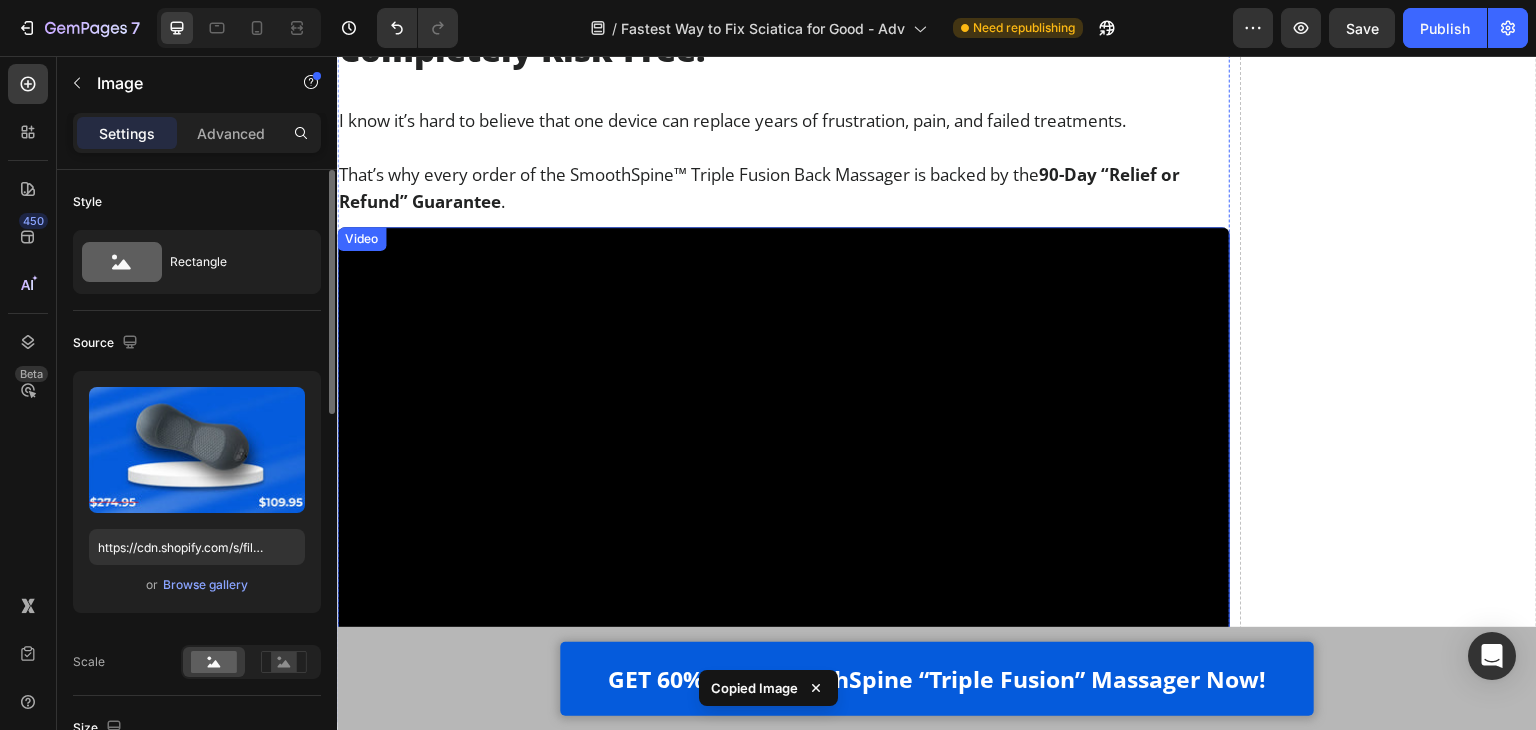 scroll, scrollTop: 25241, scrollLeft: 0, axis: vertical 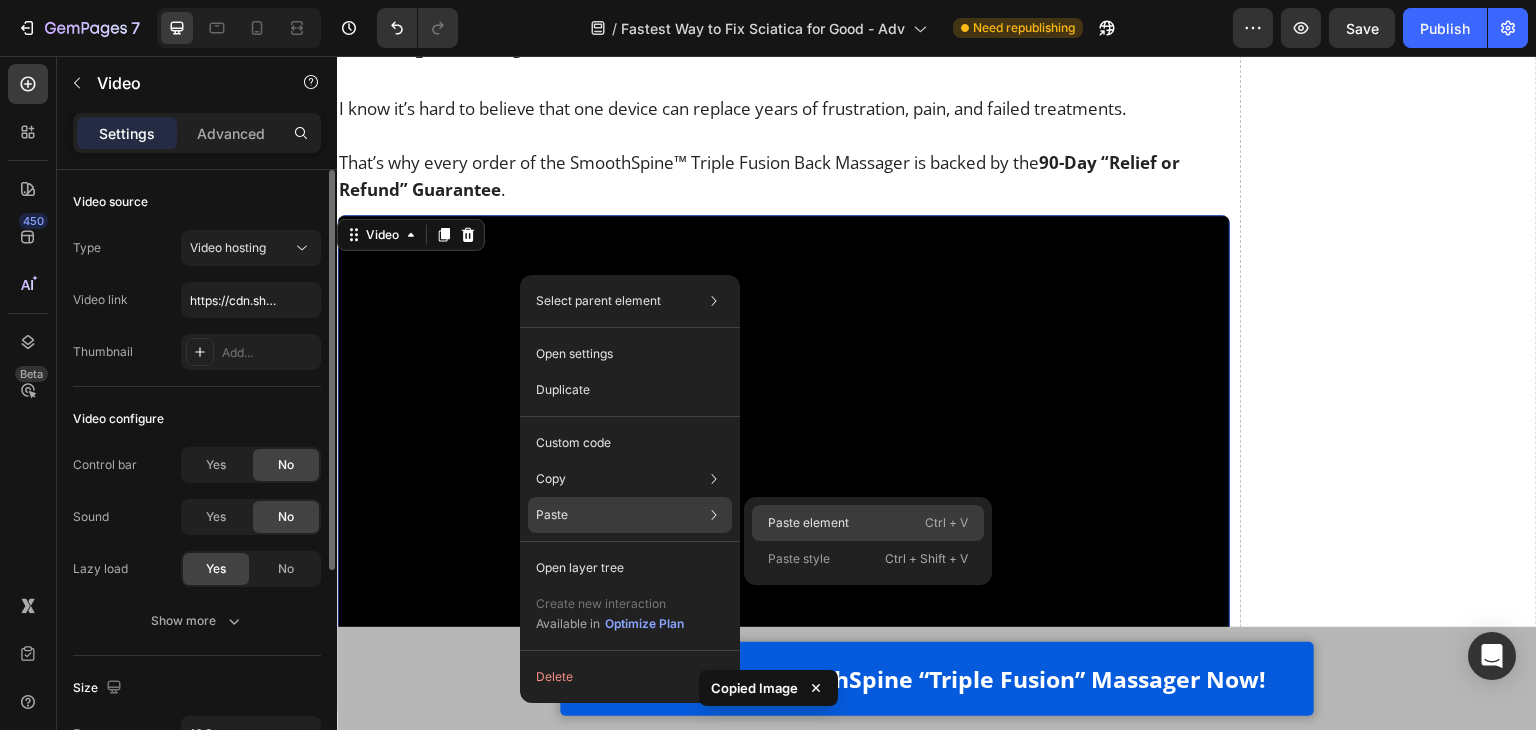 click on "Paste element" at bounding box center [808, 523] 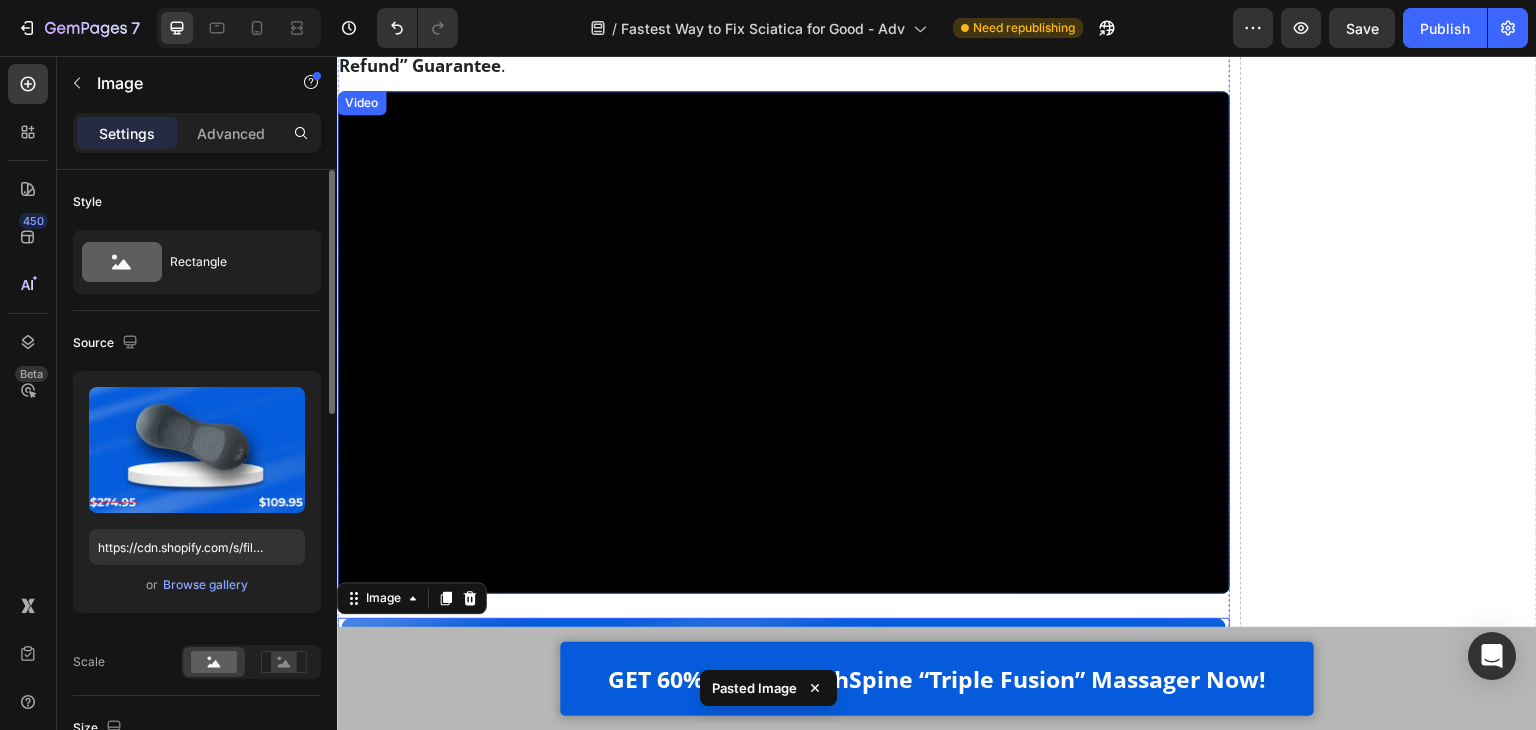 scroll, scrollTop: 25329, scrollLeft: 0, axis: vertical 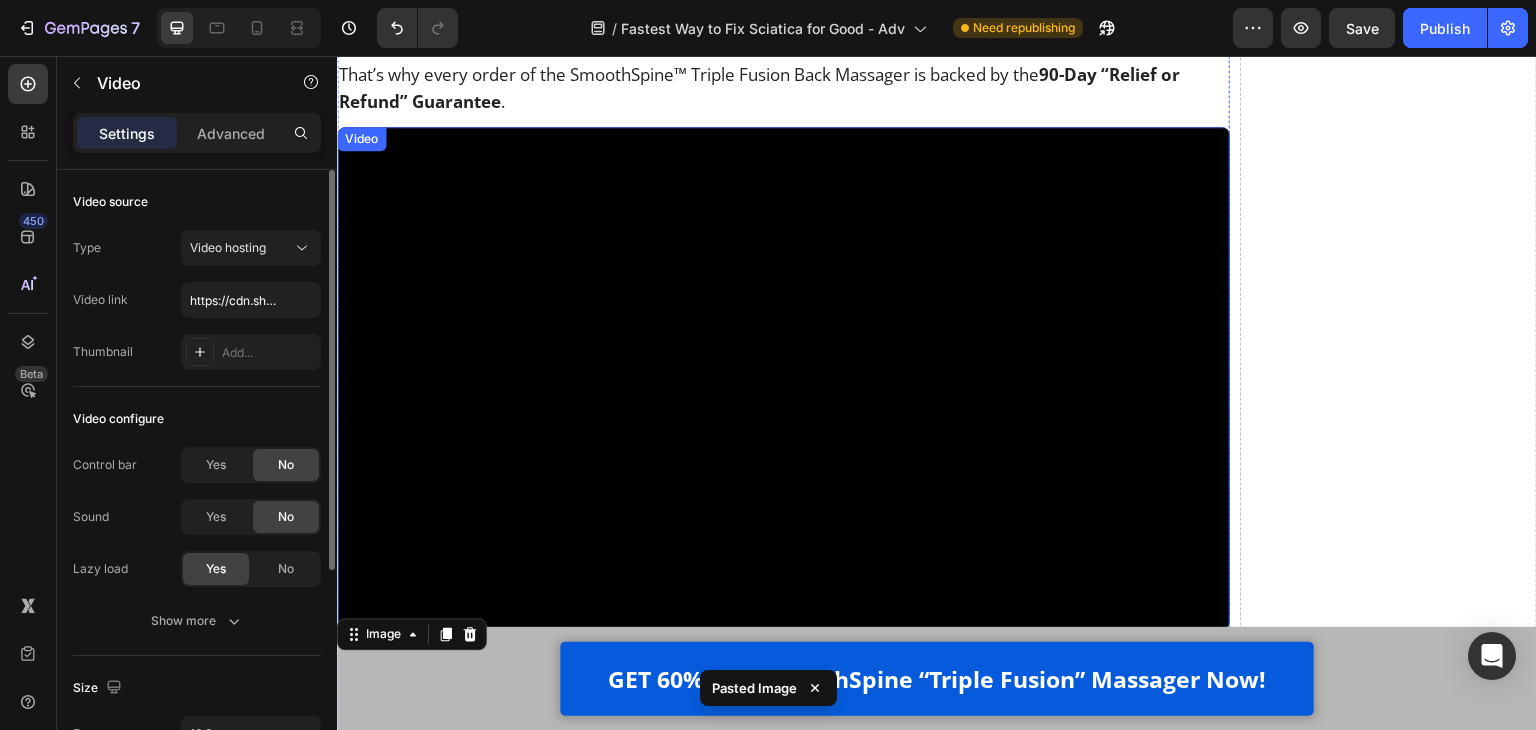 click at bounding box center [783, 378] 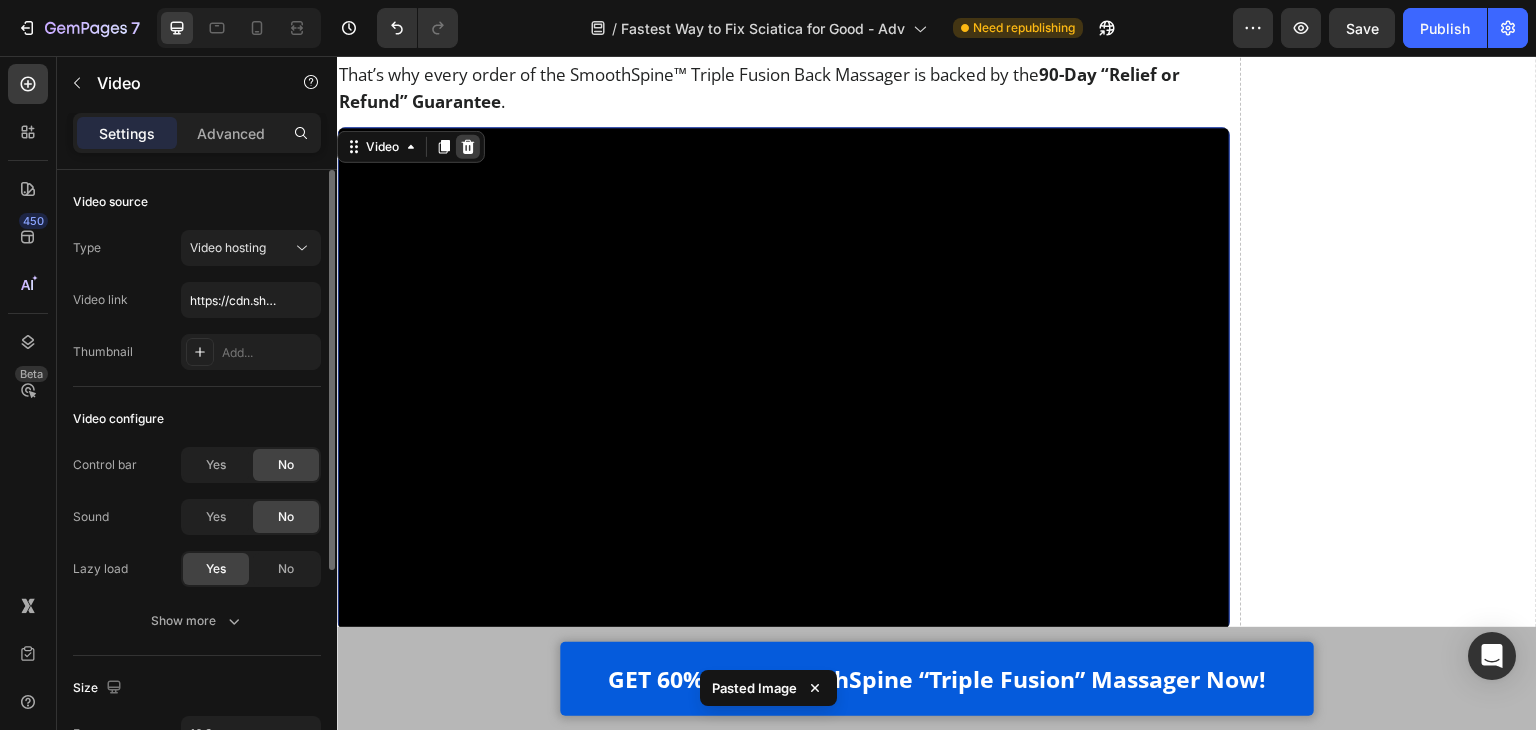 click 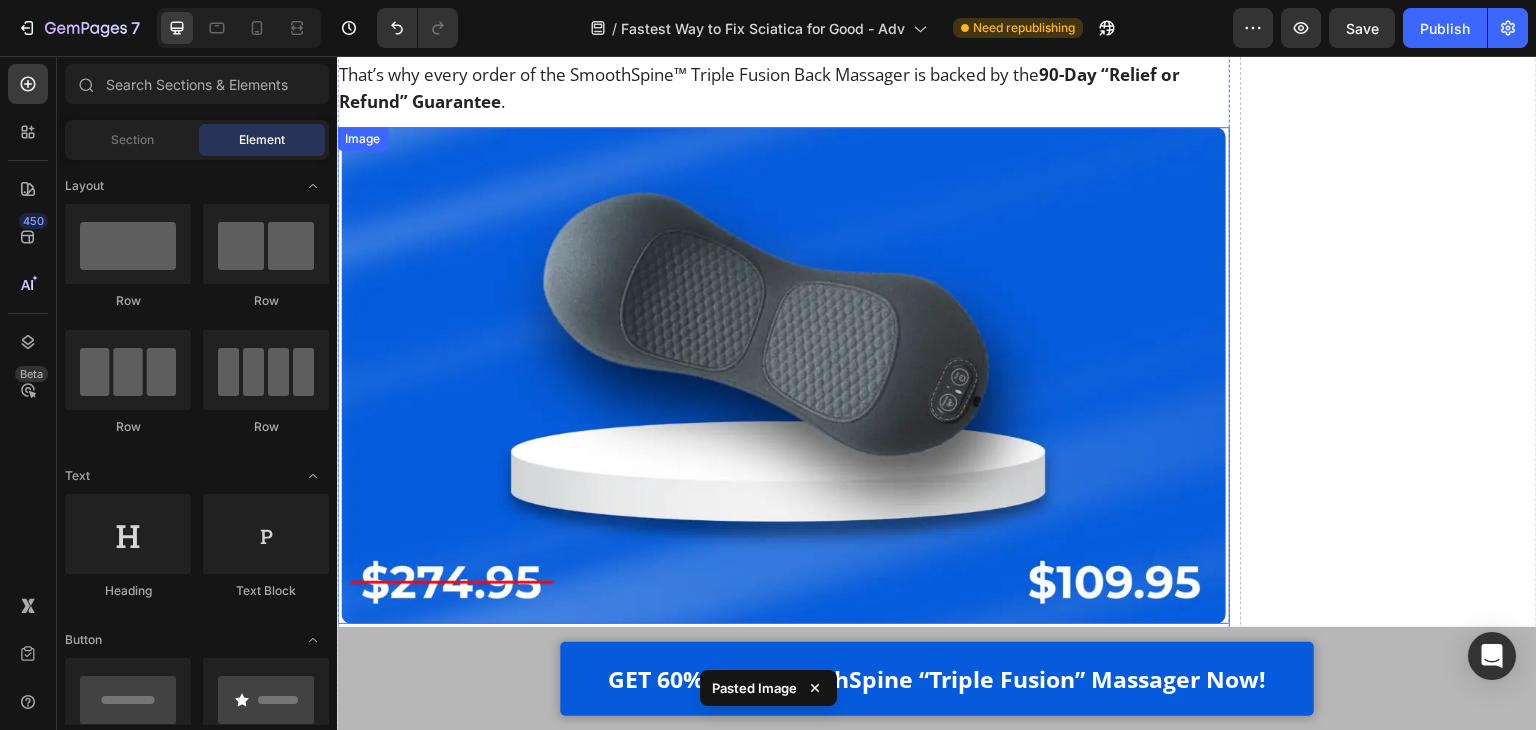 click at bounding box center [783, 375] 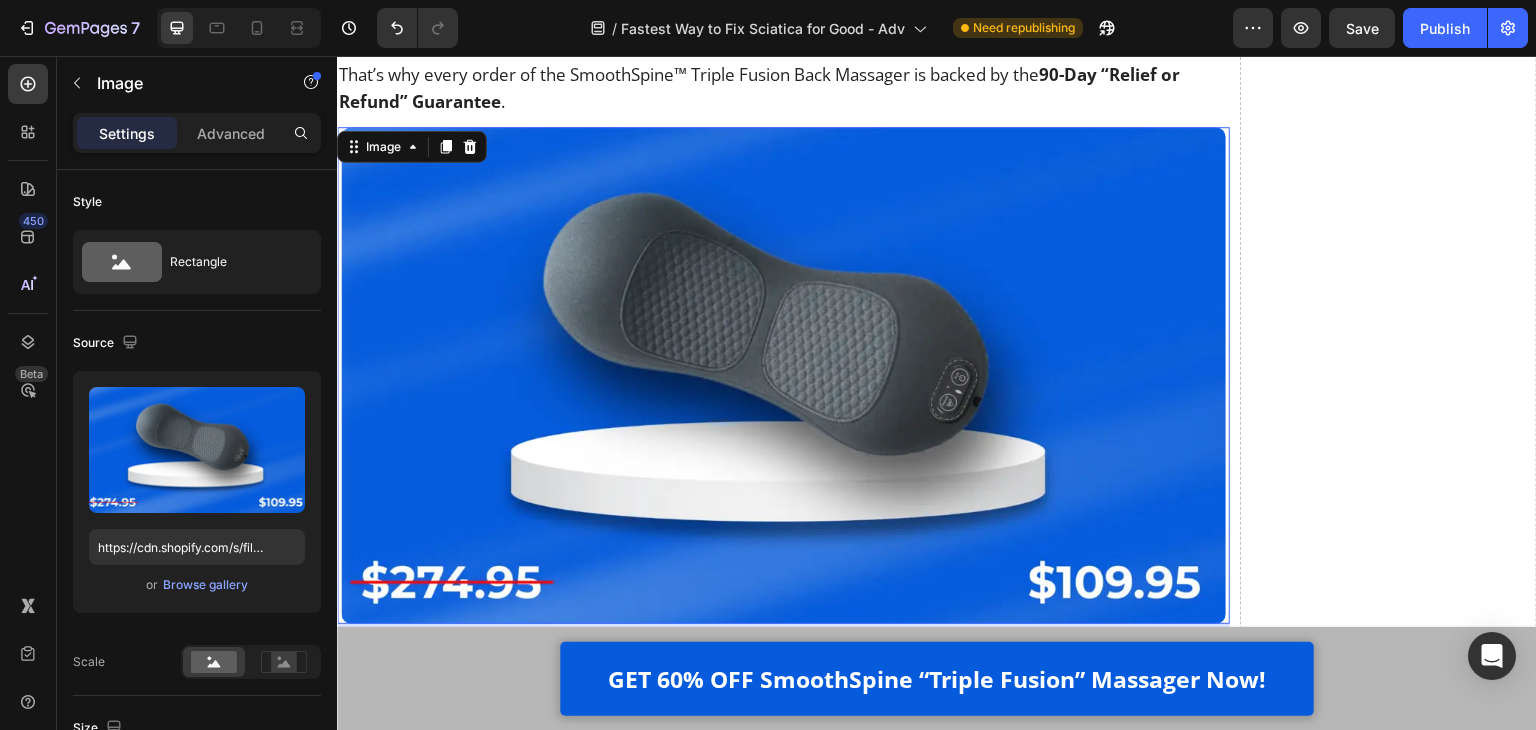 click at bounding box center [783, 375] 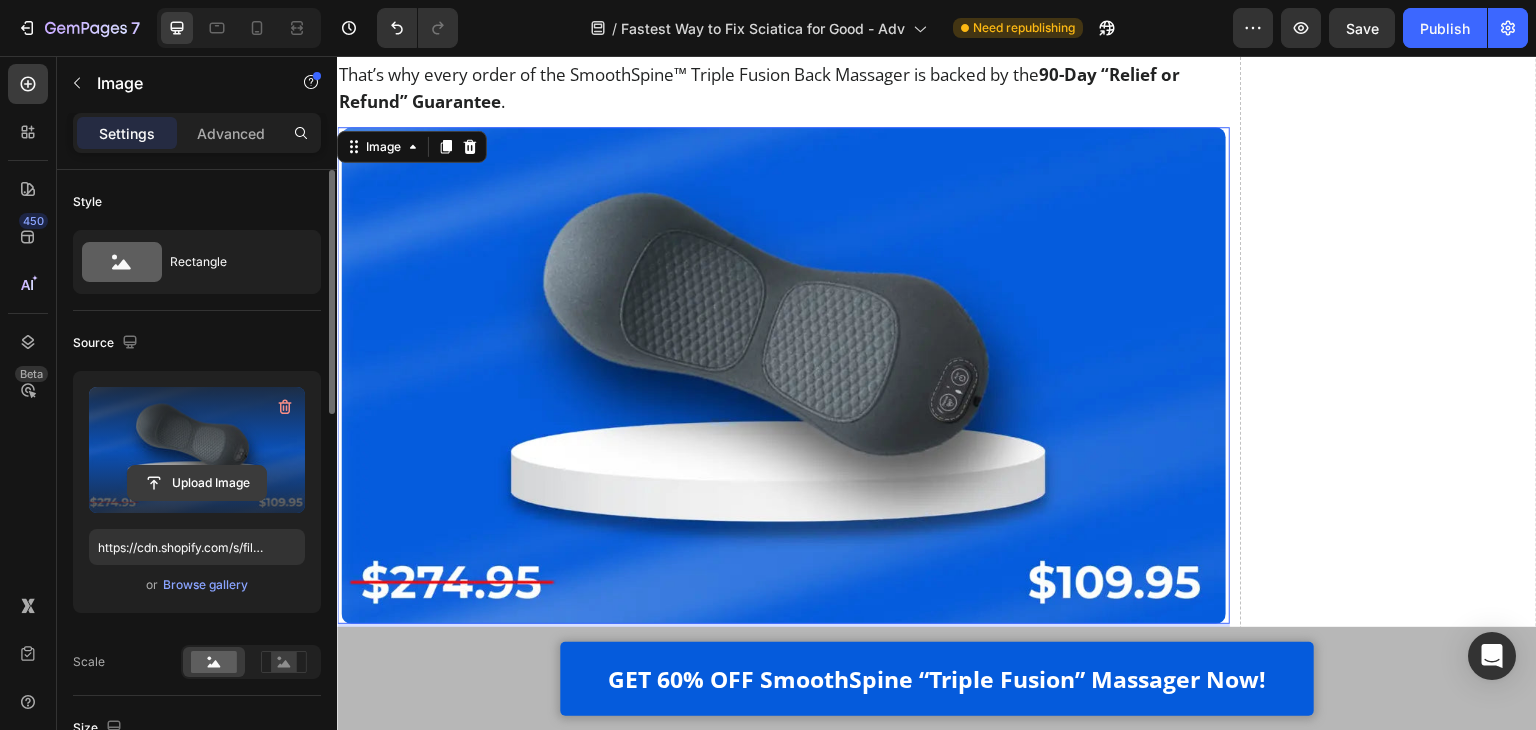 click 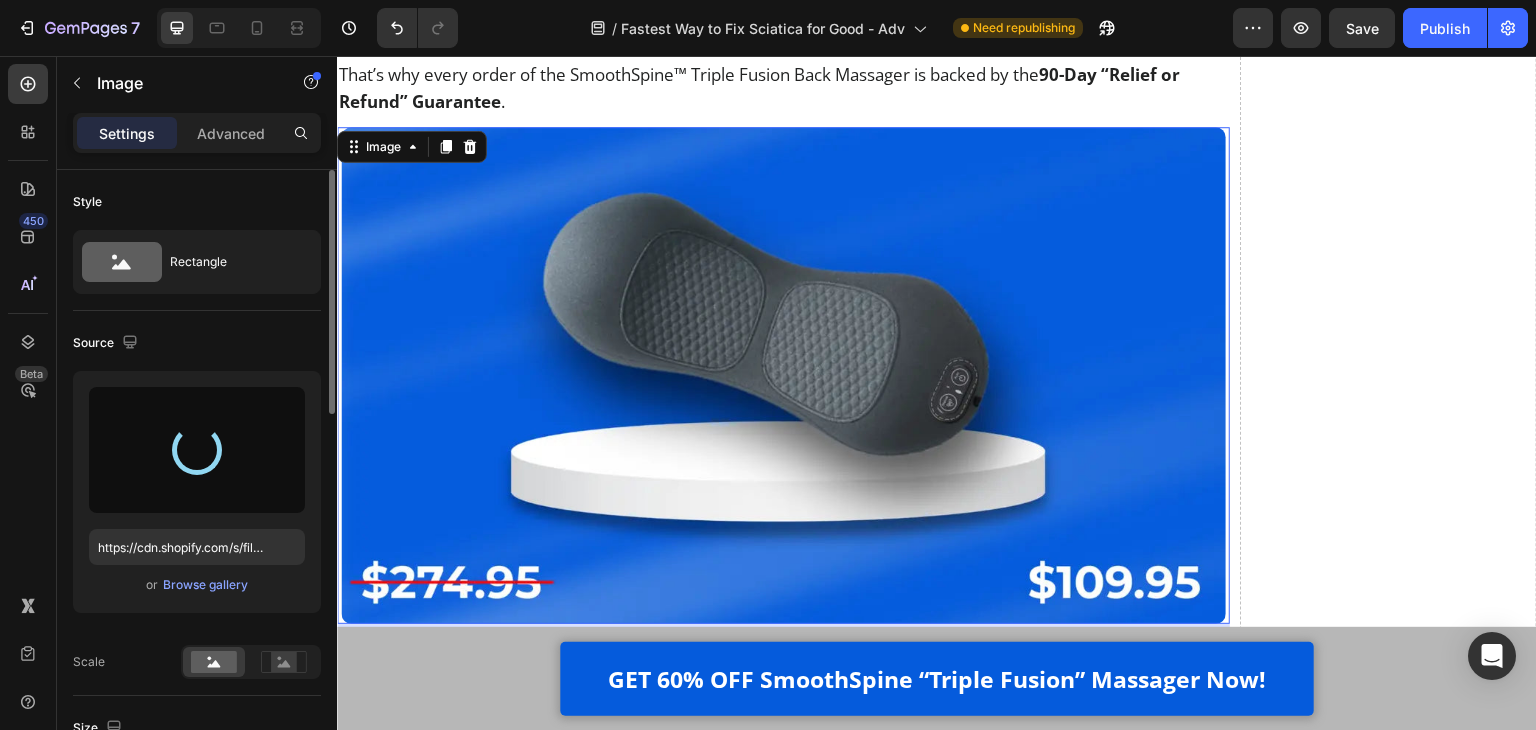 type on "https://cdn.shopify.com/s/files/1/0252/1261/6781/files/gempages_464015397612422087-ad32c620-1f66-4723-9f75-2a4c056fdb22.webp" 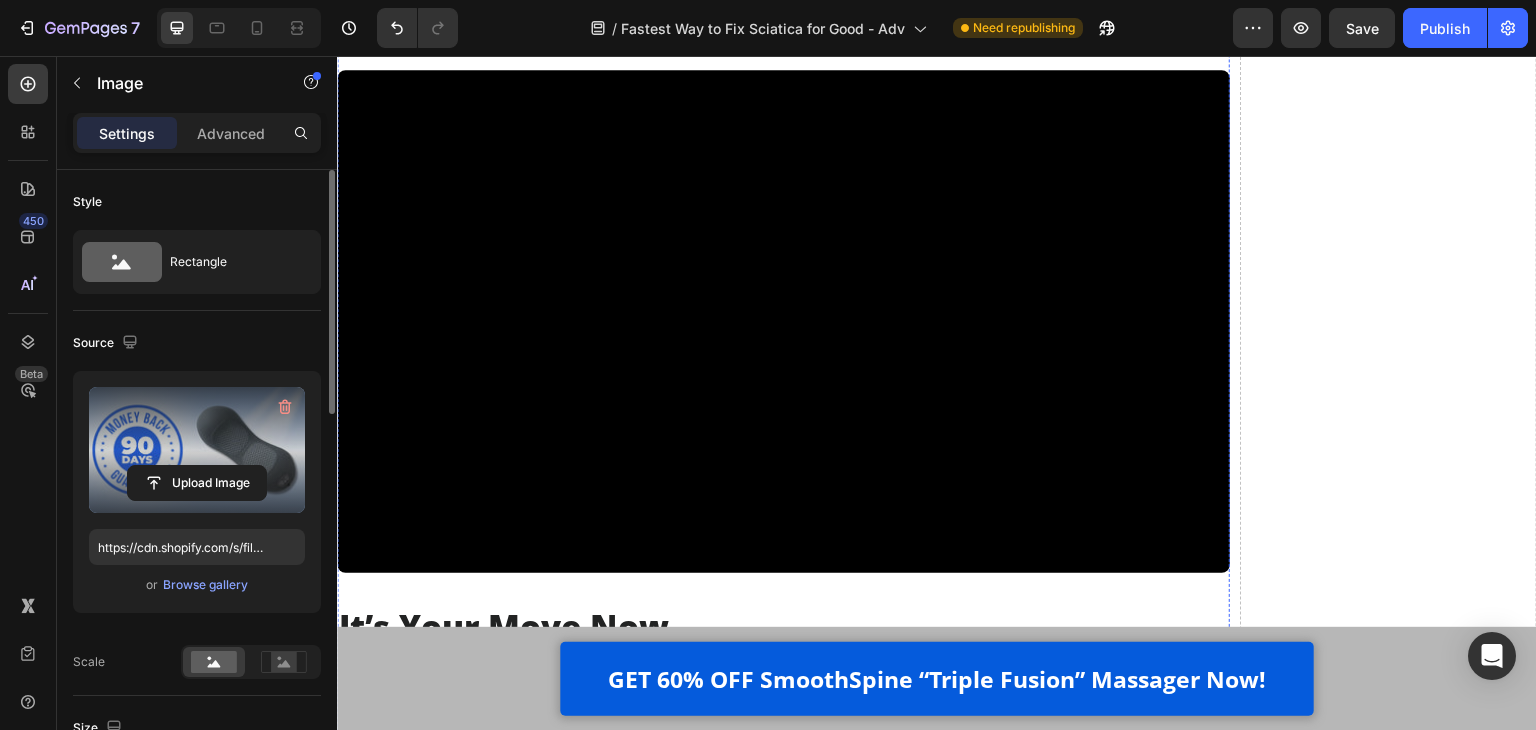scroll, scrollTop: 26529, scrollLeft: 0, axis: vertical 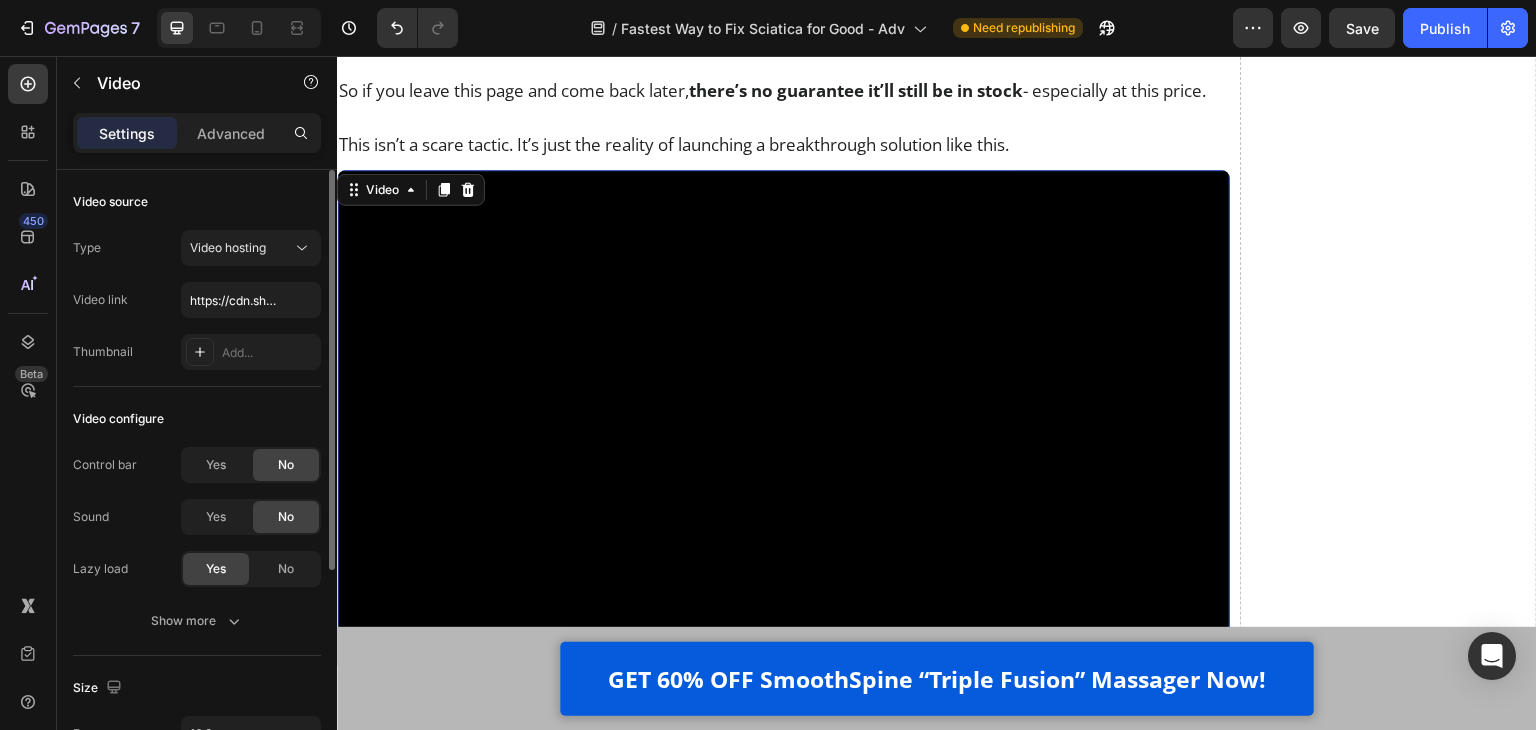 click at bounding box center (783, 421) 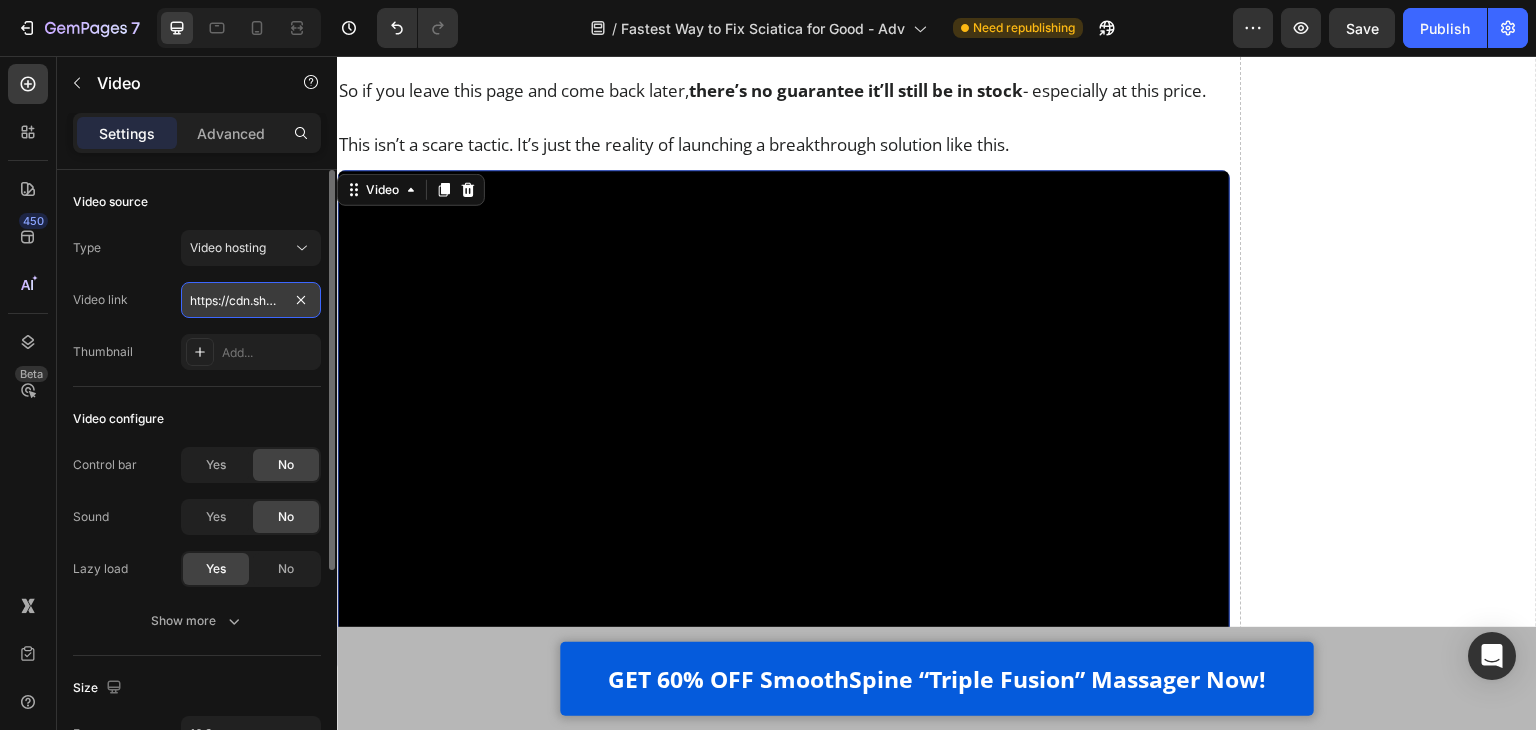 click on "https://cdn.shopify.com/videos/c/o/v/e636d1c4f9c745059fd2debab806be0f.mp4" at bounding box center [251, 300] 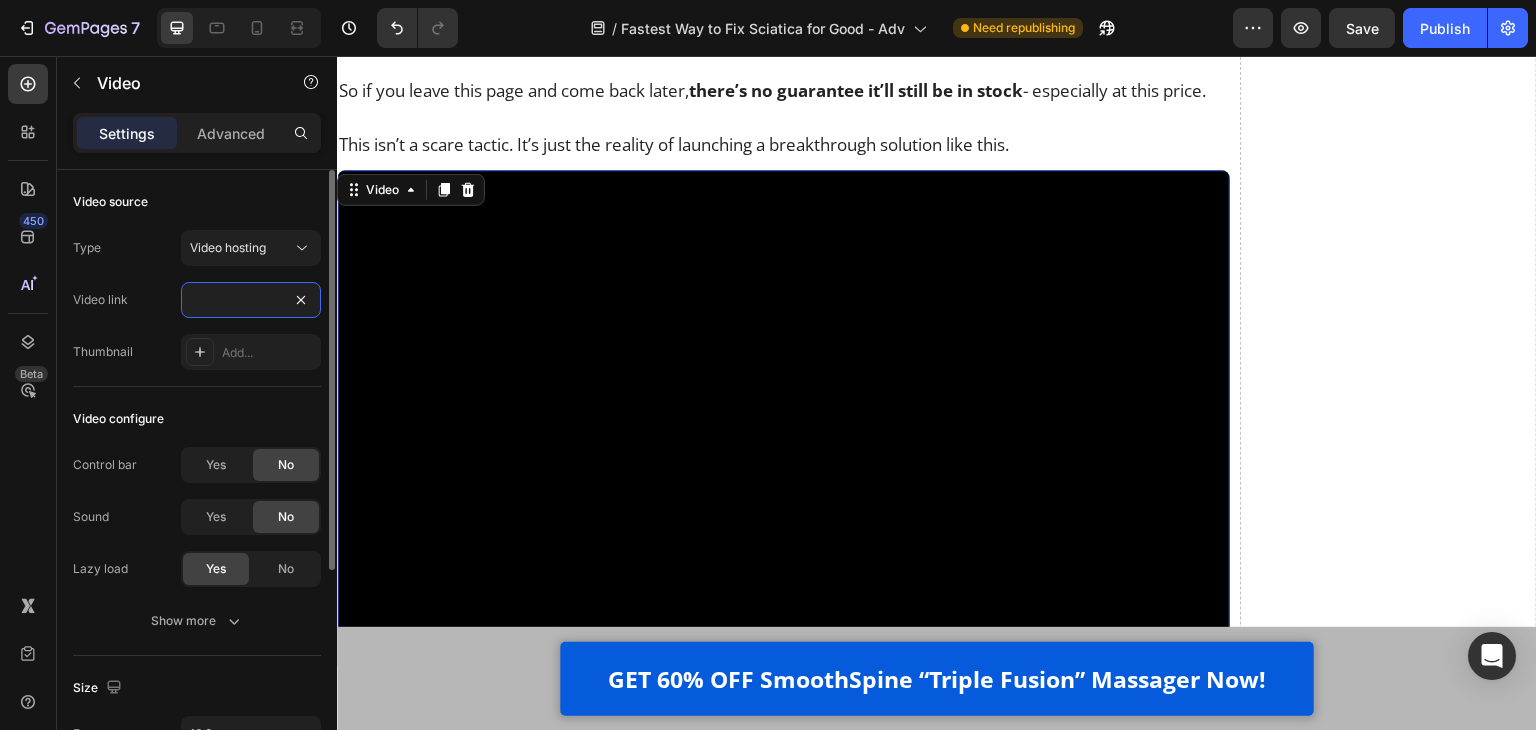 type on "https://cdn.shopify.com/videos/c/o/v/1c203e53b37e4e6281b77f00bac54595.mp4" 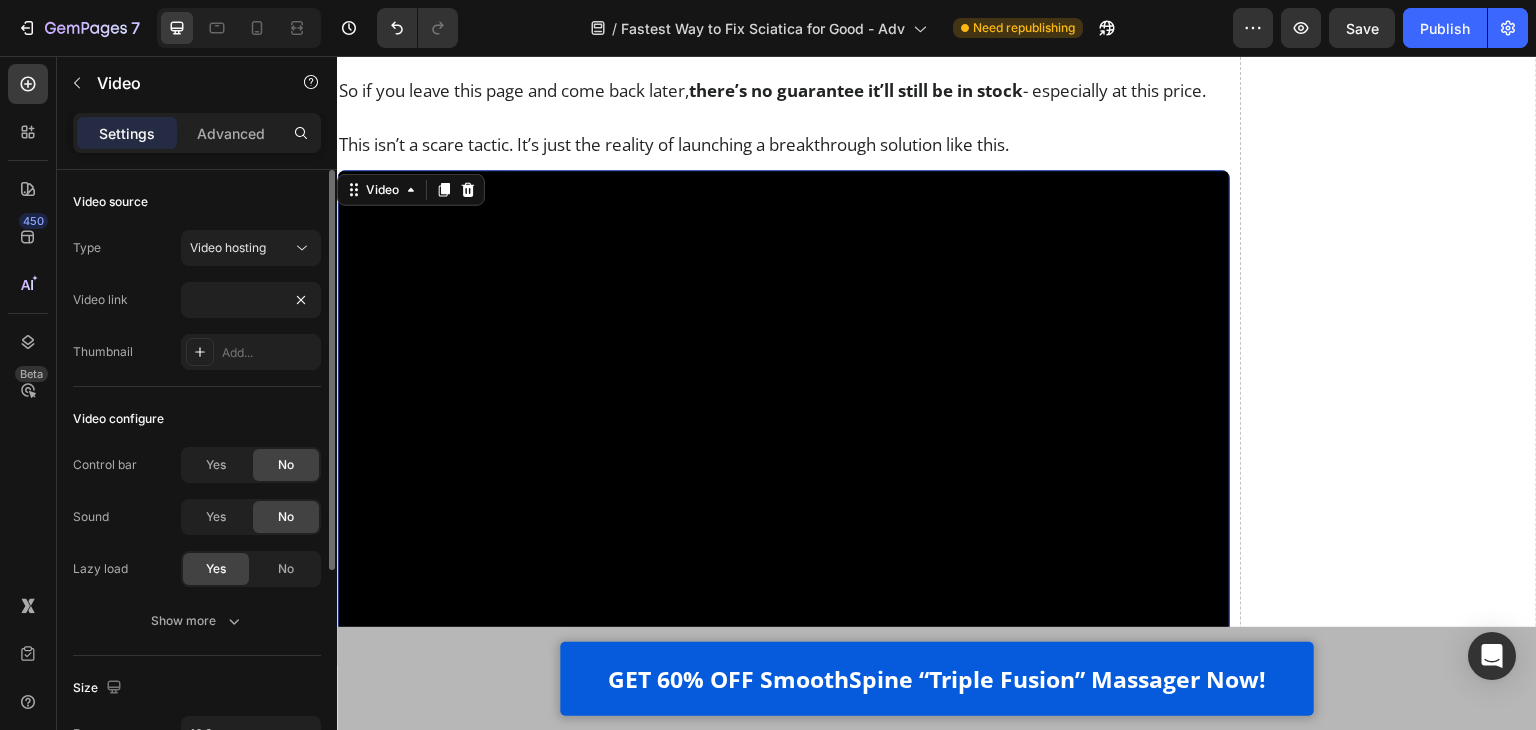 click on "Video link https://cdn.shopify.com/videos/c/o/v/1c203e53b37e4e6281b77f00bac54595.mp4" at bounding box center (197, 300) 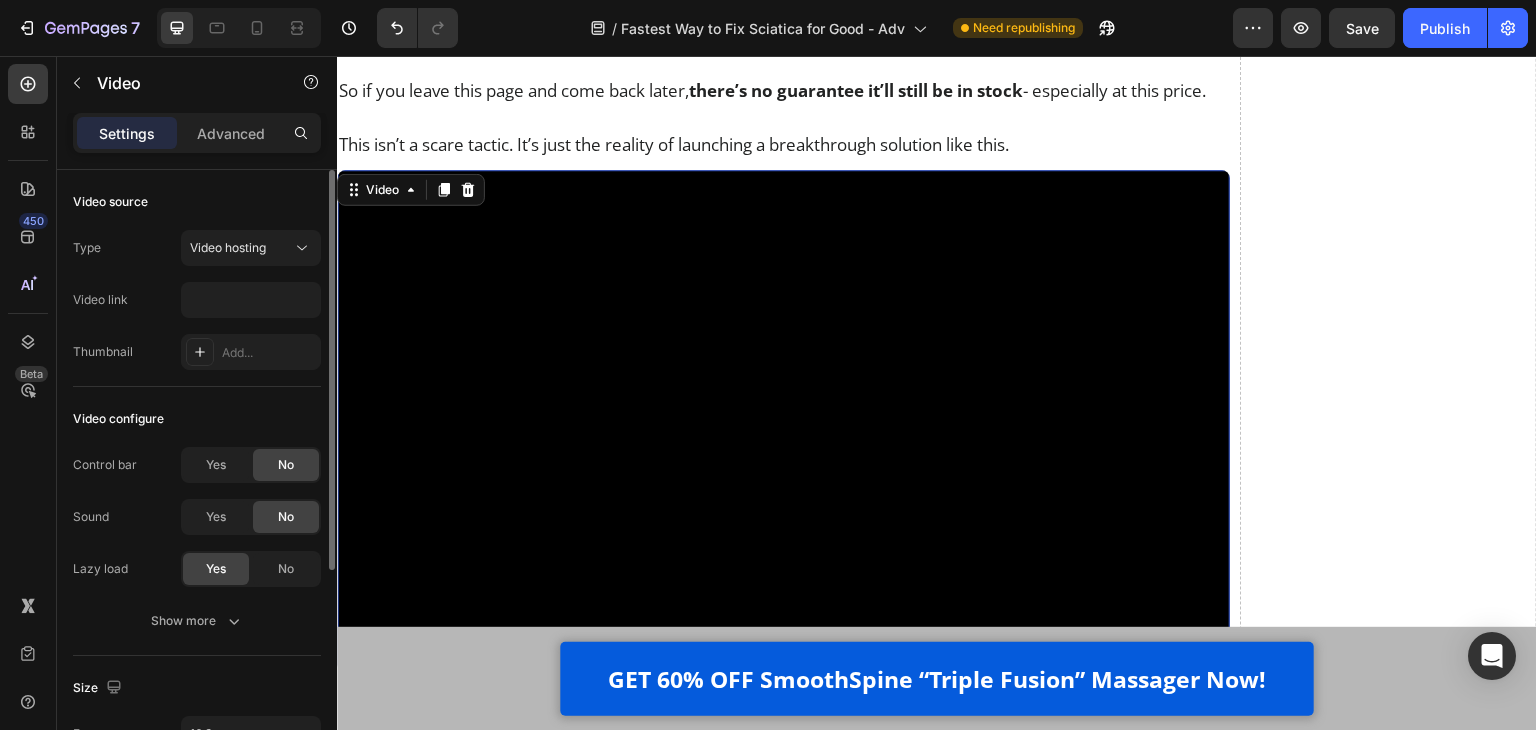 scroll, scrollTop: 0, scrollLeft: 0, axis: both 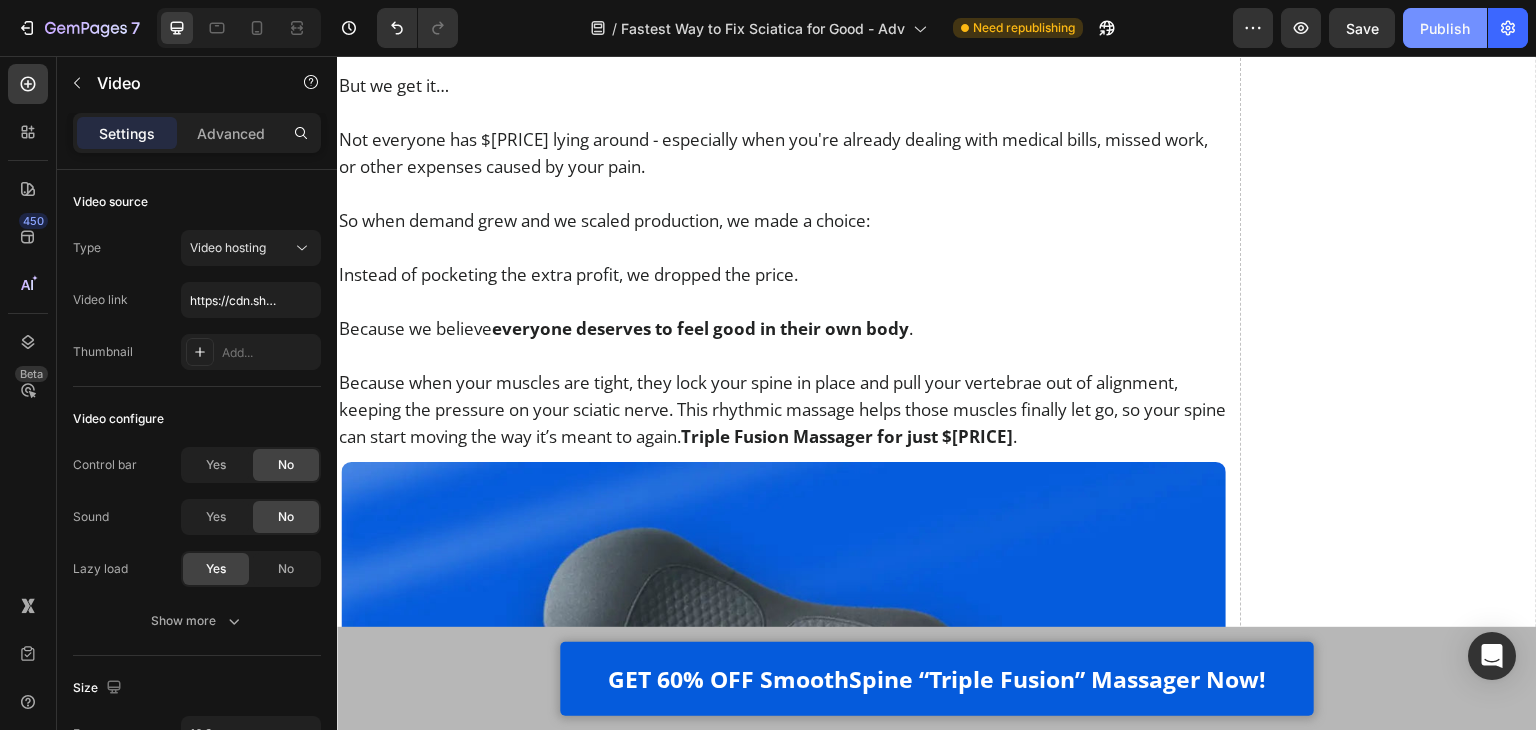 click on "Publish" at bounding box center [1445, 28] 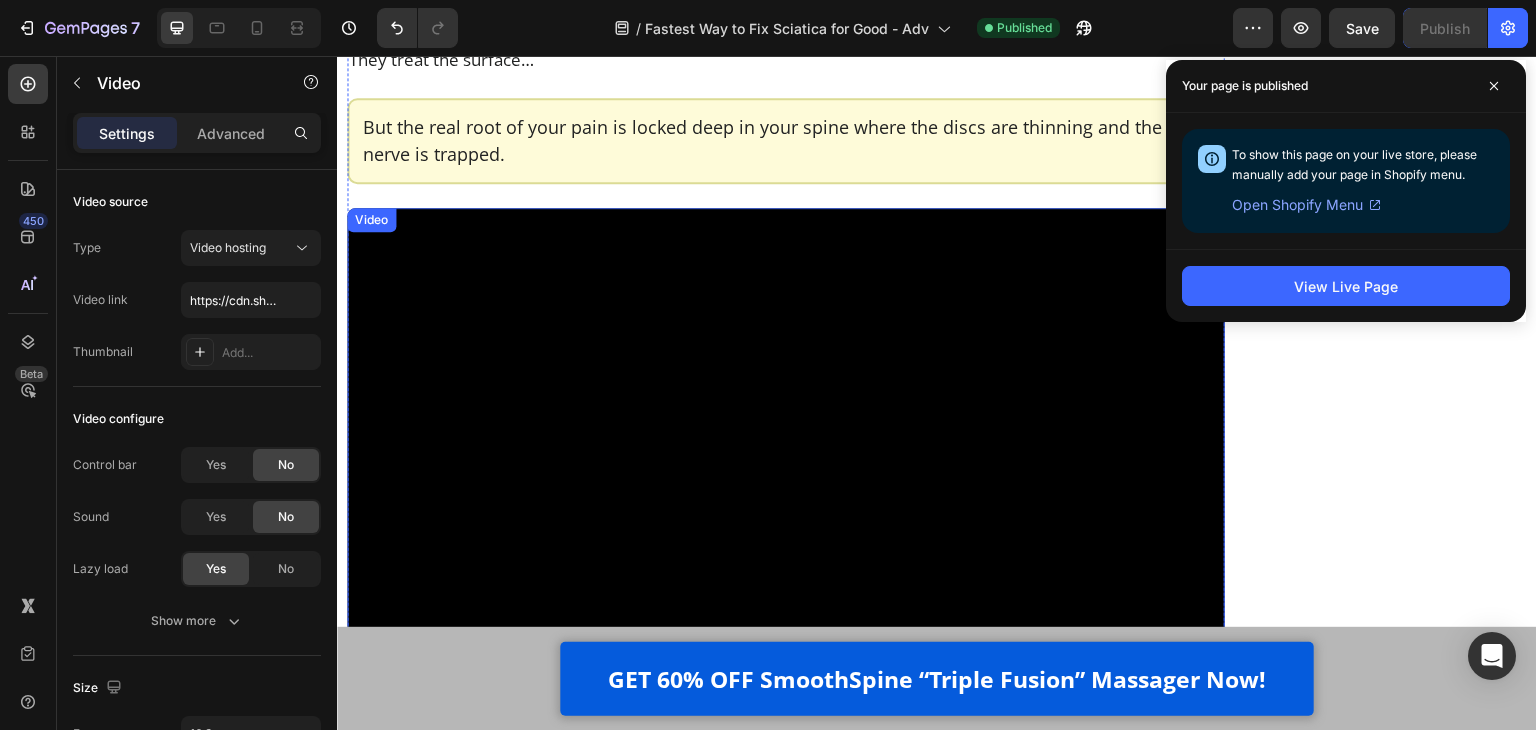 scroll, scrollTop: 5203, scrollLeft: 0, axis: vertical 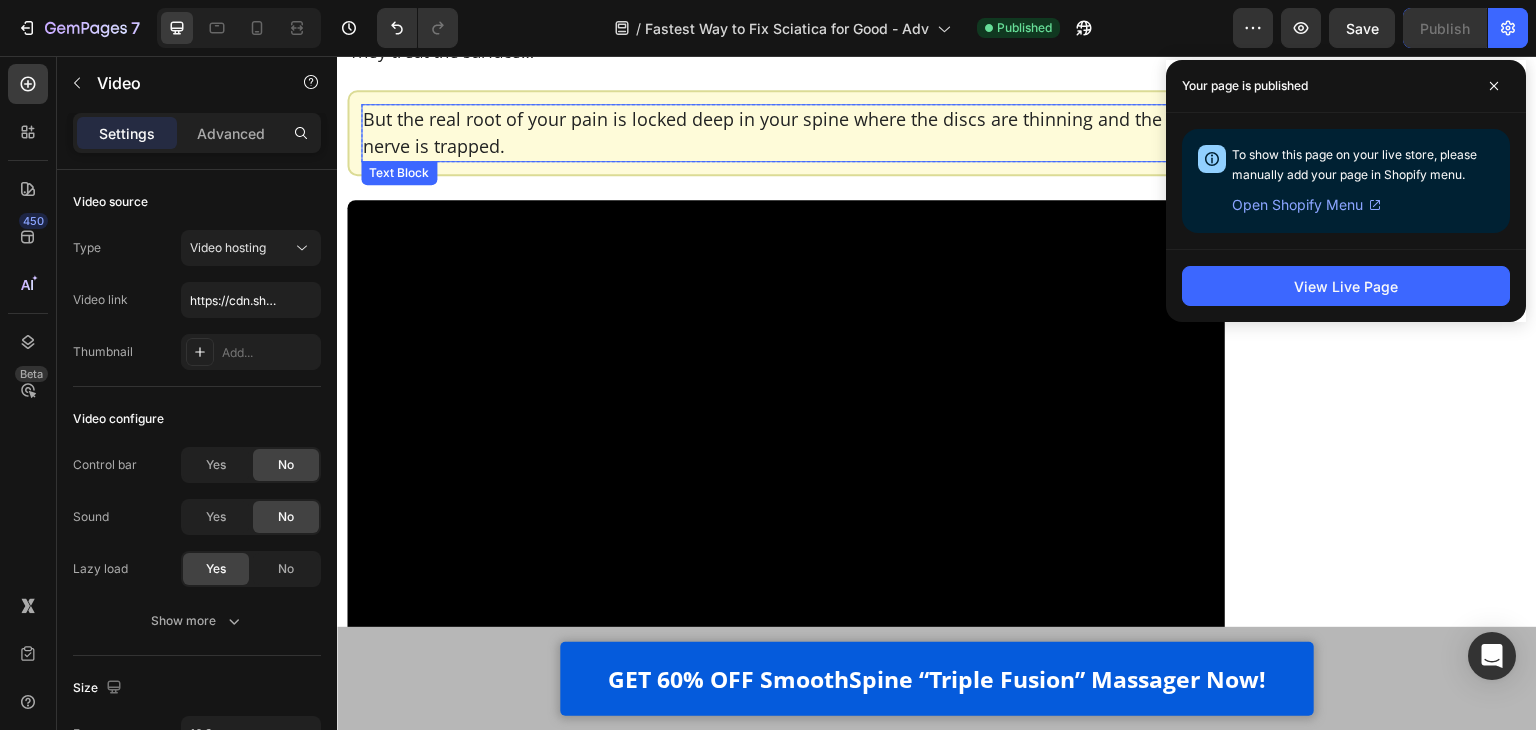click on "But the real root of your pain is locked deep in your spine where the discs are thinning and the nerve is trapped." at bounding box center (786, 133) 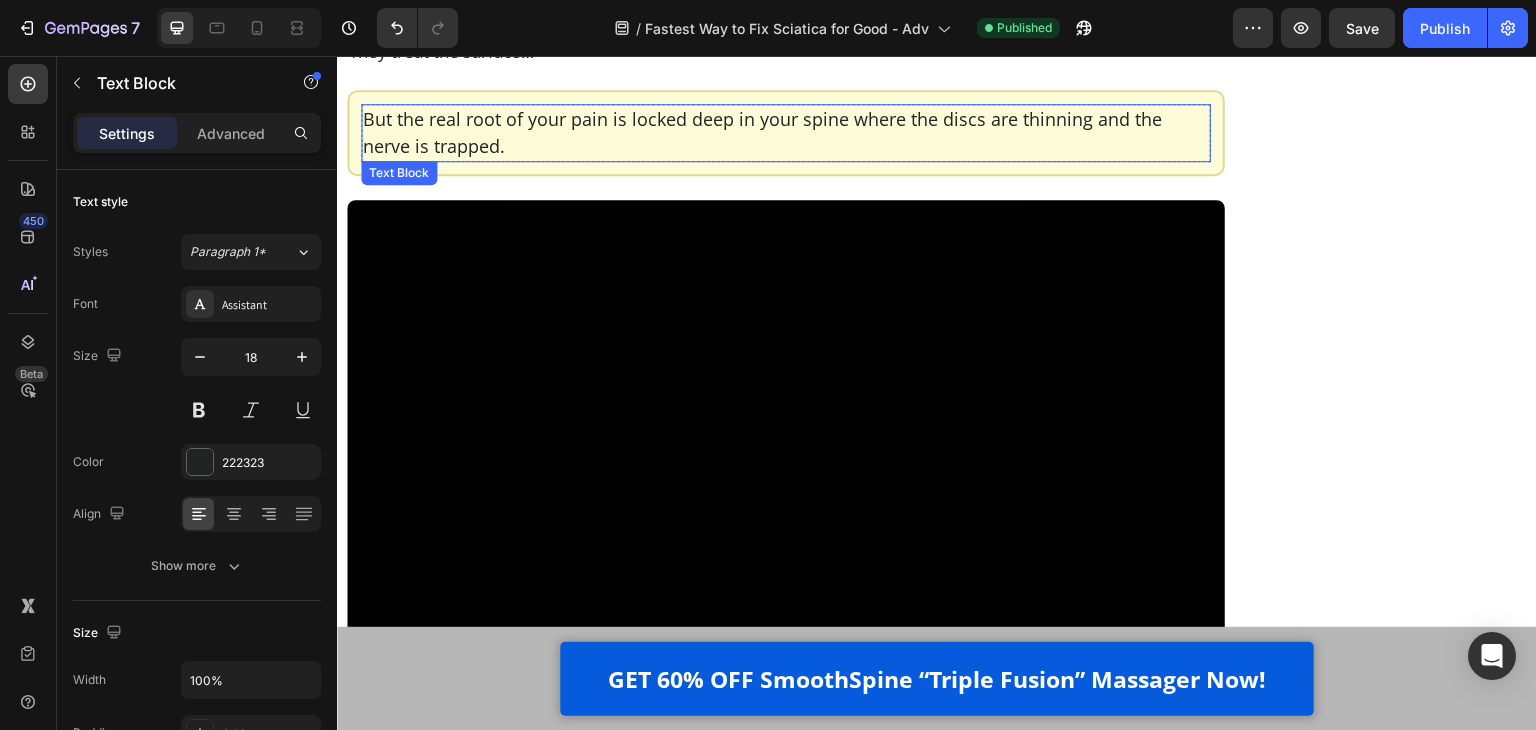 click on "But the real root of your pain is locked deep in your spine where the discs are thinning and the nerve is trapped." at bounding box center (786, 133) 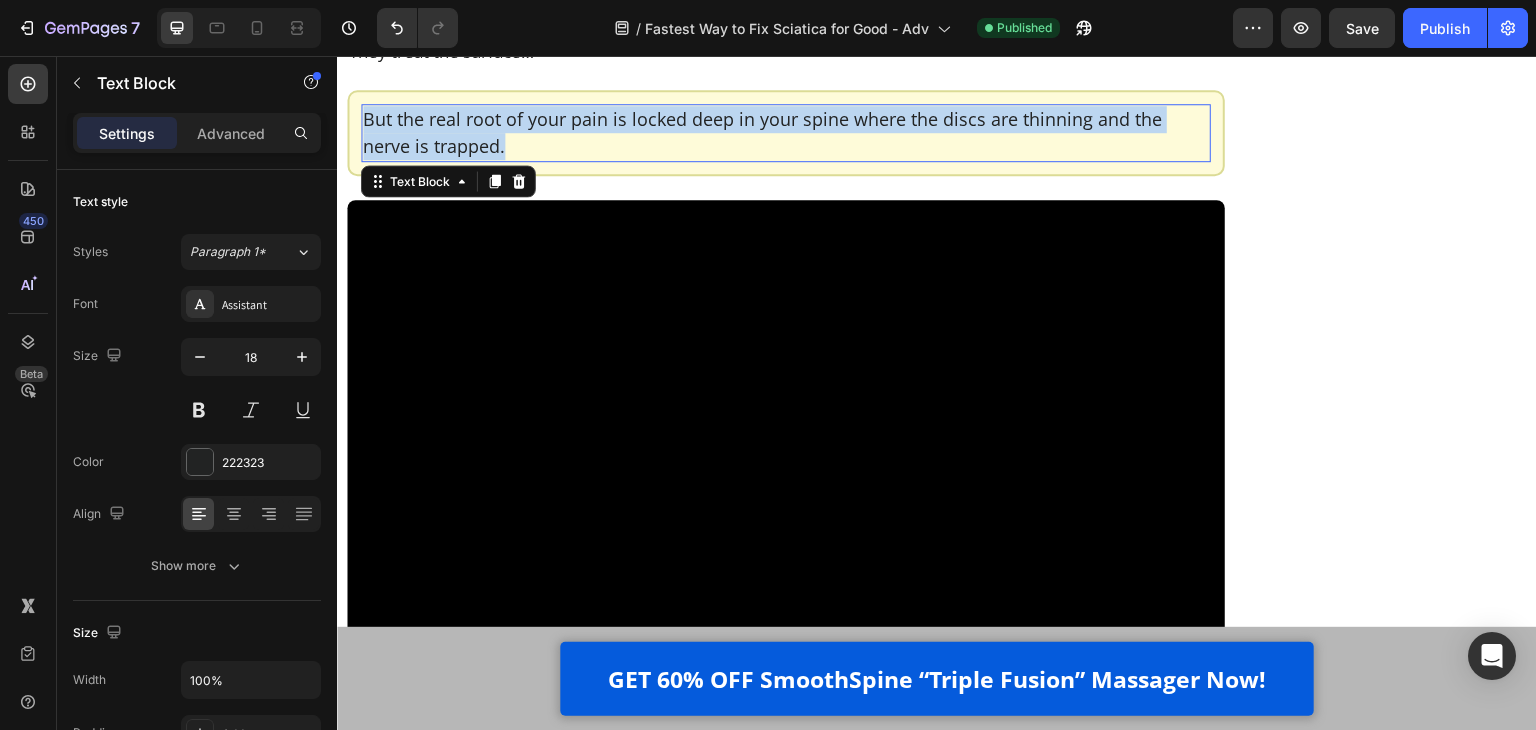 click on "But the real root of your pain is locked deep in your spine where the discs are thinning and the nerve is trapped." at bounding box center (786, 133) 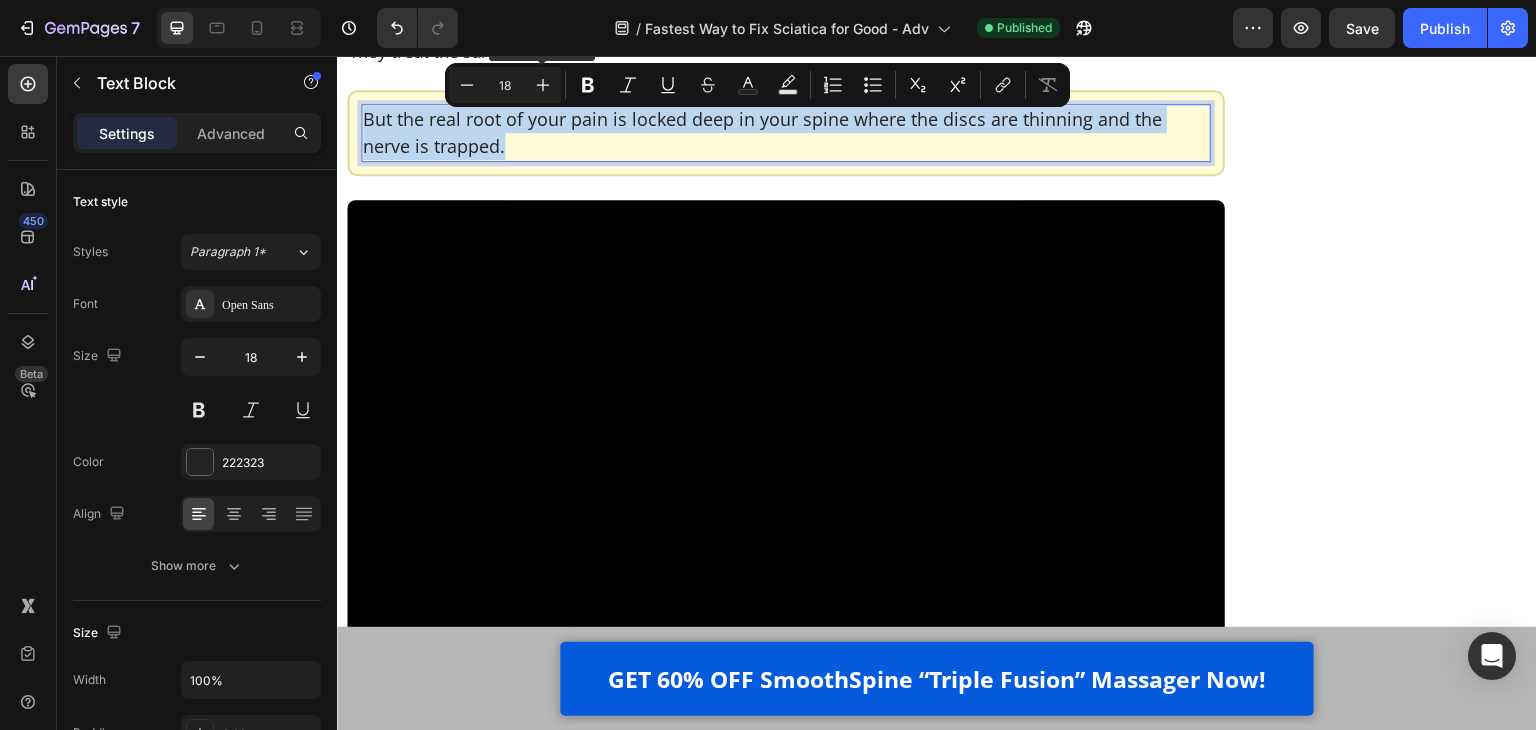 copy on "But the real root of your pain is locked deep in your spine where the discs are thinning and the nerve is trapped." 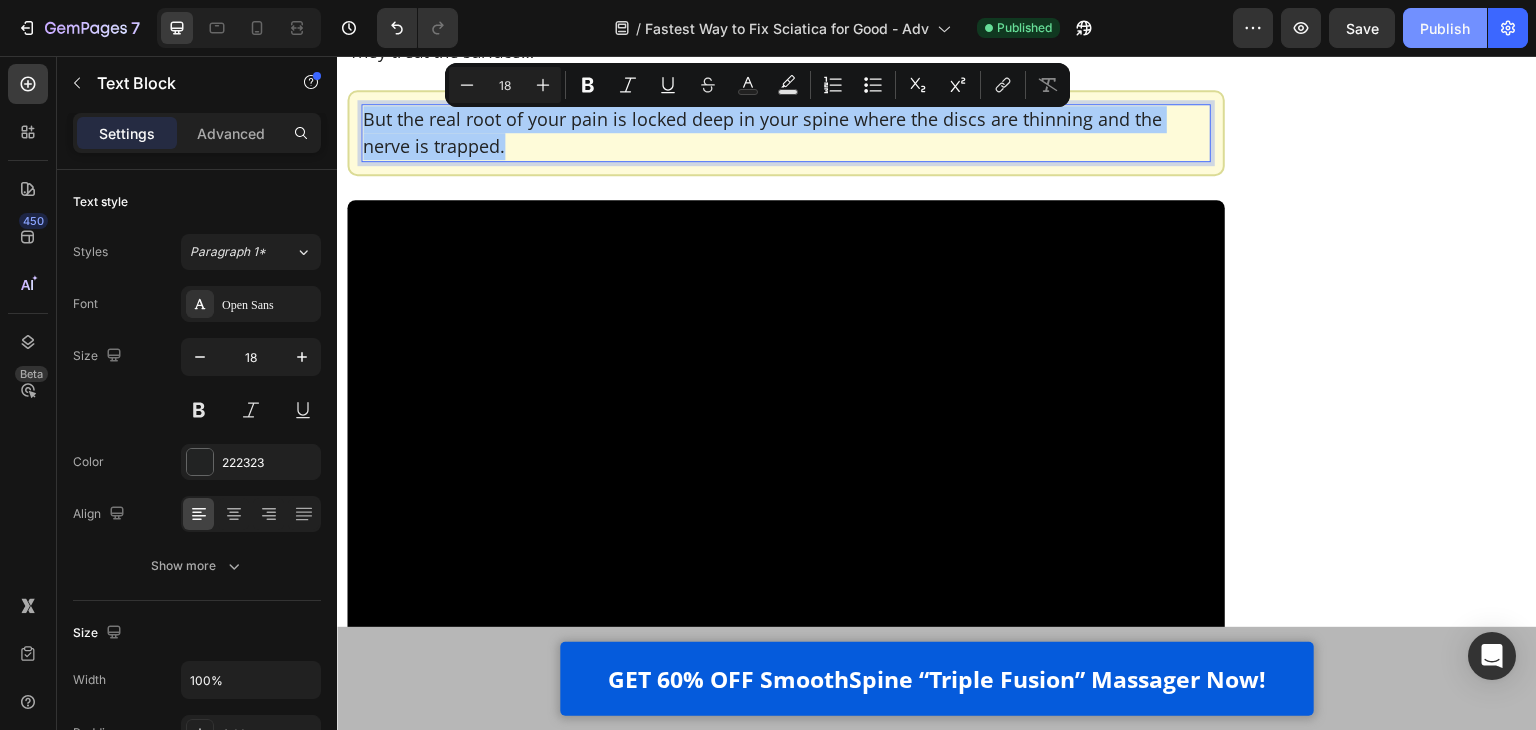 click on "Publish" at bounding box center [1445, 28] 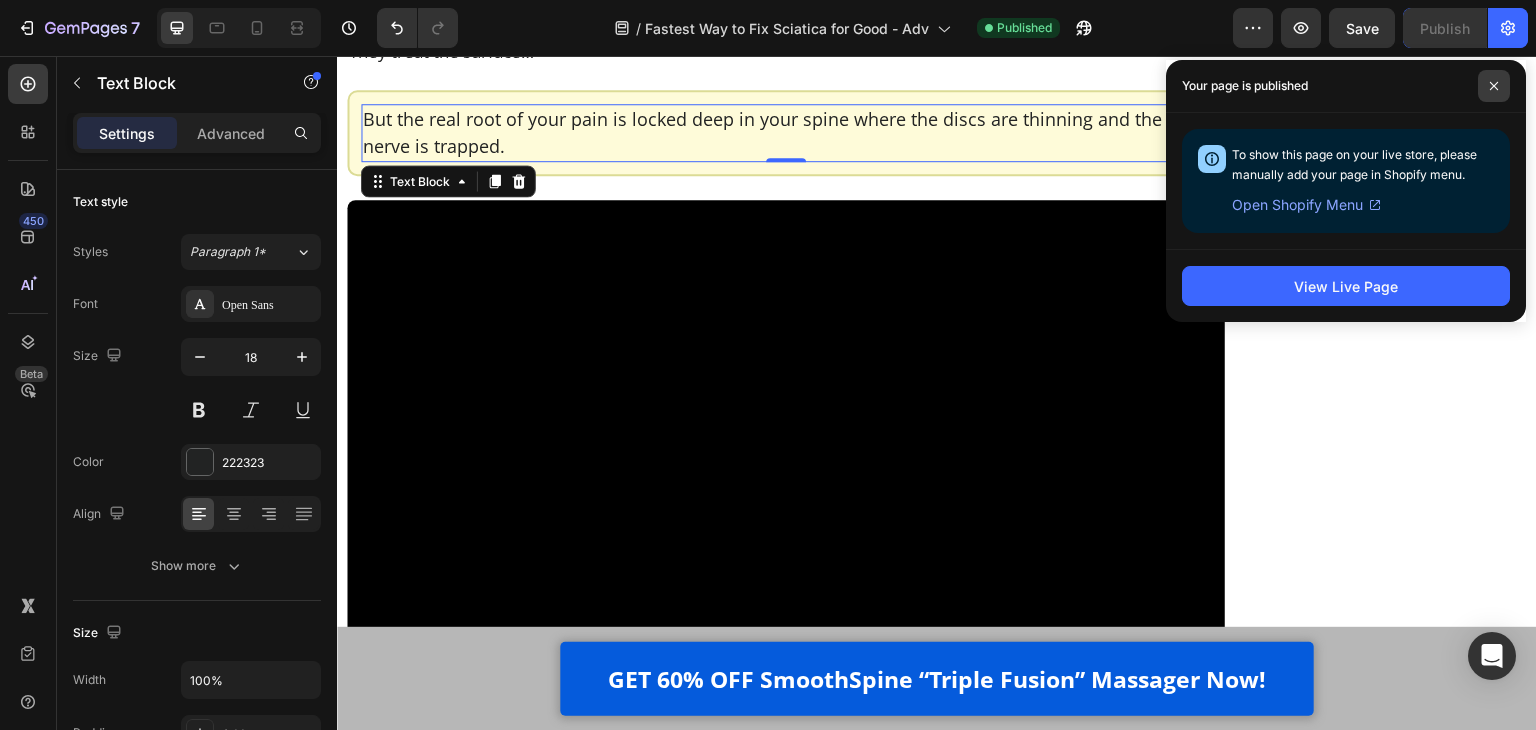 click at bounding box center [1494, 86] 